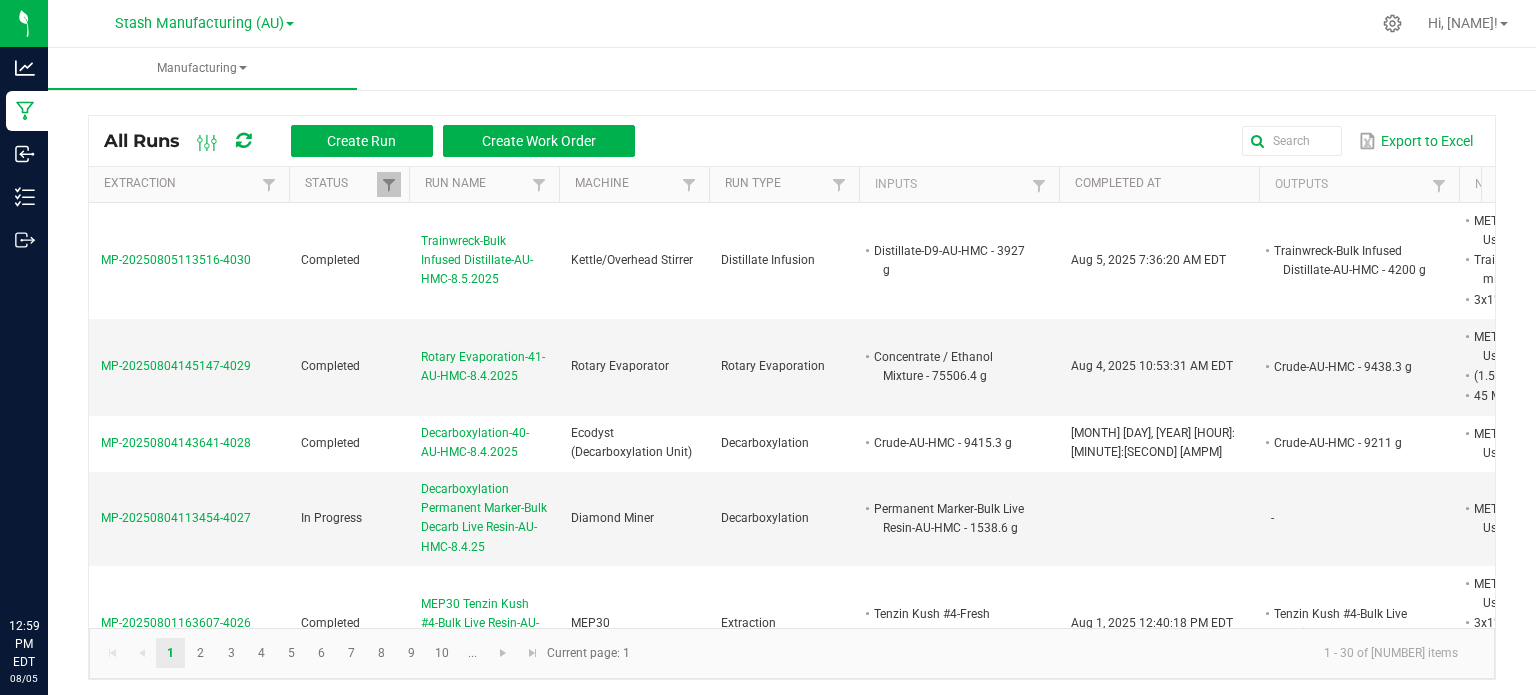 scroll, scrollTop: 0, scrollLeft: 0, axis: both 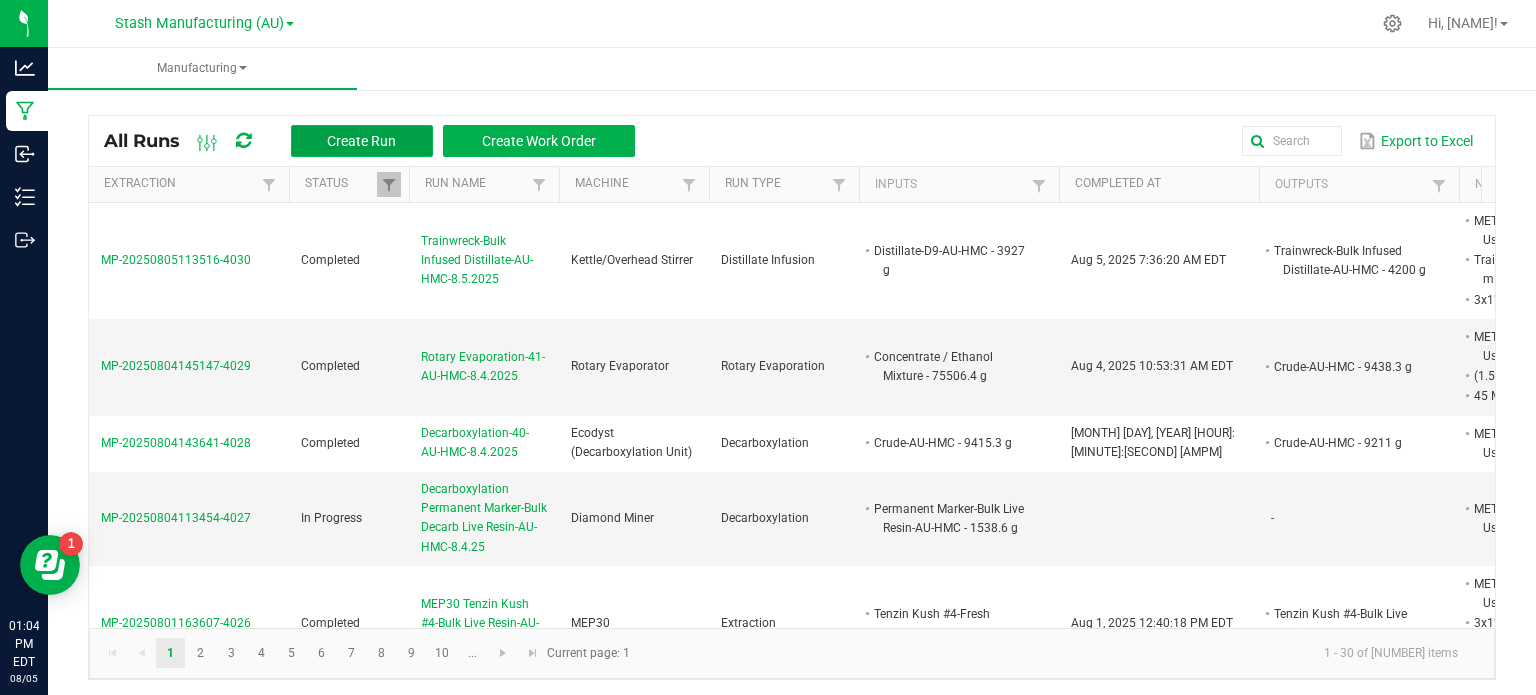 click on "Create Run" at bounding box center (362, 141) 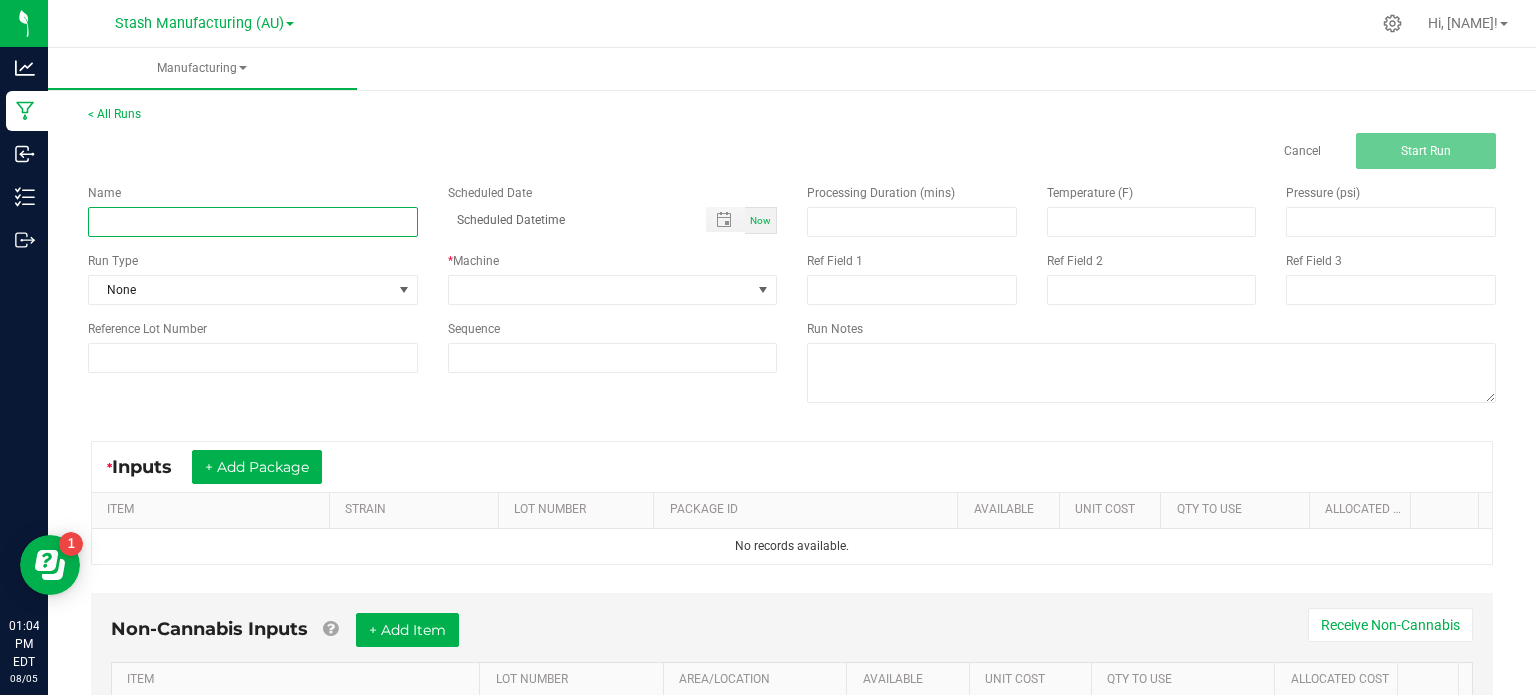 click at bounding box center (253, 222) 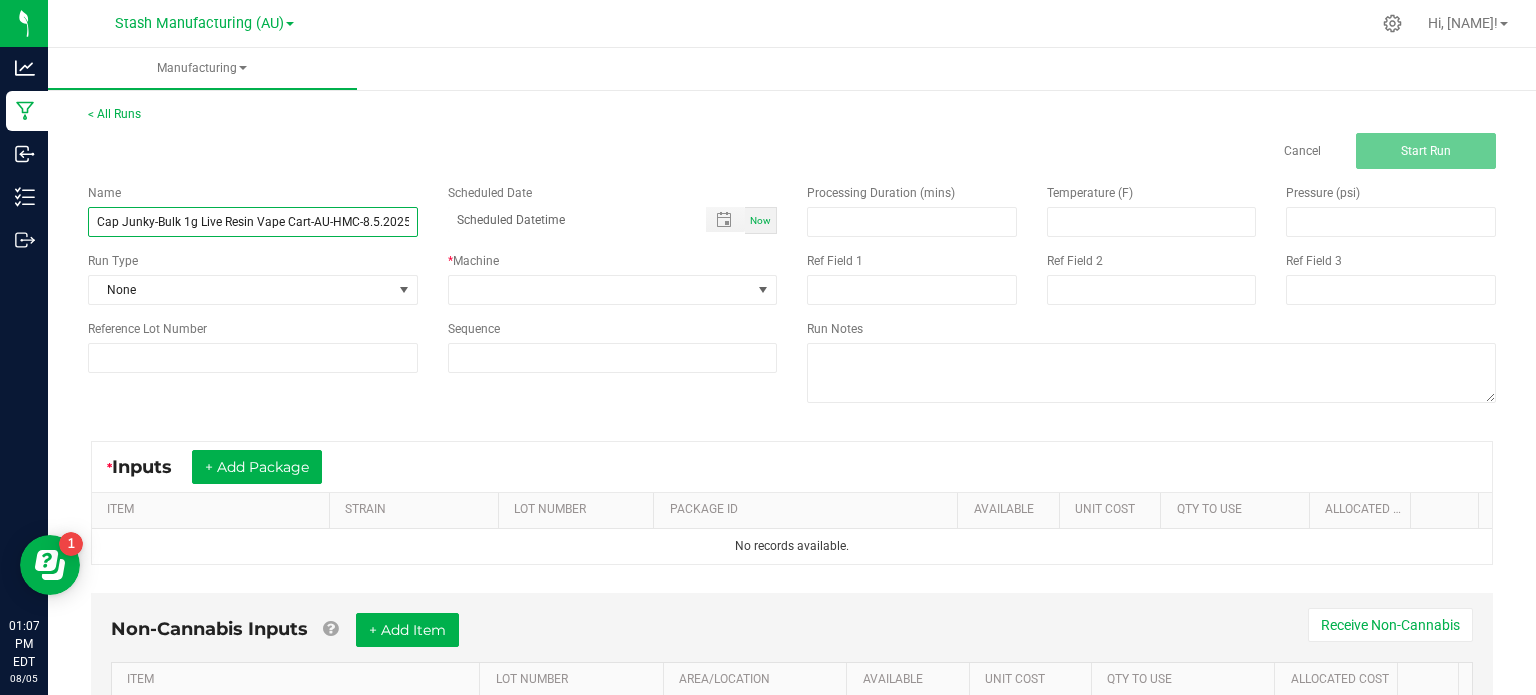 scroll, scrollTop: 0, scrollLeft: 2, axis: horizontal 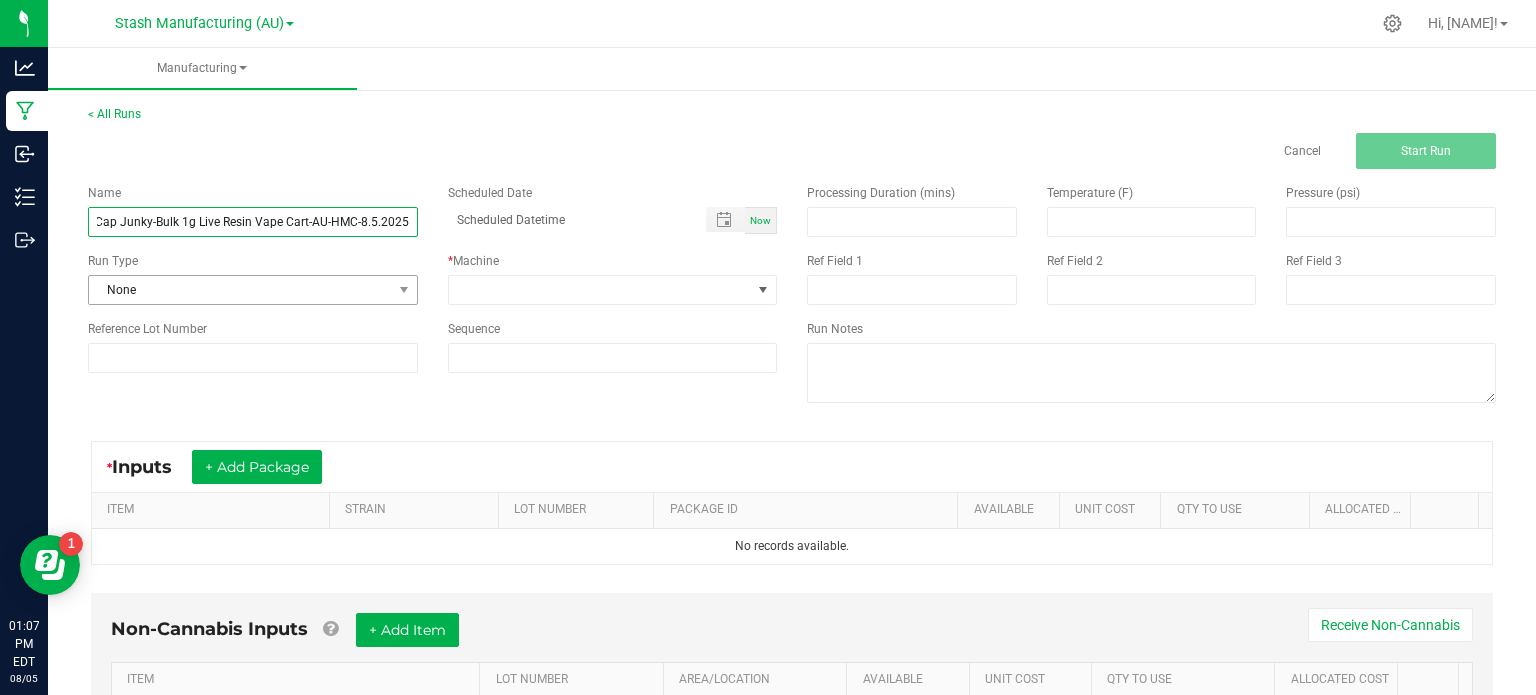 type on "Cap Junky-Bulk 1g Live Resin Vape Cart-AU-HMC-8.5.2025" 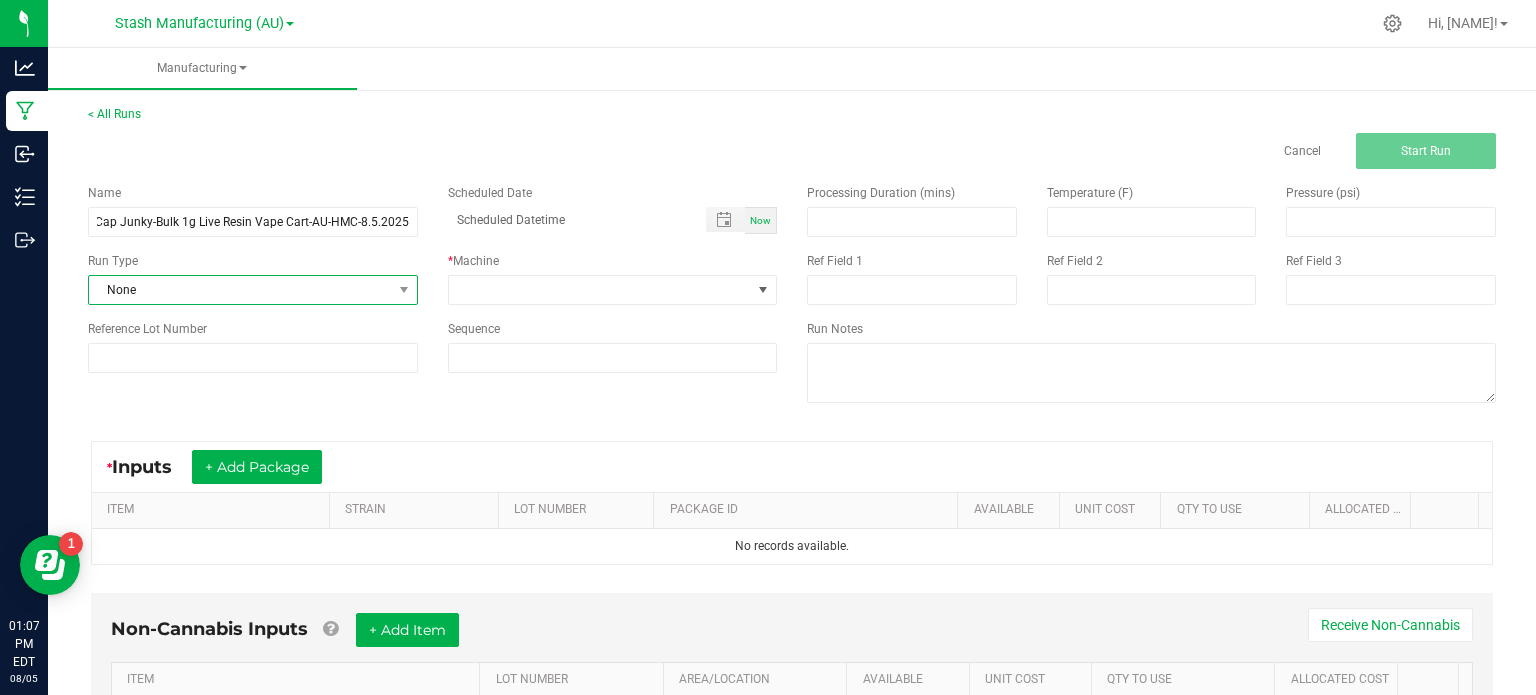 click on "None" at bounding box center [240, 290] 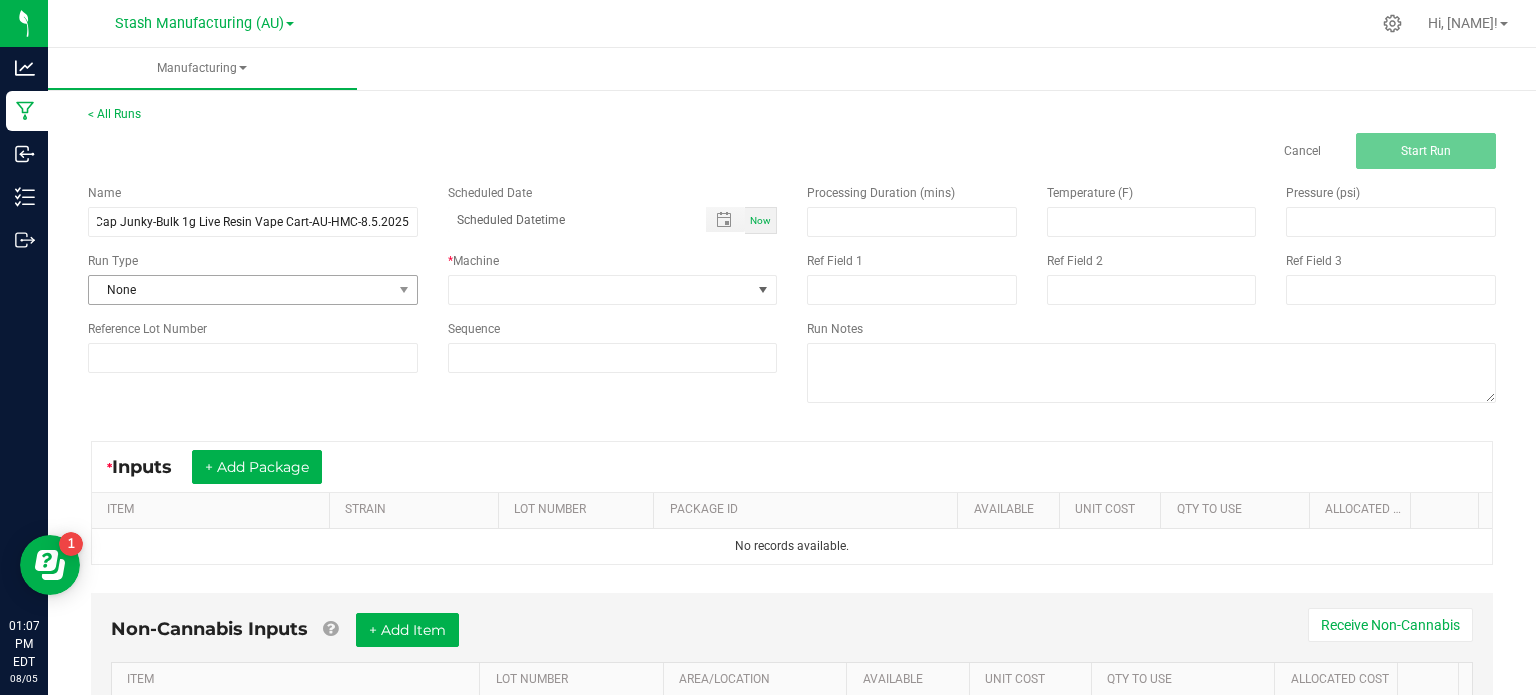 scroll, scrollTop: 0, scrollLeft: 0, axis: both 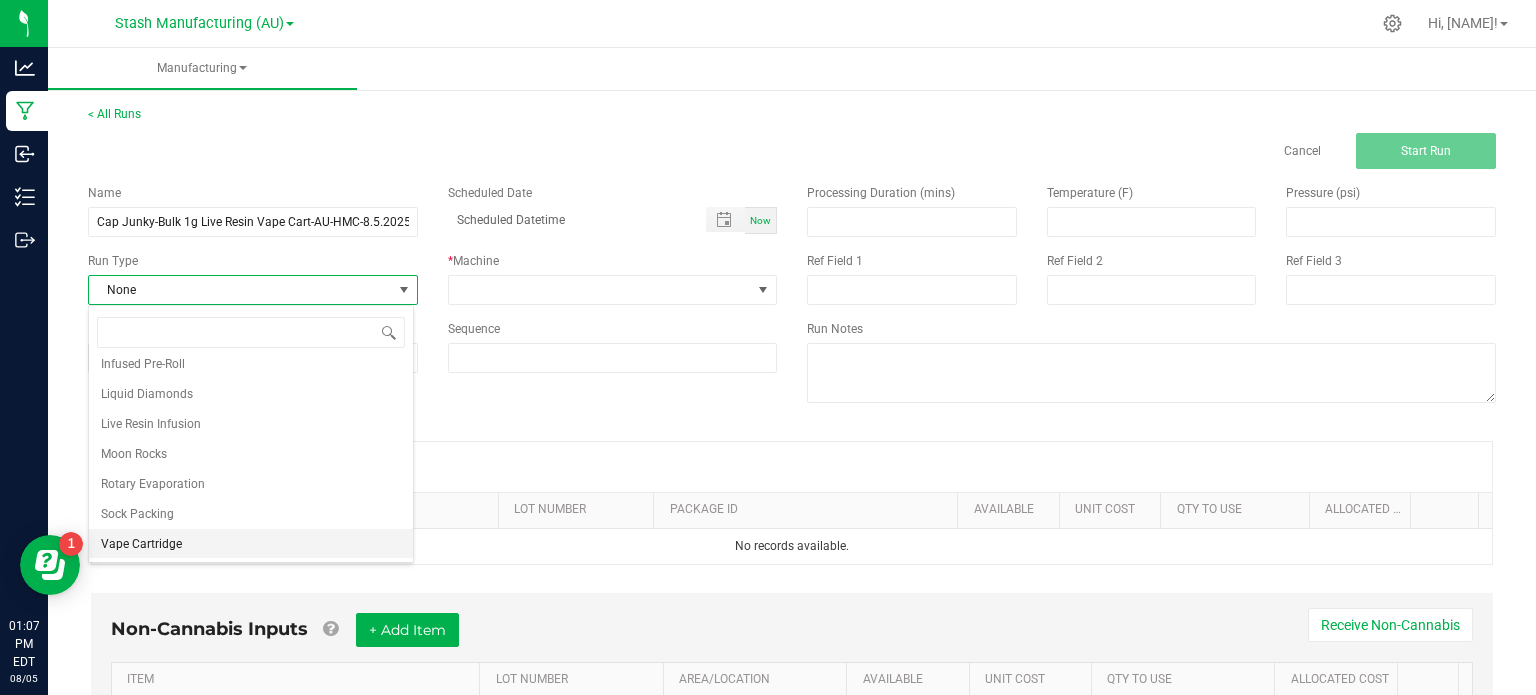 click on "Vape Cartridge" at bounding box center (251, 544) 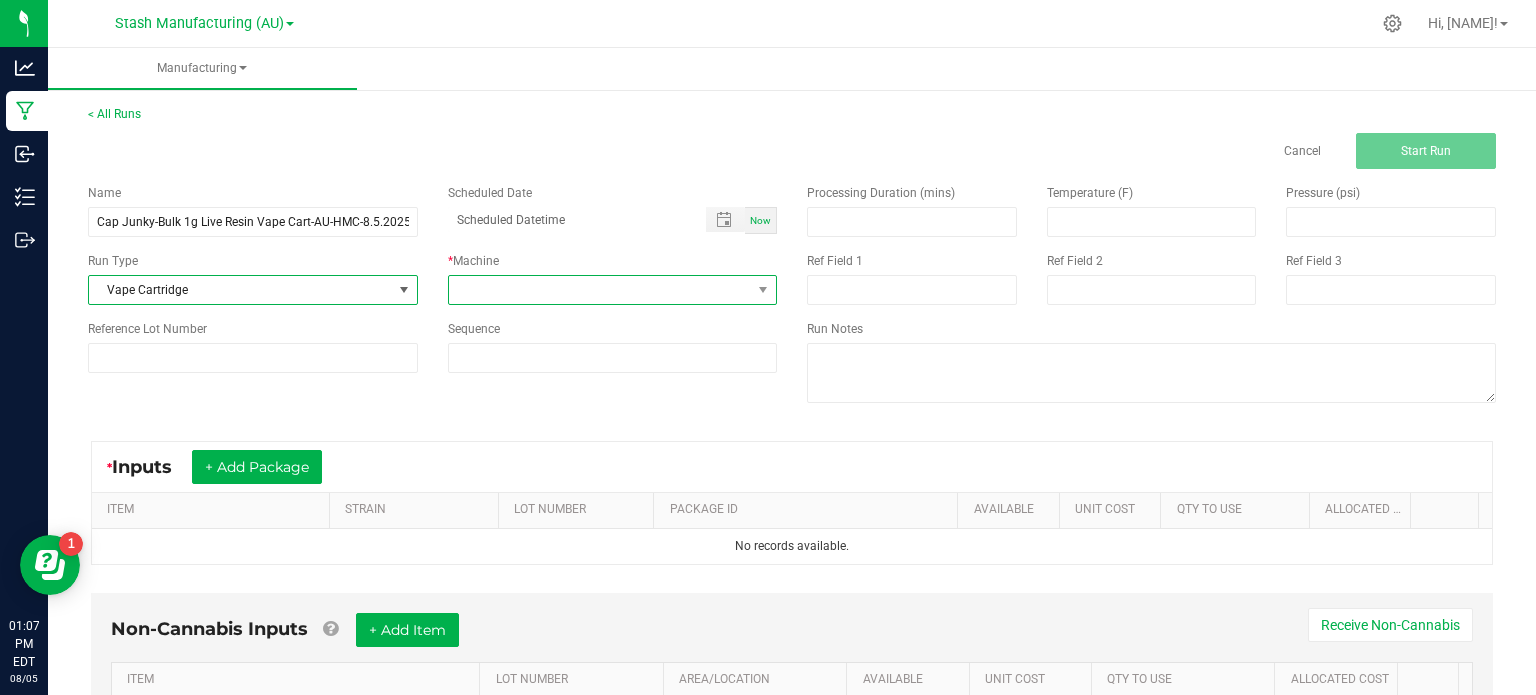 click at bounding box center [600, 290] 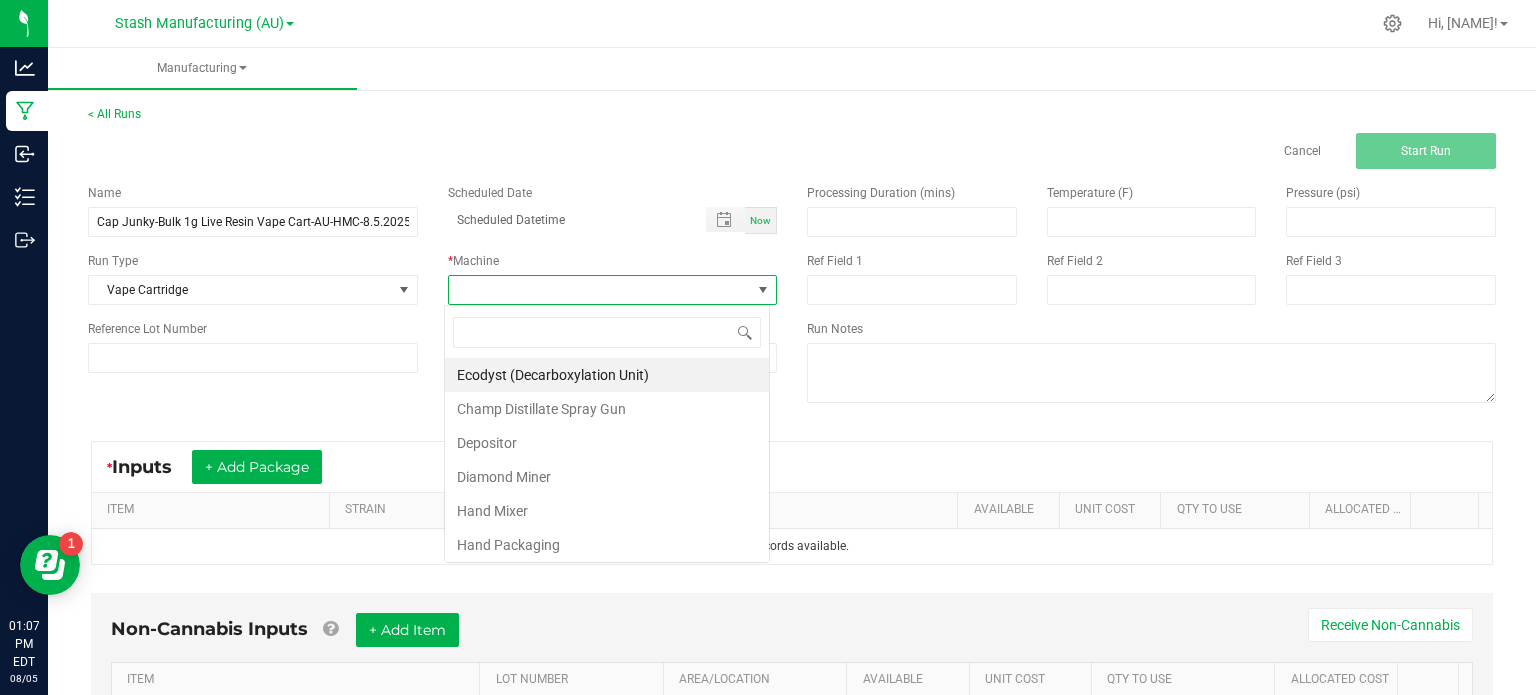 scroll, scrollTop: 99970, scrollLeft: 99674, axis: both 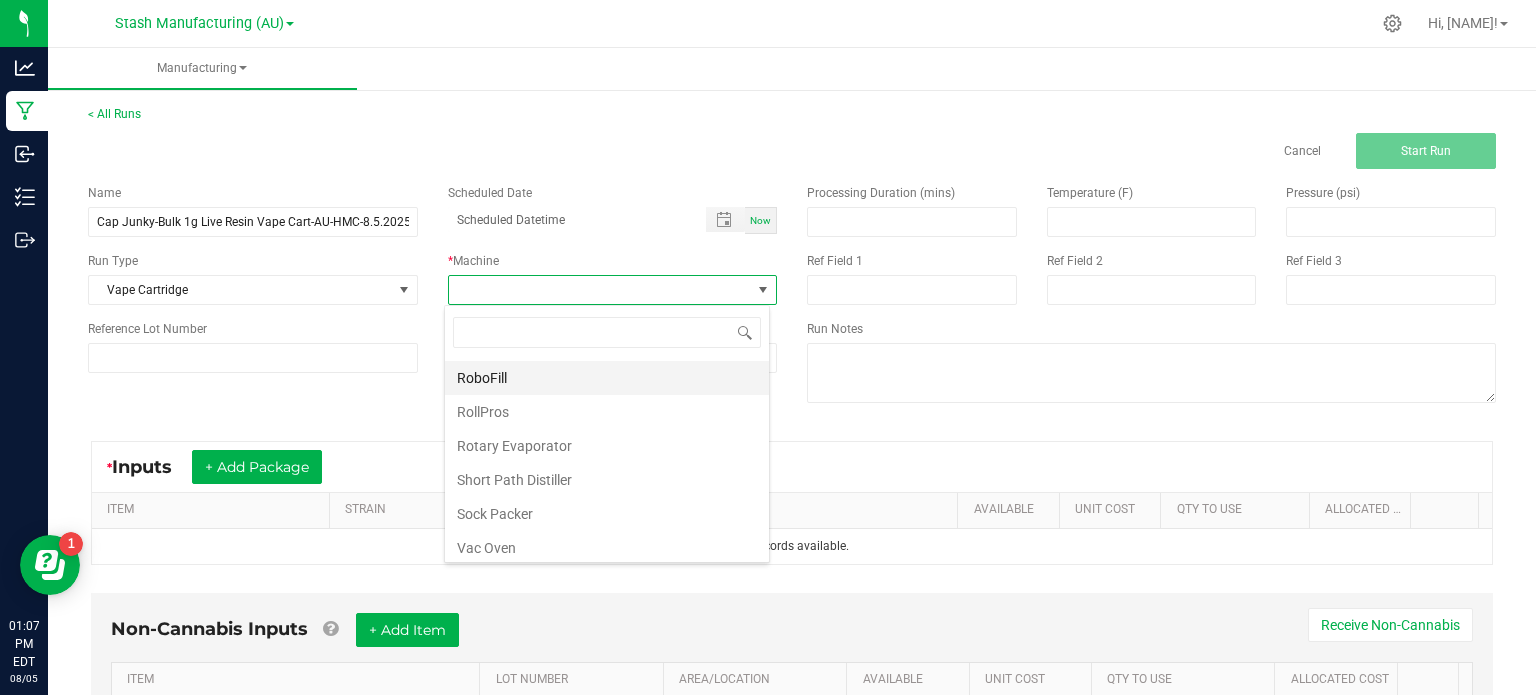 click on "RoboFill" at bounding box center [607, 378] 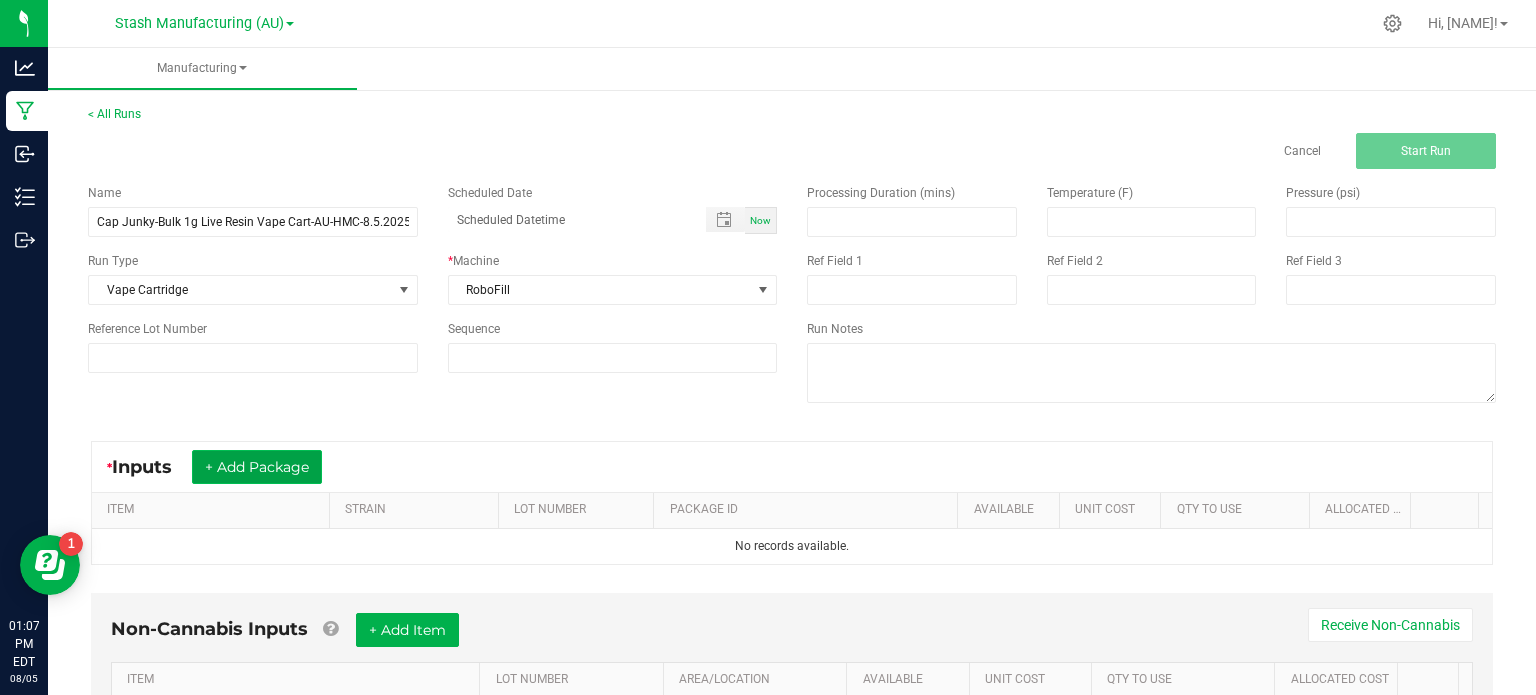 click on "+ Add Package" at bounding box center [257, 467] 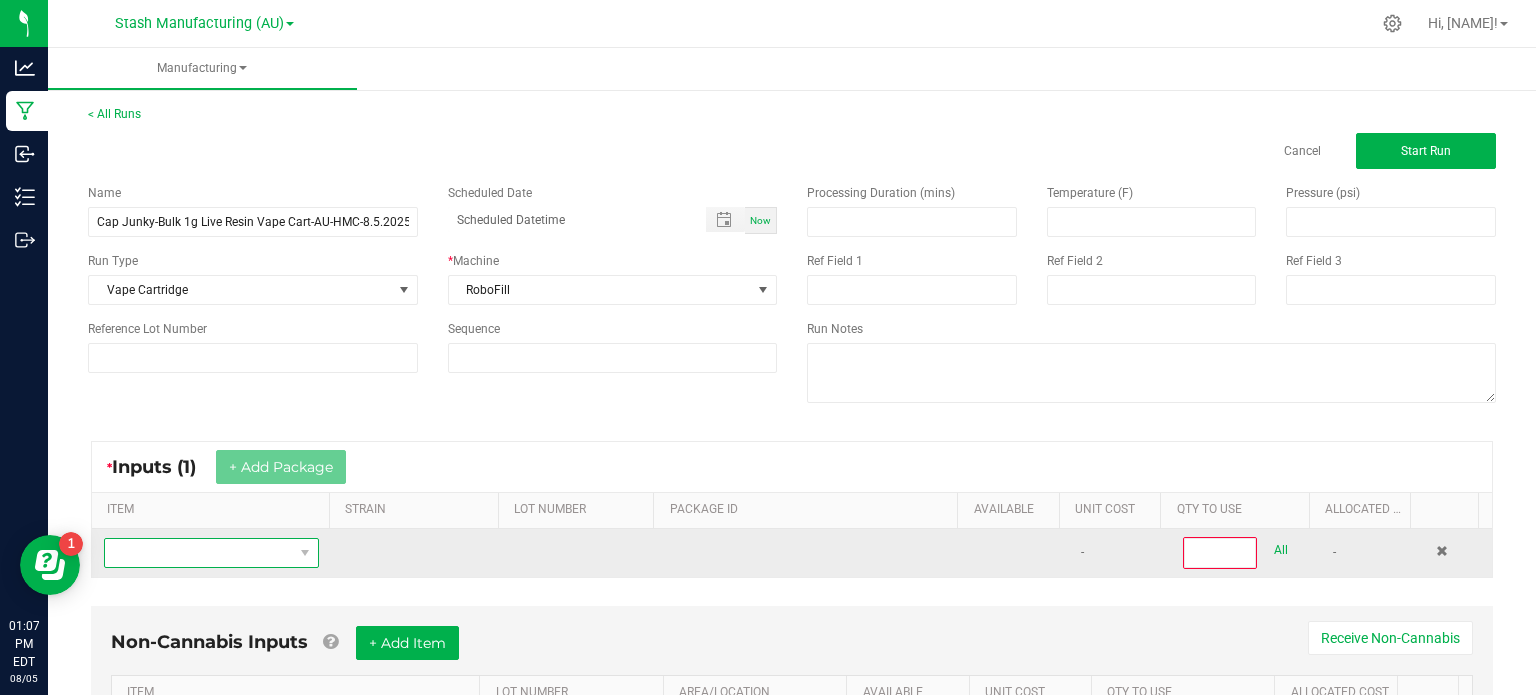 click at bounding box center (199, 553) 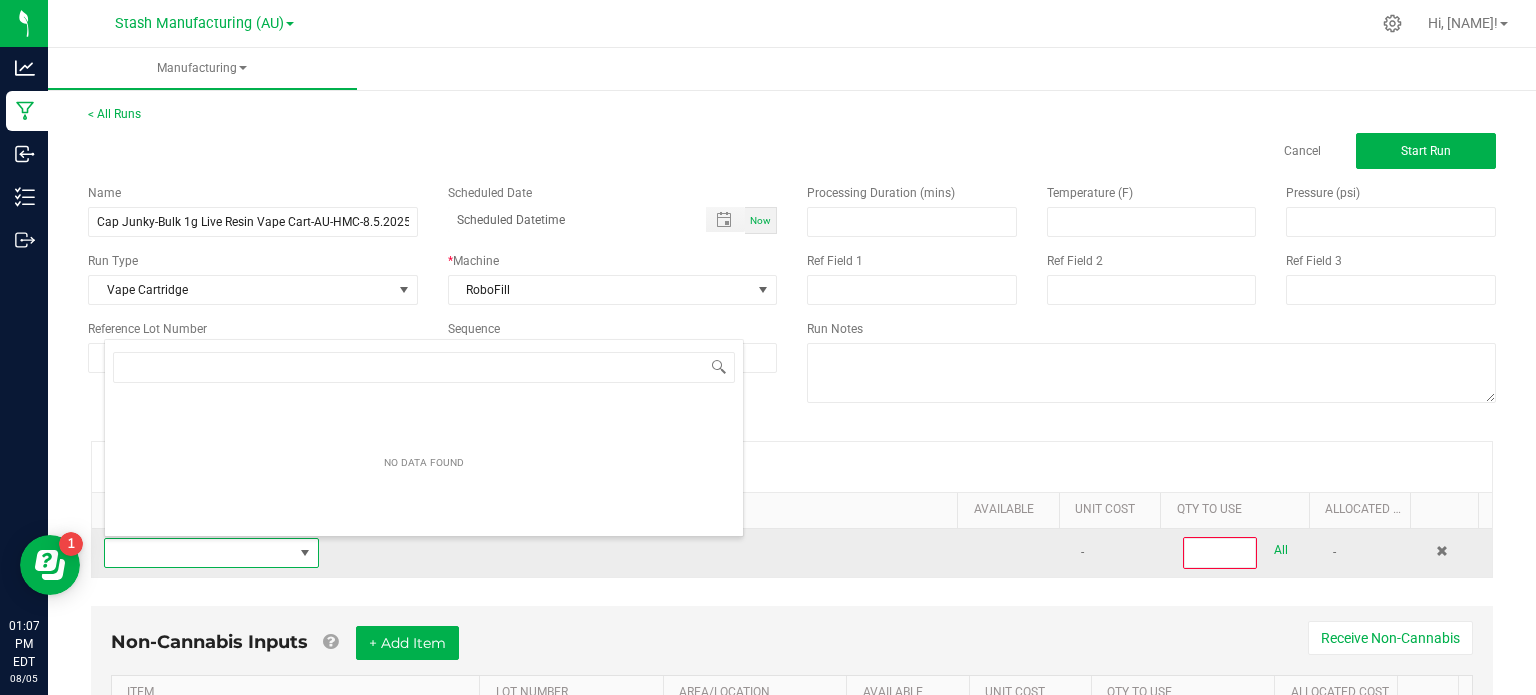 scroll, scrollTop: 99970, scrollLeft: 99790, axis: both 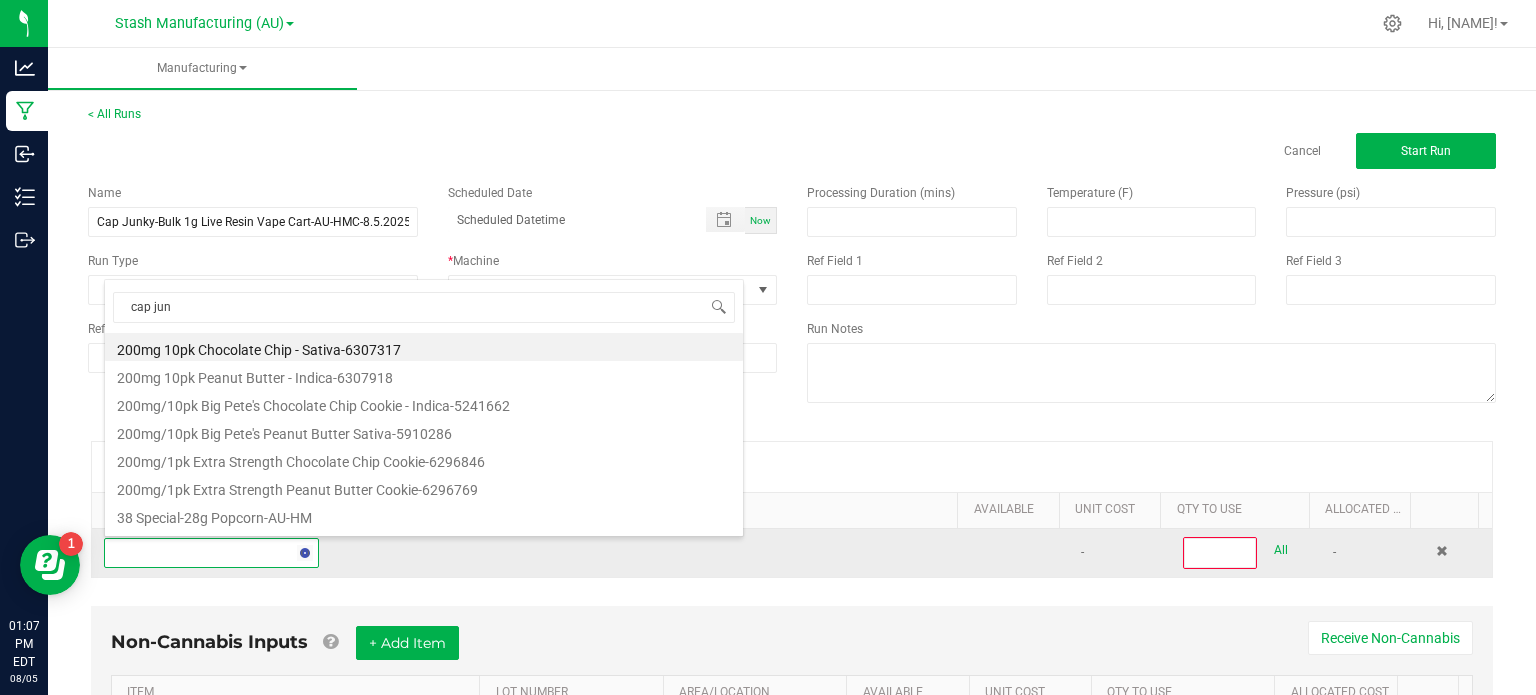 type on "cap junk" 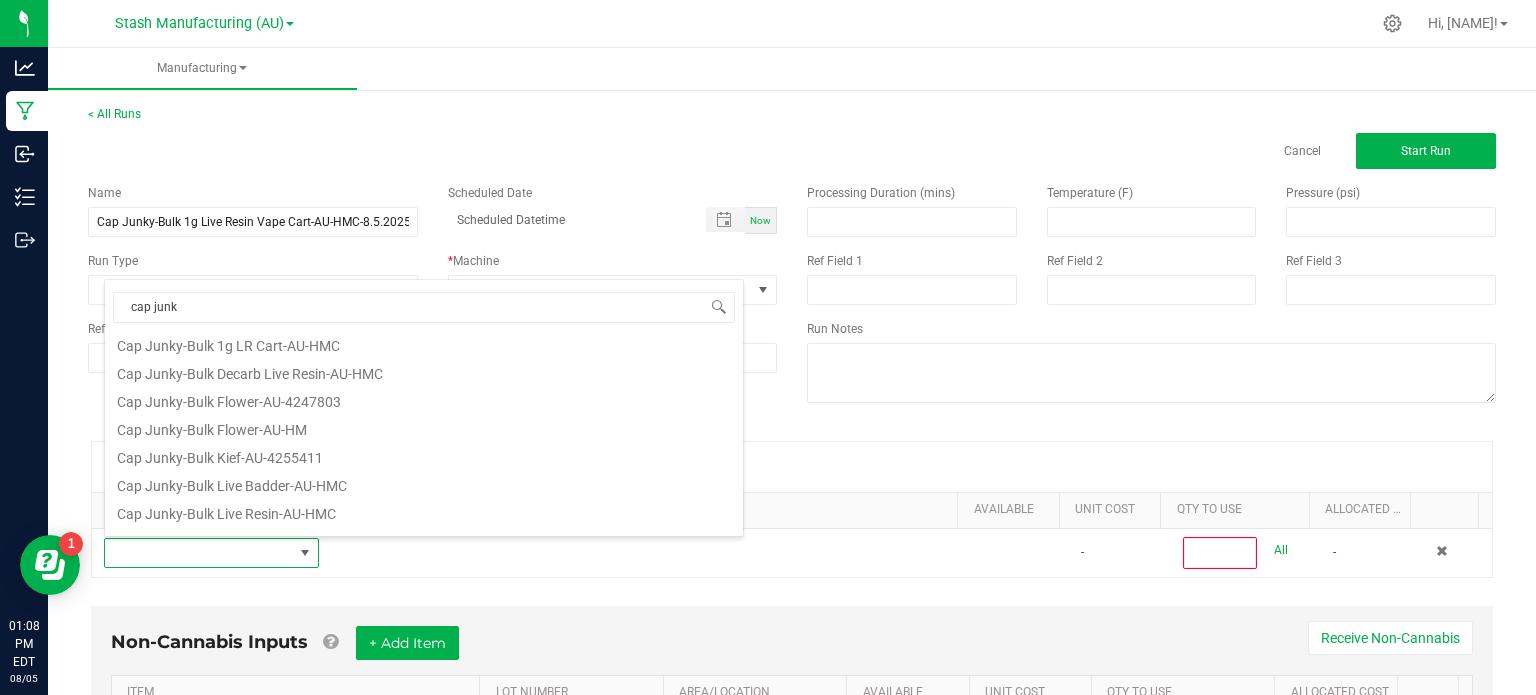 scroll, scrollTop: 384, scrollLeft: 0, axis: vertical 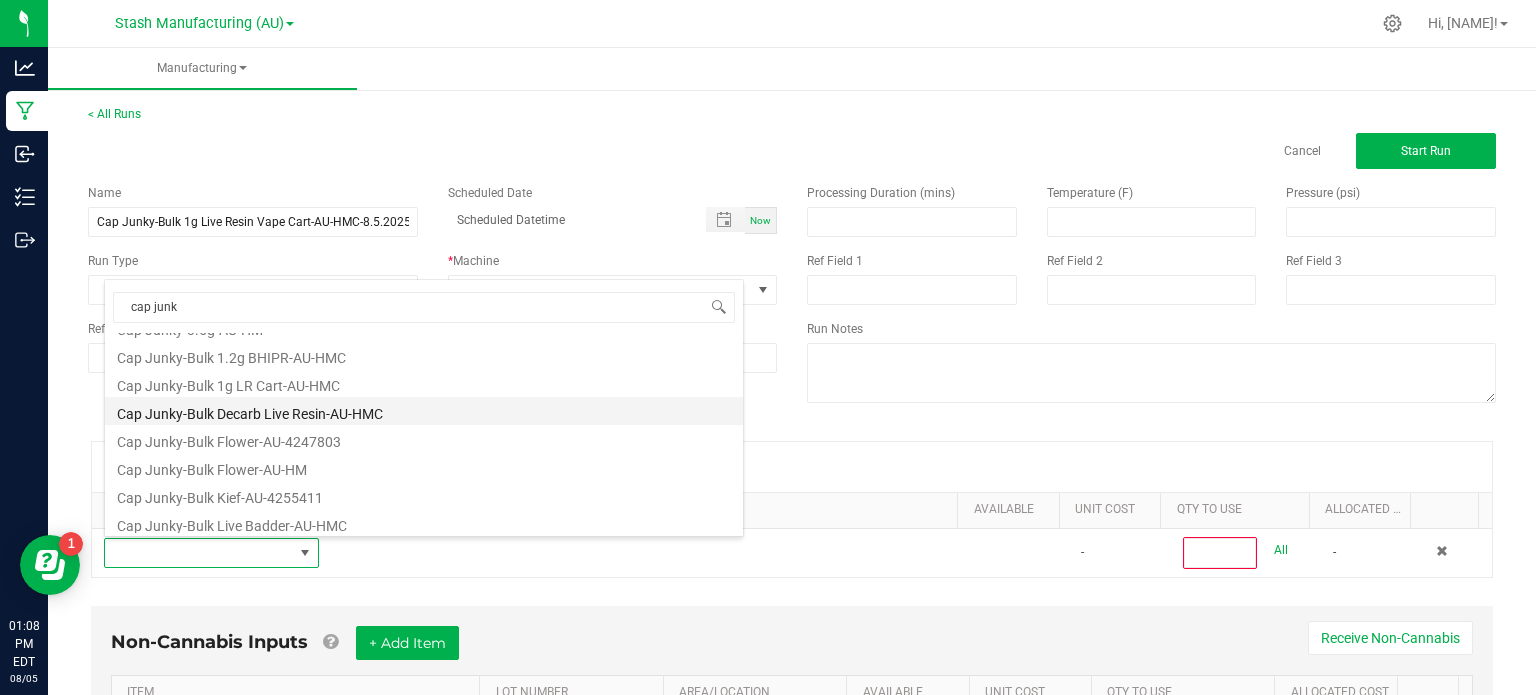 click on "Cap Junky-Bulk Decarb Live Resin-AU-HMC" at bounding box center (424, 411) 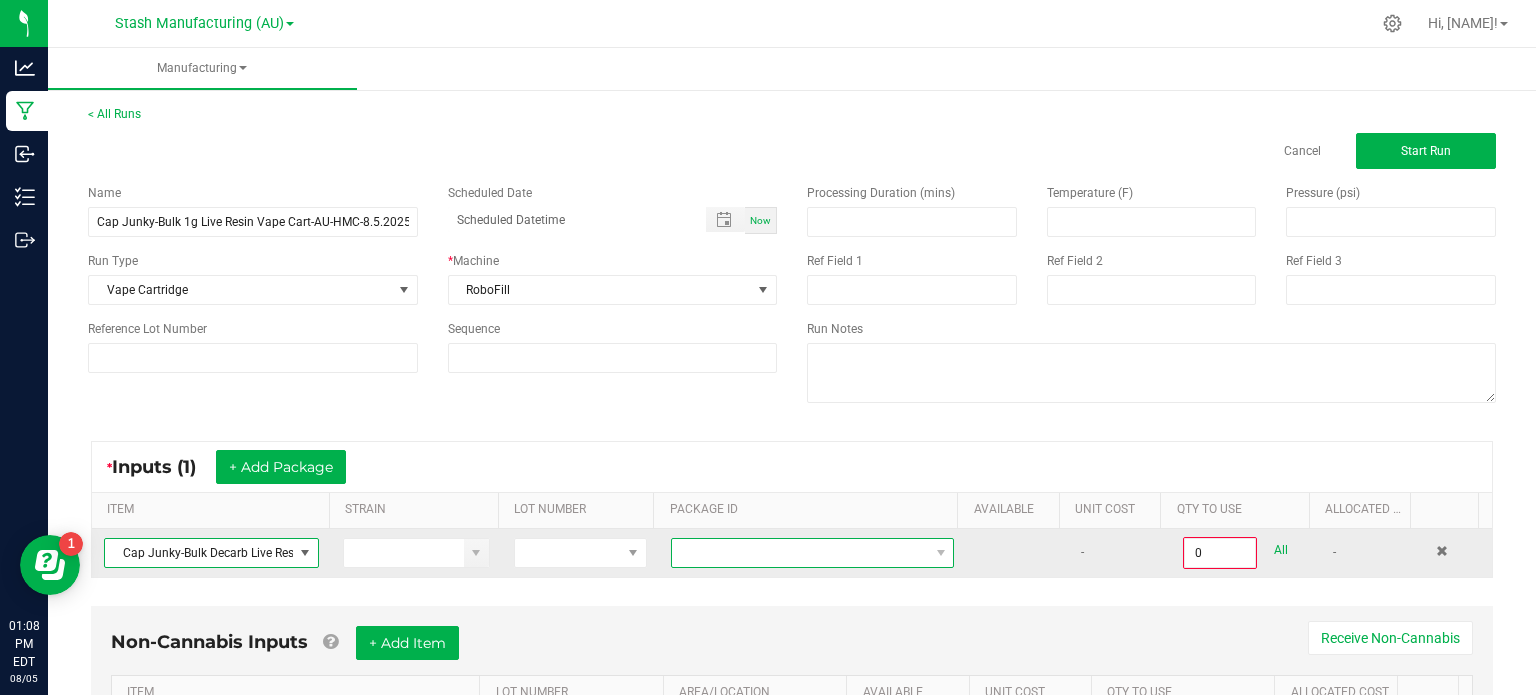 click at bounding box center (800, 553) 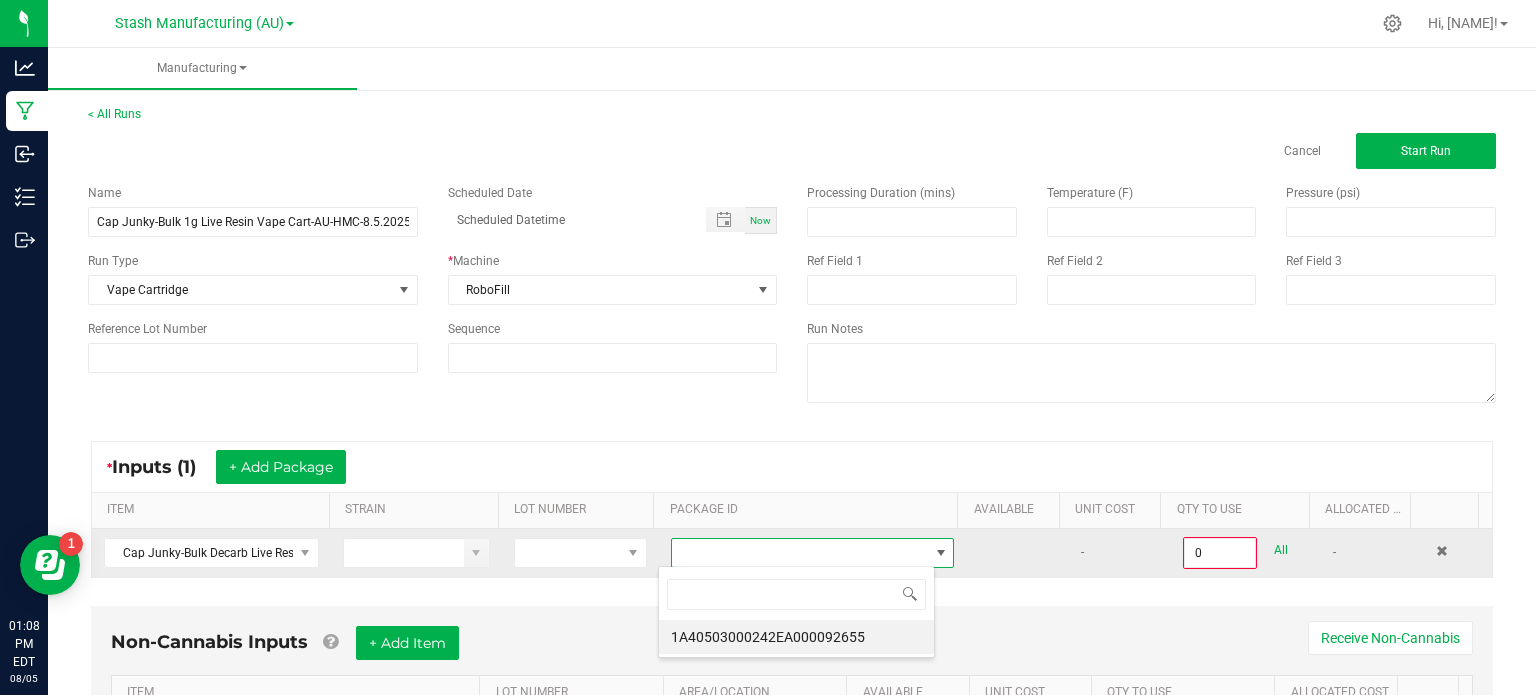 scroll, scrollTop: 99970, scrollLeft: 99723, axis: both 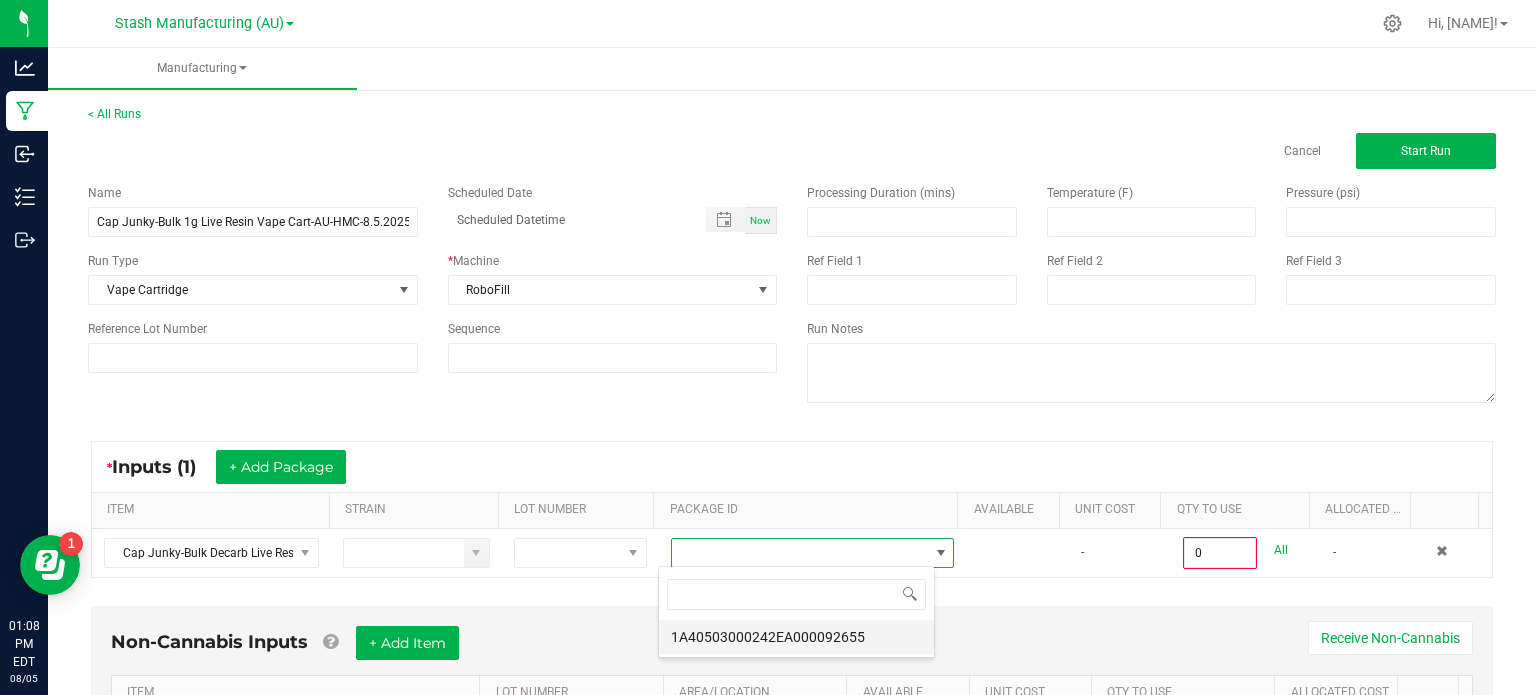 click on "1A40503000242EA000092655" at bounding box center [796, 637] 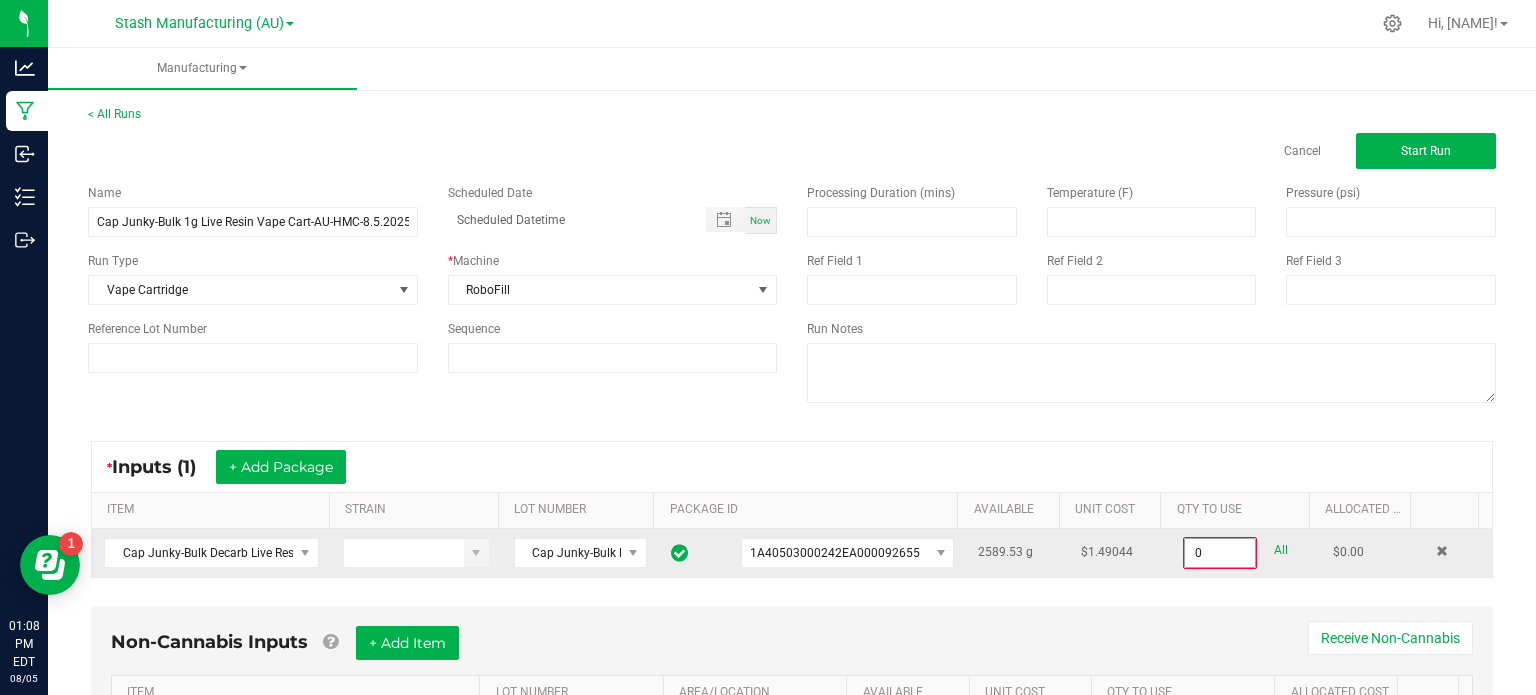 click on "0" at bounding box center (1220, 553) 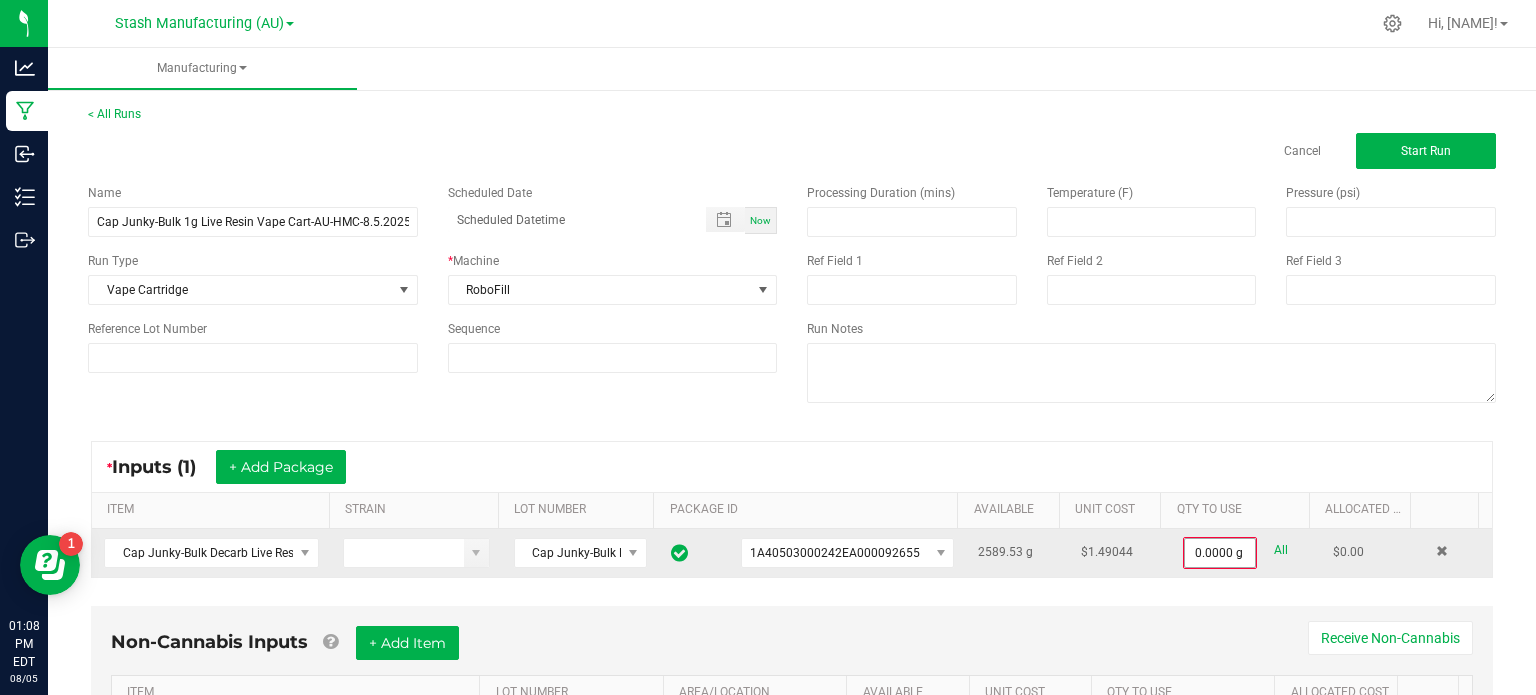 click on "0.0000 g" at bounding box center (1220, 553) 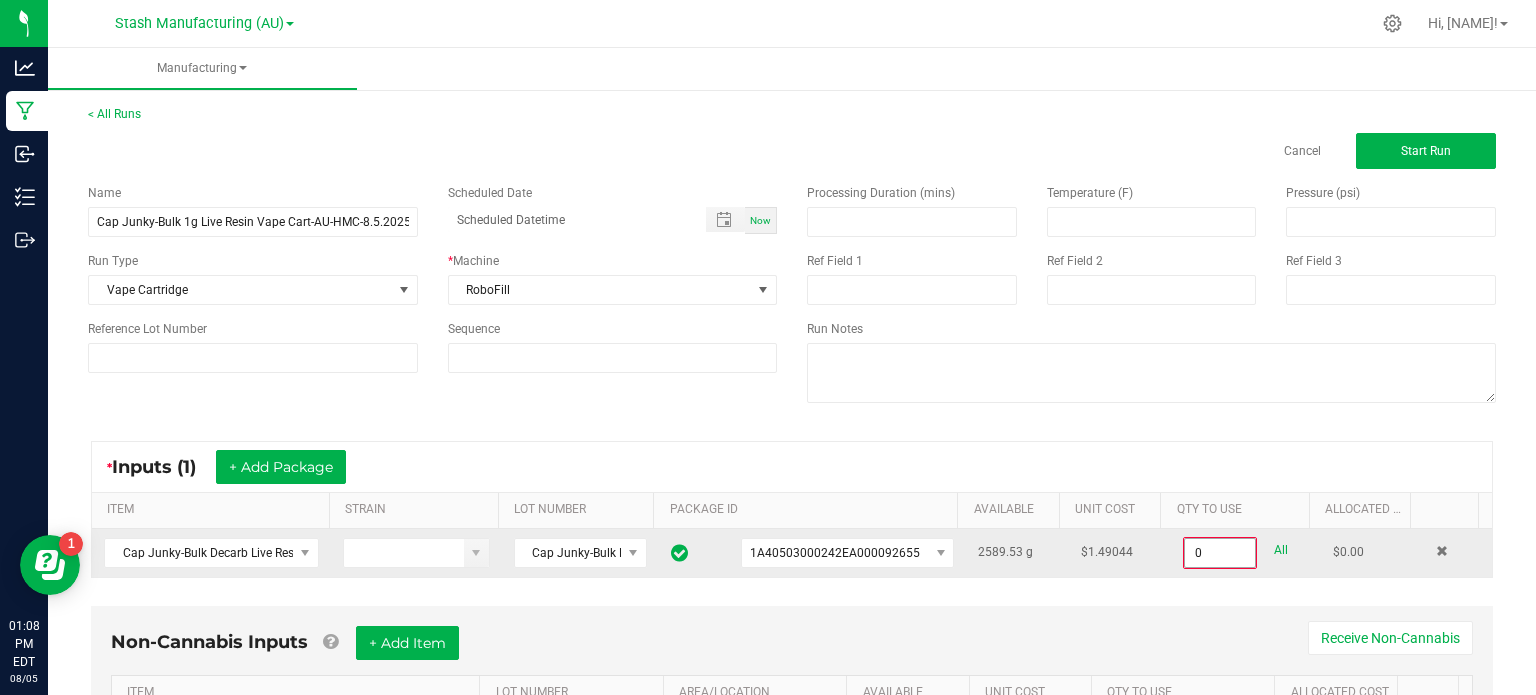 click on "0" at bounding box center [1220, 553] 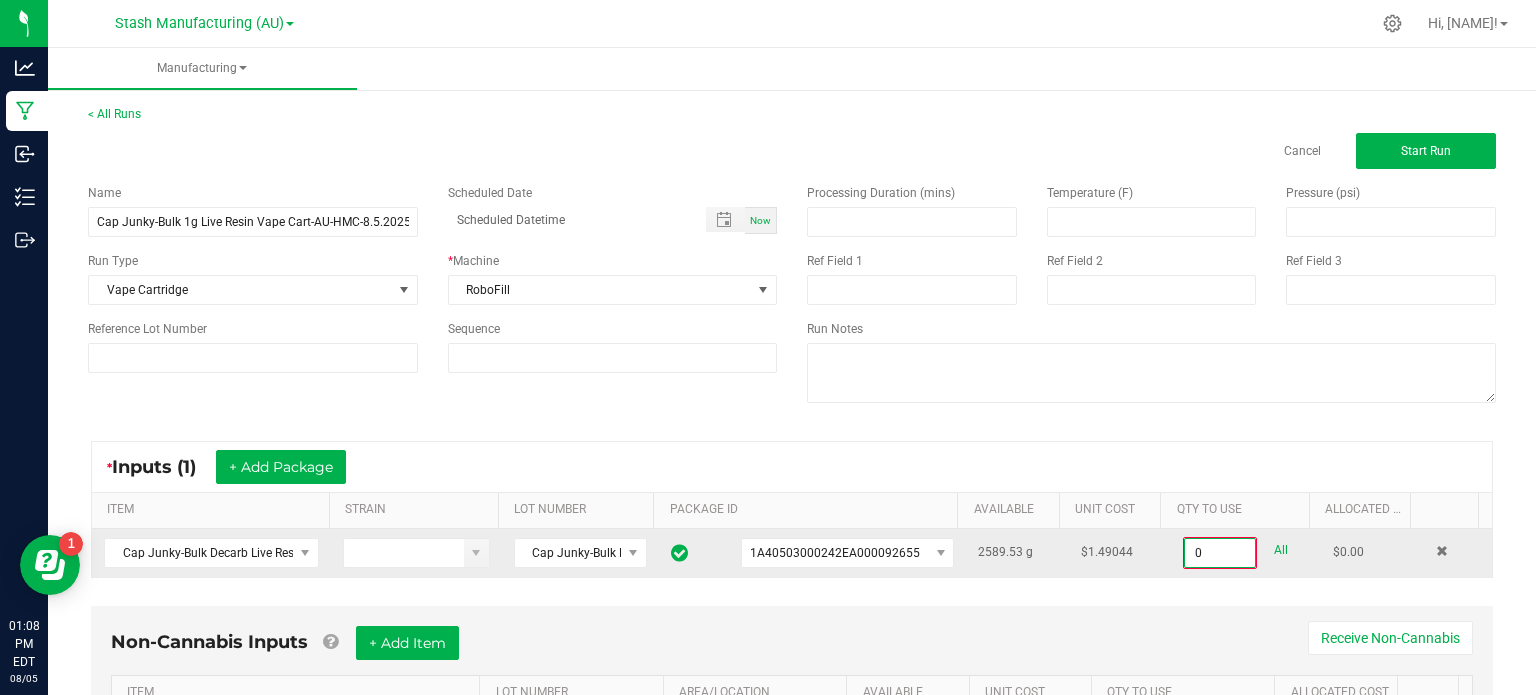 click on "0" at bounding box center (1220, 553) 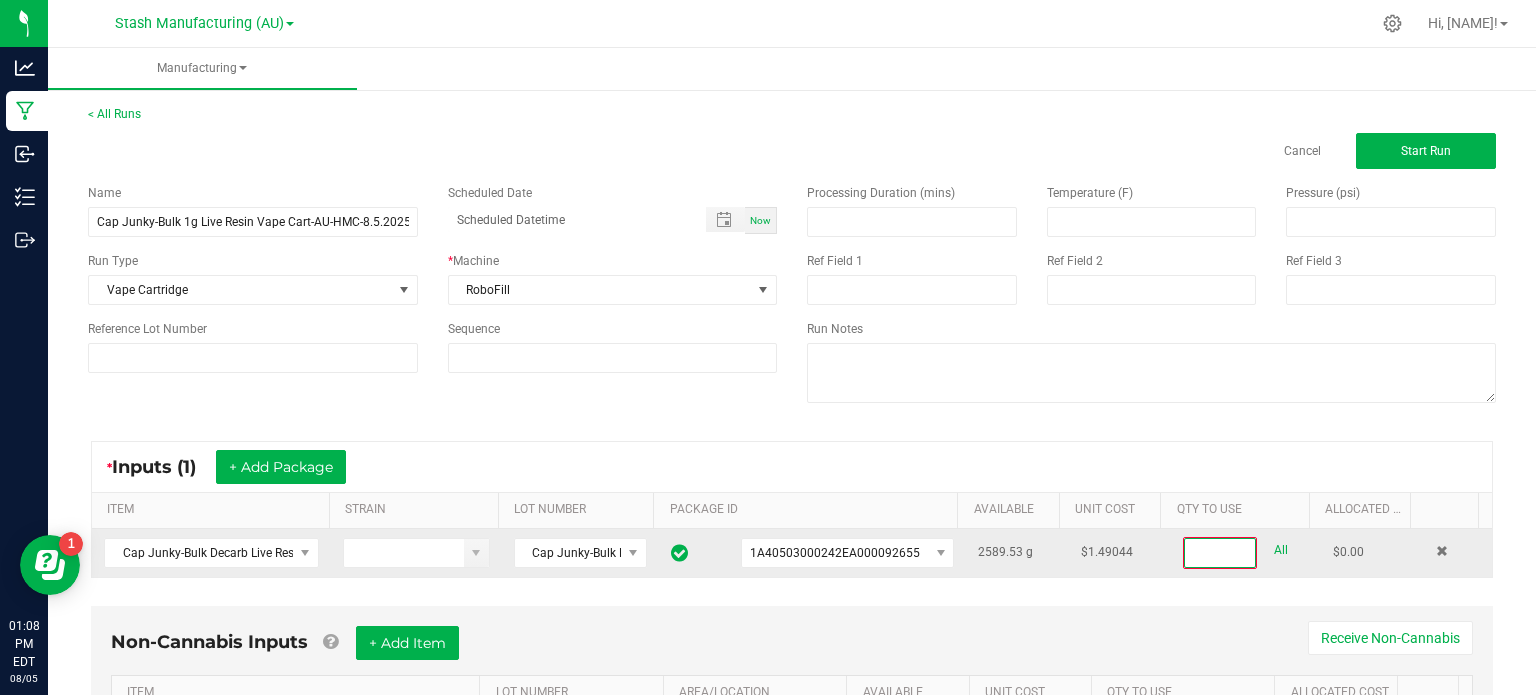 paste on "2568.33" 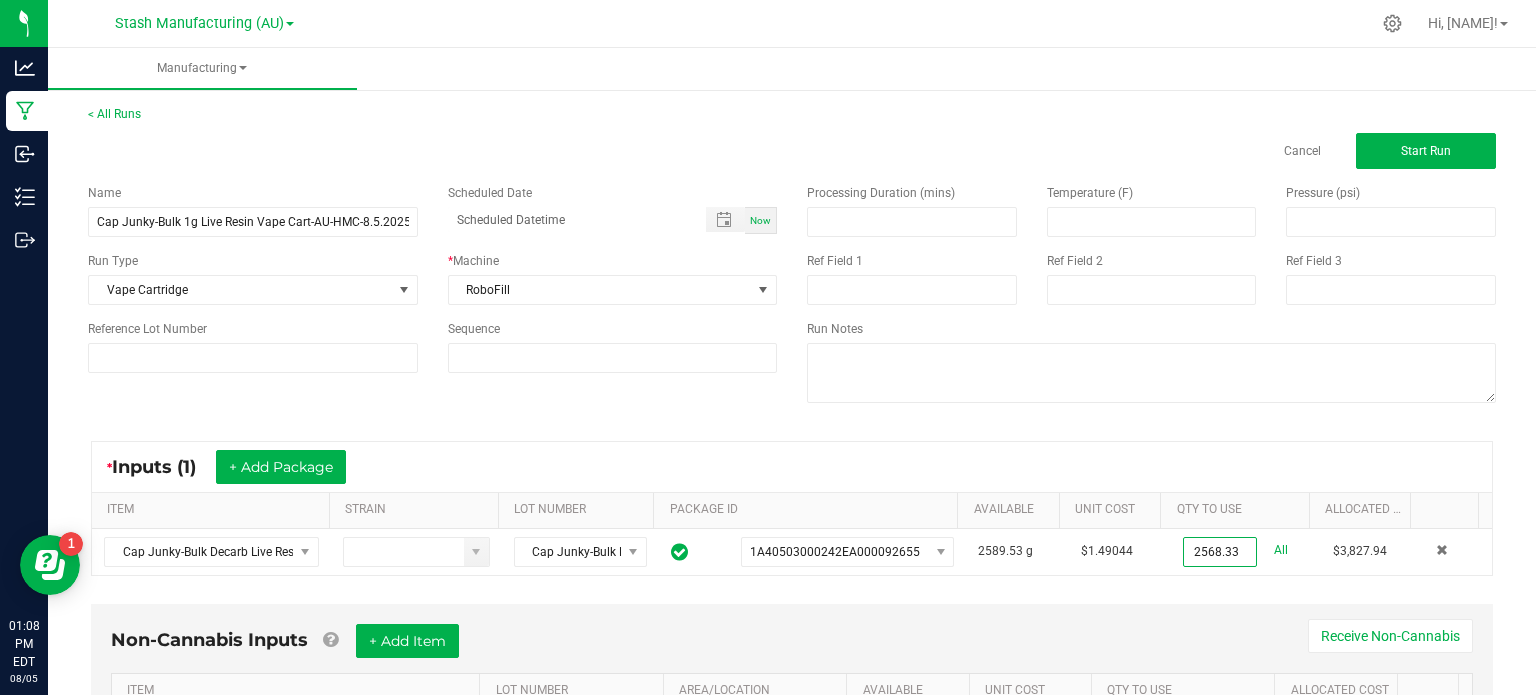 type on "2568.3300 g" 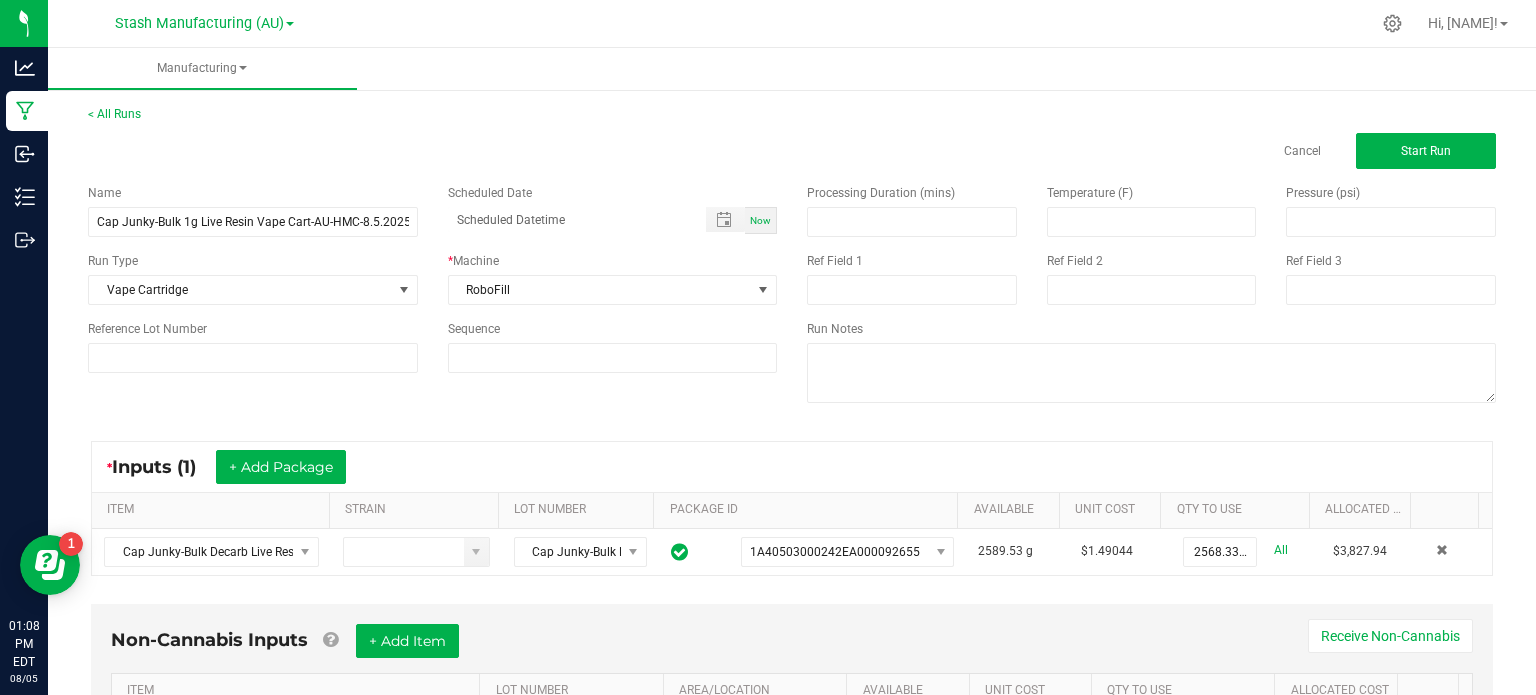 click on "Non-Cannabis Inputs   + Add Item   Receive Non-Cannabis  ITEM LOT NUMBER AREA/LOCATION AVAILABLE Unit Cost QTY TO USE Allocated Cost  No records available." at bounding box center (792, 699) 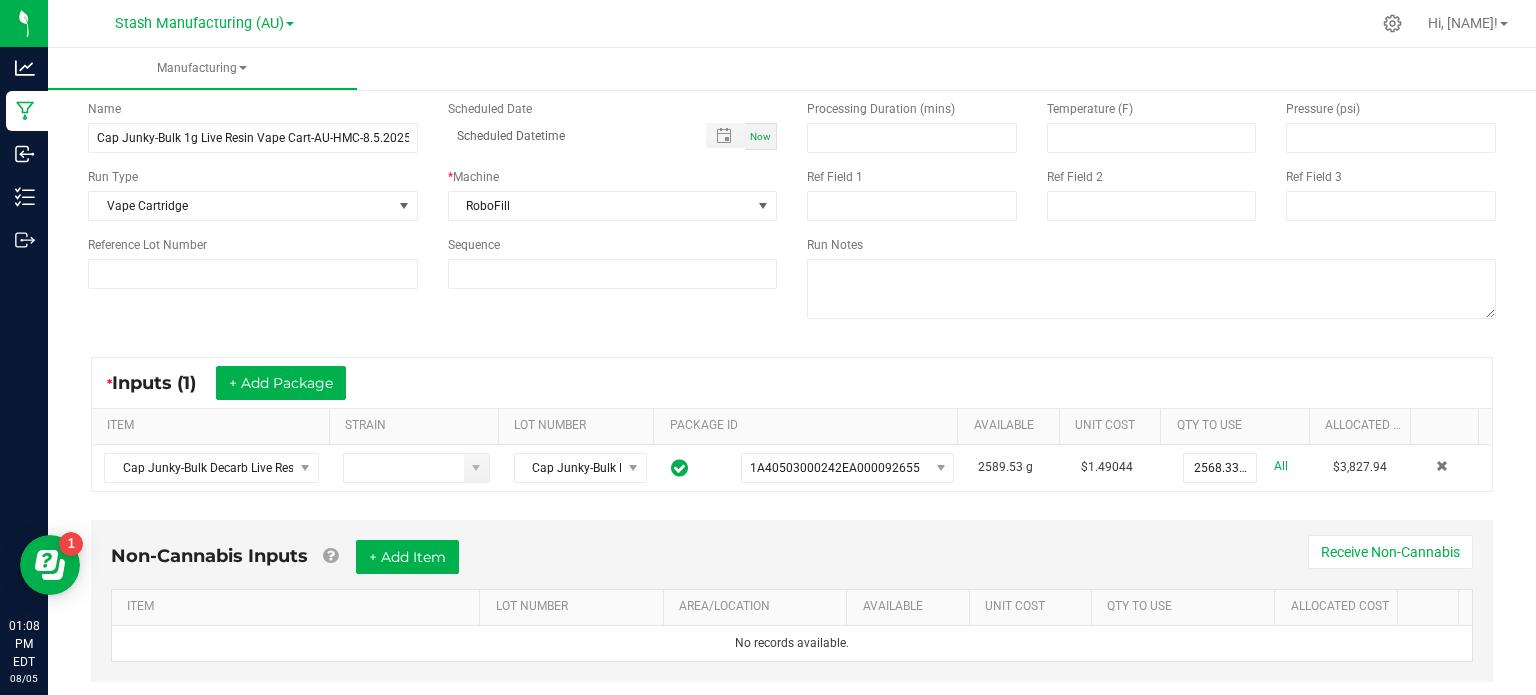 scroll, scrollTop: 125, scrollLeft: 0, axis: vertical 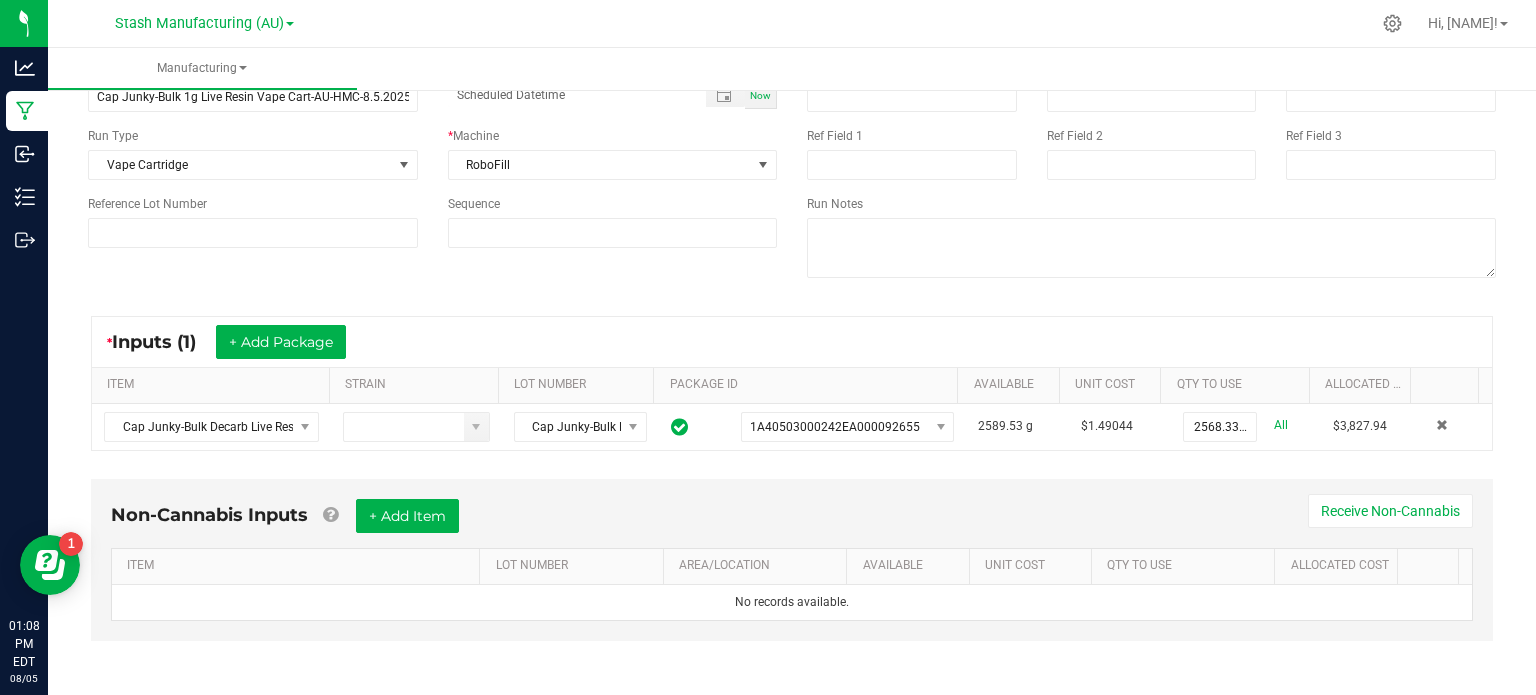 click on "ITEM STRAIN LOT NUMBER PACKAGE ID AVAILABLE Unit Cost QTY TO USE Allocated Cost Cap Junky-Bulk Decarb Live Resin-AU-HMC Cap Junky-Bulk Decarb Live Resin-AU-HMC-[MONTH].[DAY].[YEAR]
1A40503000242EA000092655 2589.53   g  $1.49044  2568.3300 g All  $3,827.94  Non-Cannabis Inputs   + Add Item   Receive Non-Cannabis  ITEM LOT NUMBER AREA/LOCATION AVAILABLE Unit Cost QTY TO USE Allocated Cost  No records available." at bounding box center (792, 329) 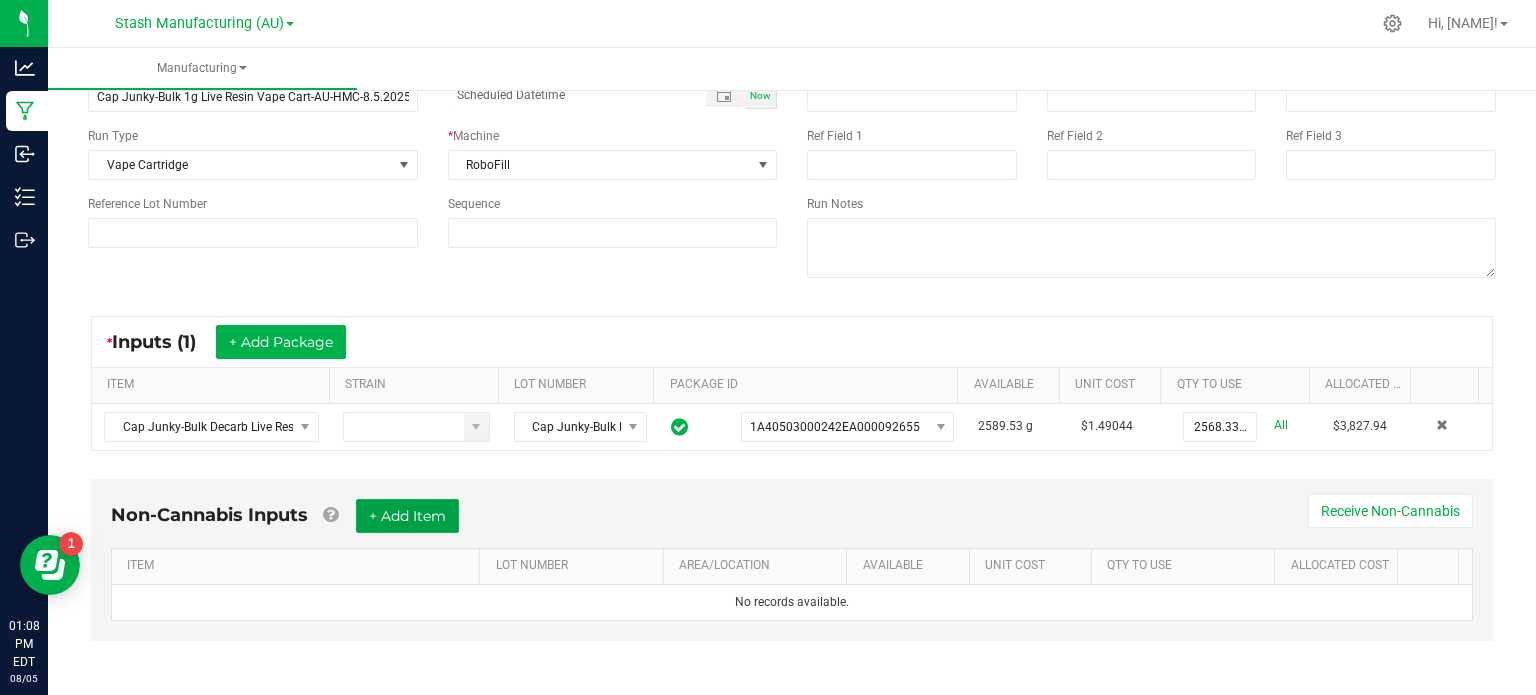 click on "+ Add Item" at bounding box center (407, 516) 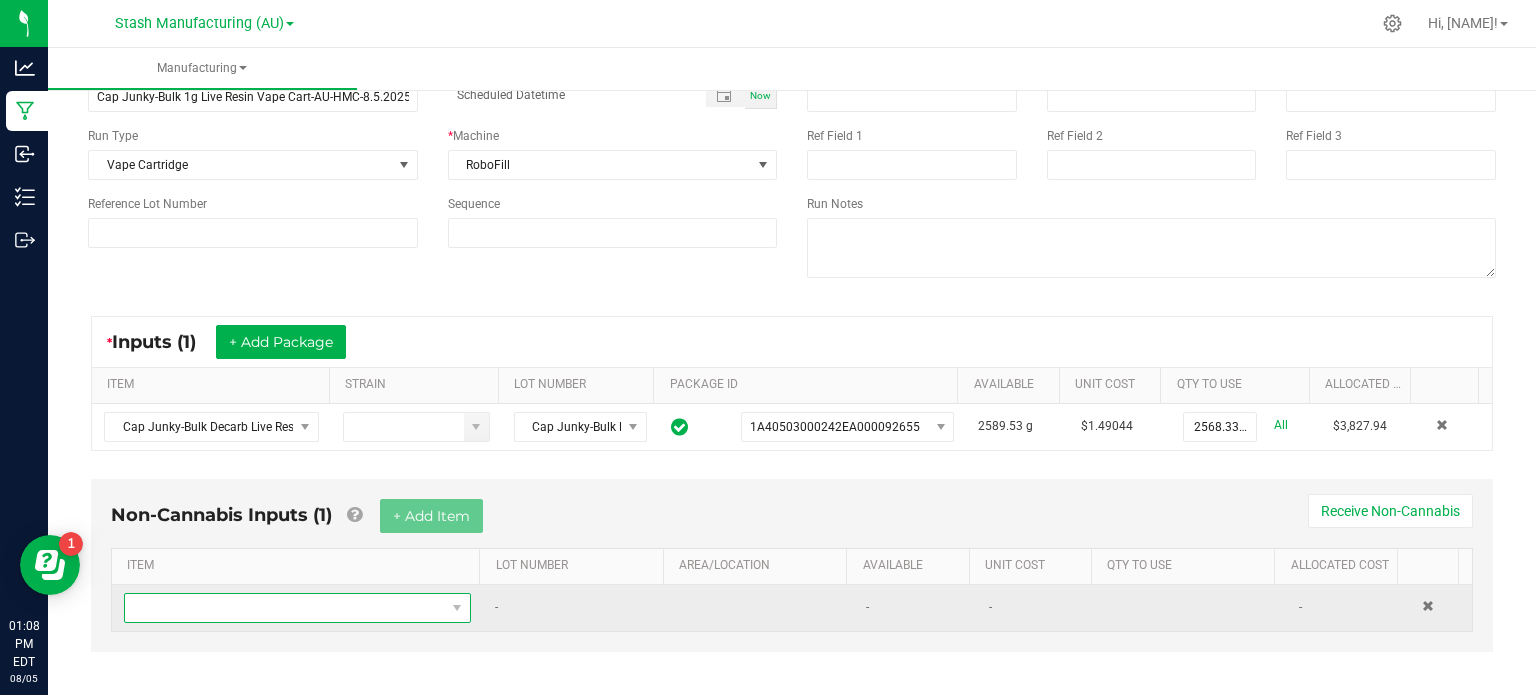 click at bounding box center [285, 608] 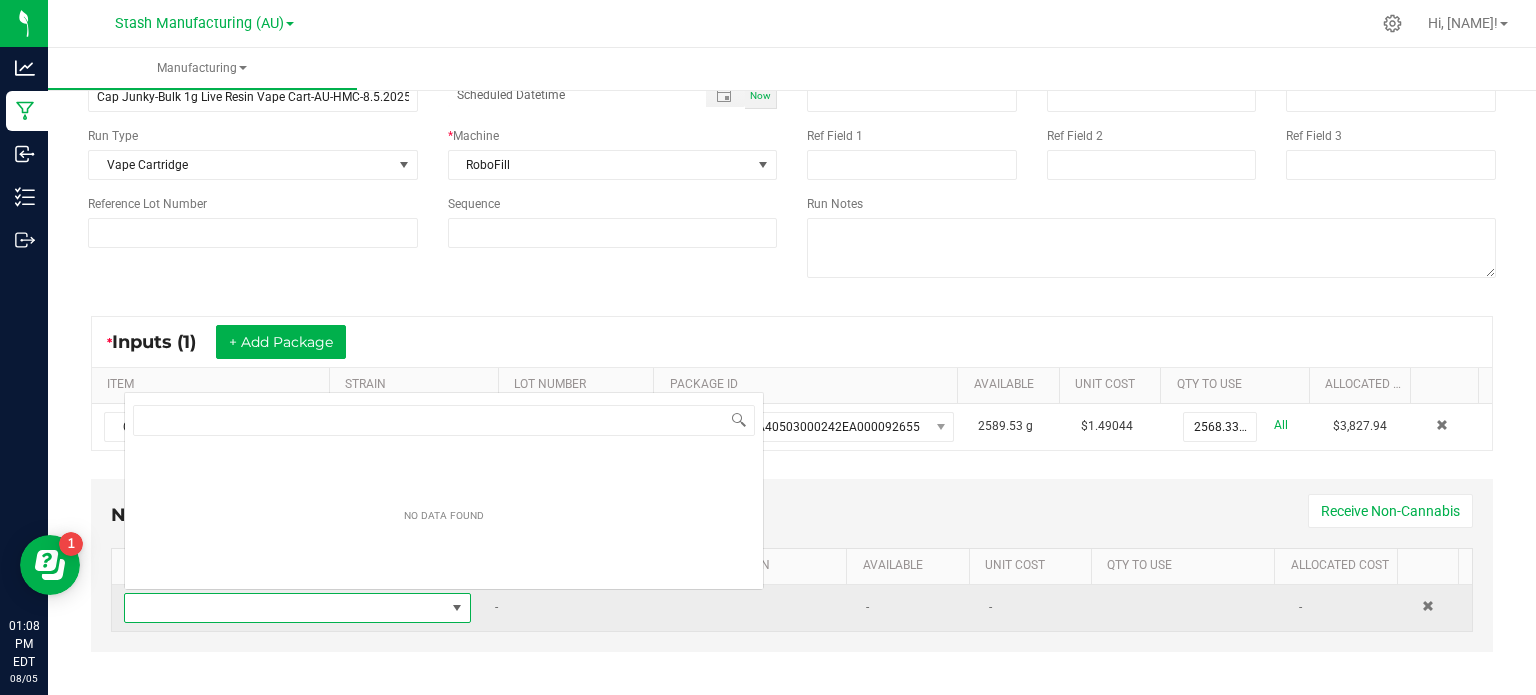 scroll, scrollTop: 0, scrollLeft: 0, axis: both 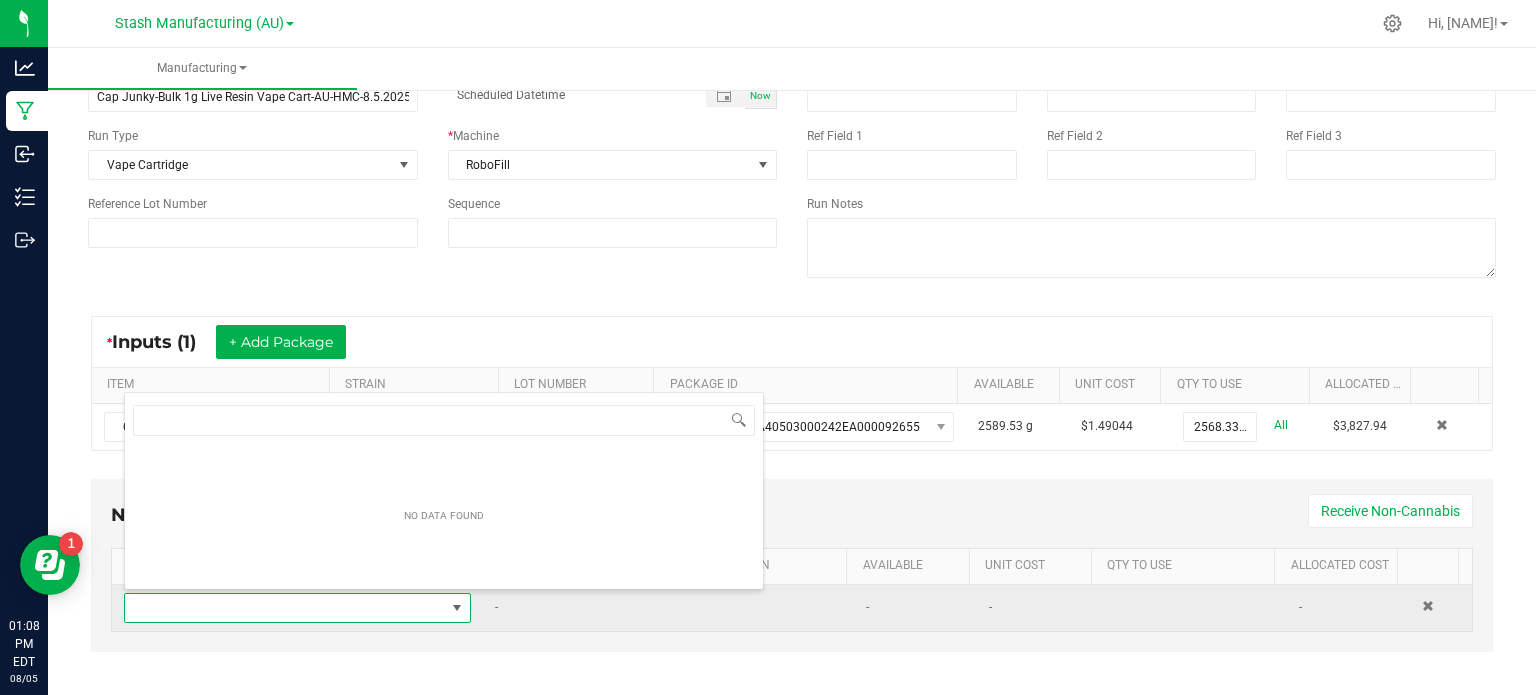 click at bounding box center (285, 608) 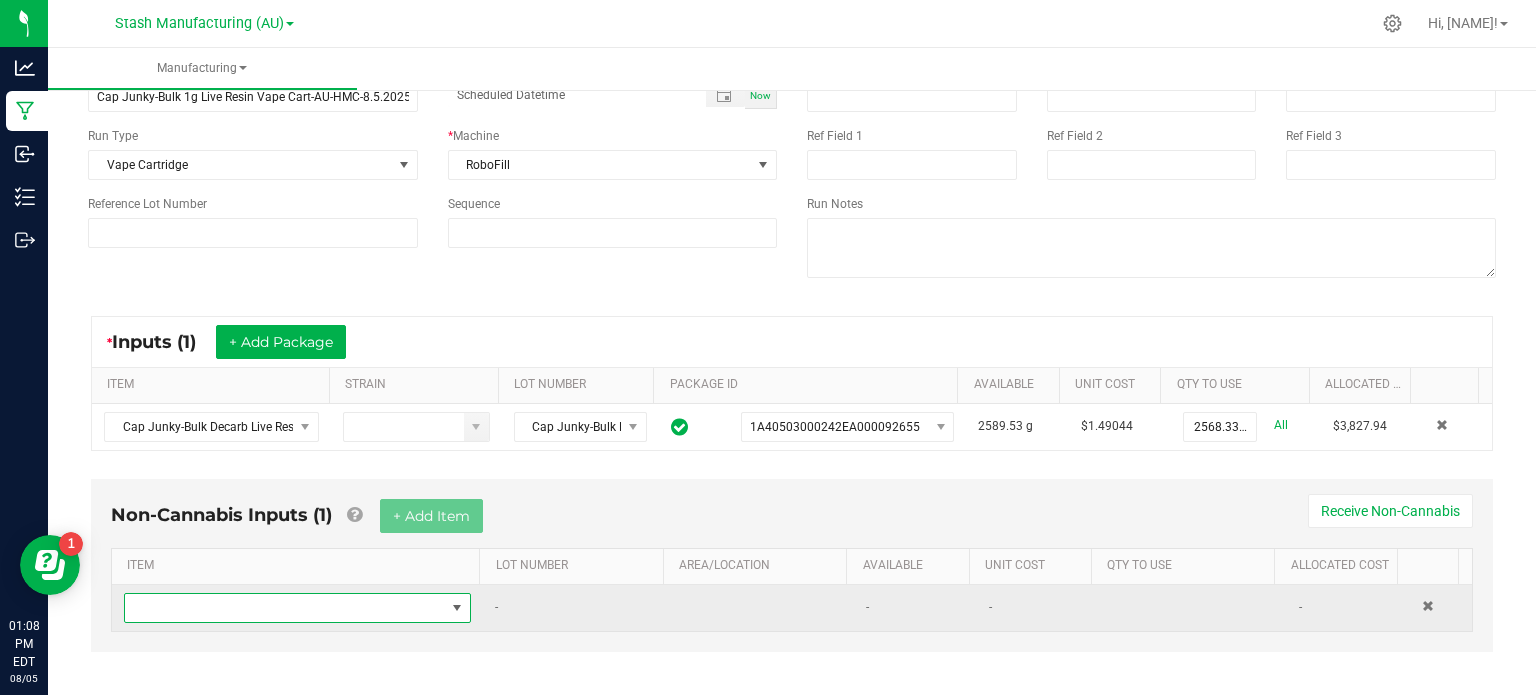 click at bounding box center (285, 608) 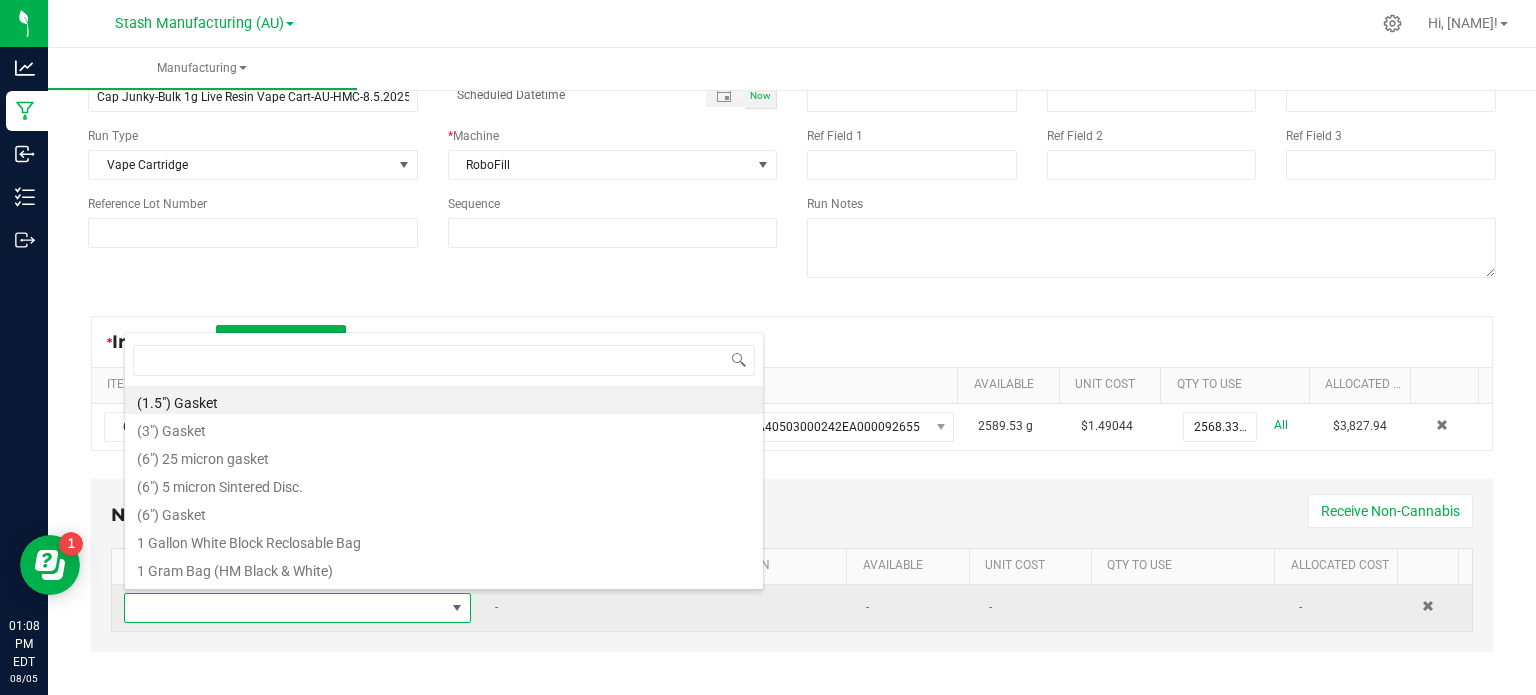 scroll, scrollTop: 99970, scrollLeft: 99661, axis: both 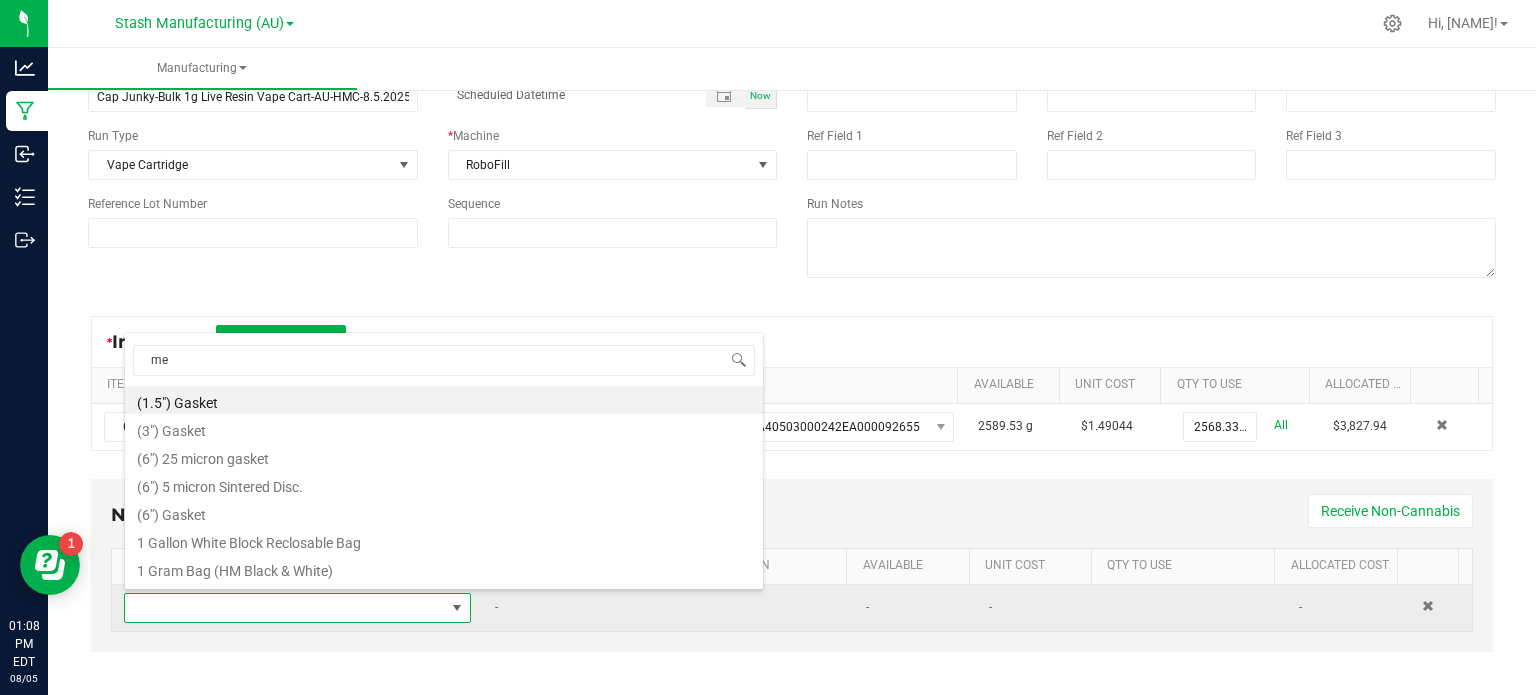 type on "met" 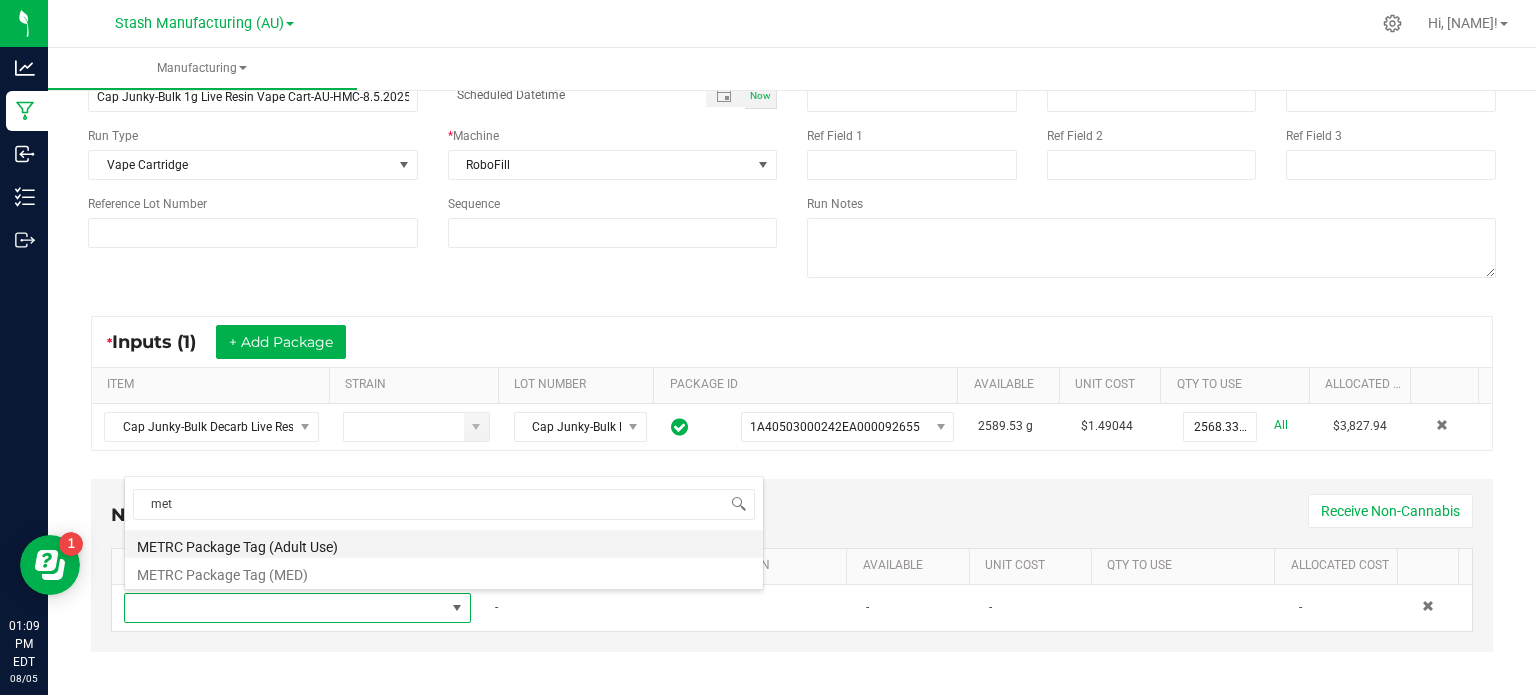 click on "METRC Package Tag (Adult Use)" at bounding box center [444, 544] 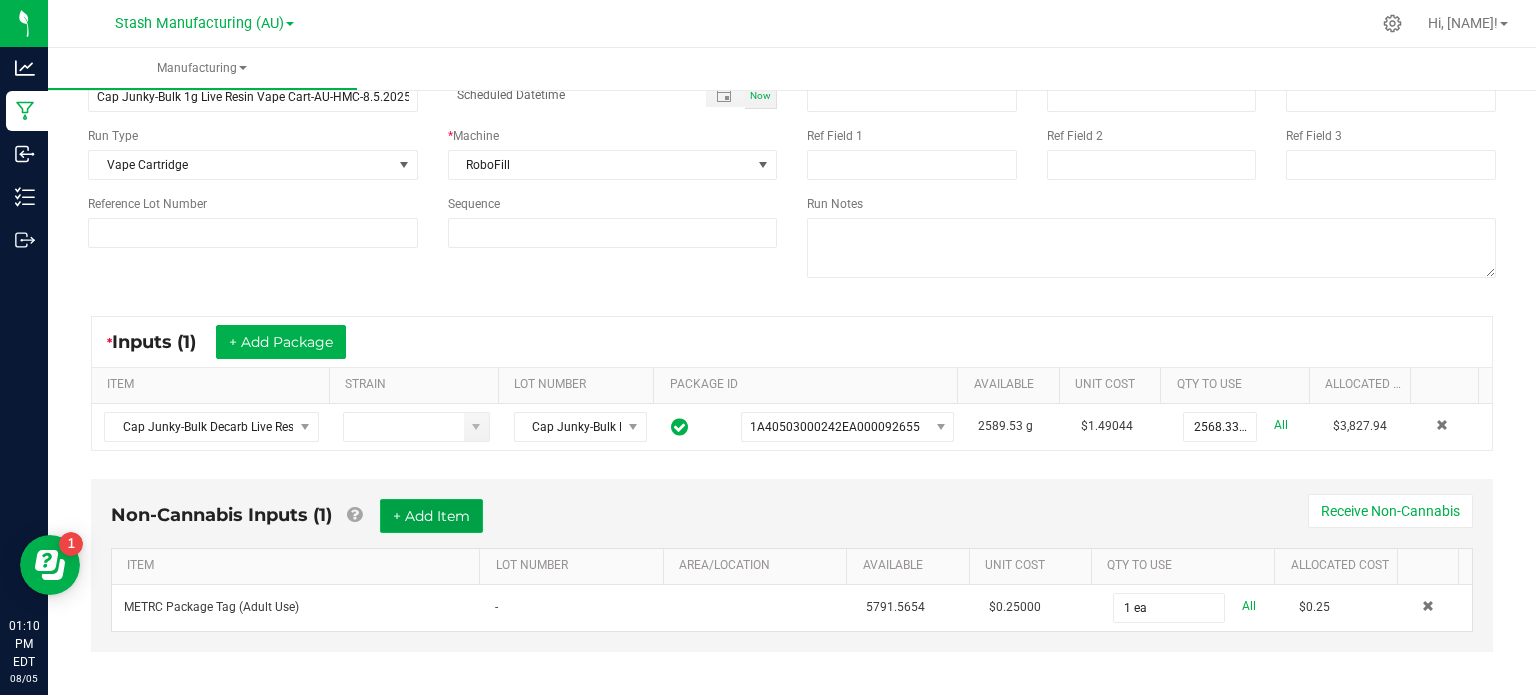 click on "+ Add Item" at bounding box center [431, 516] 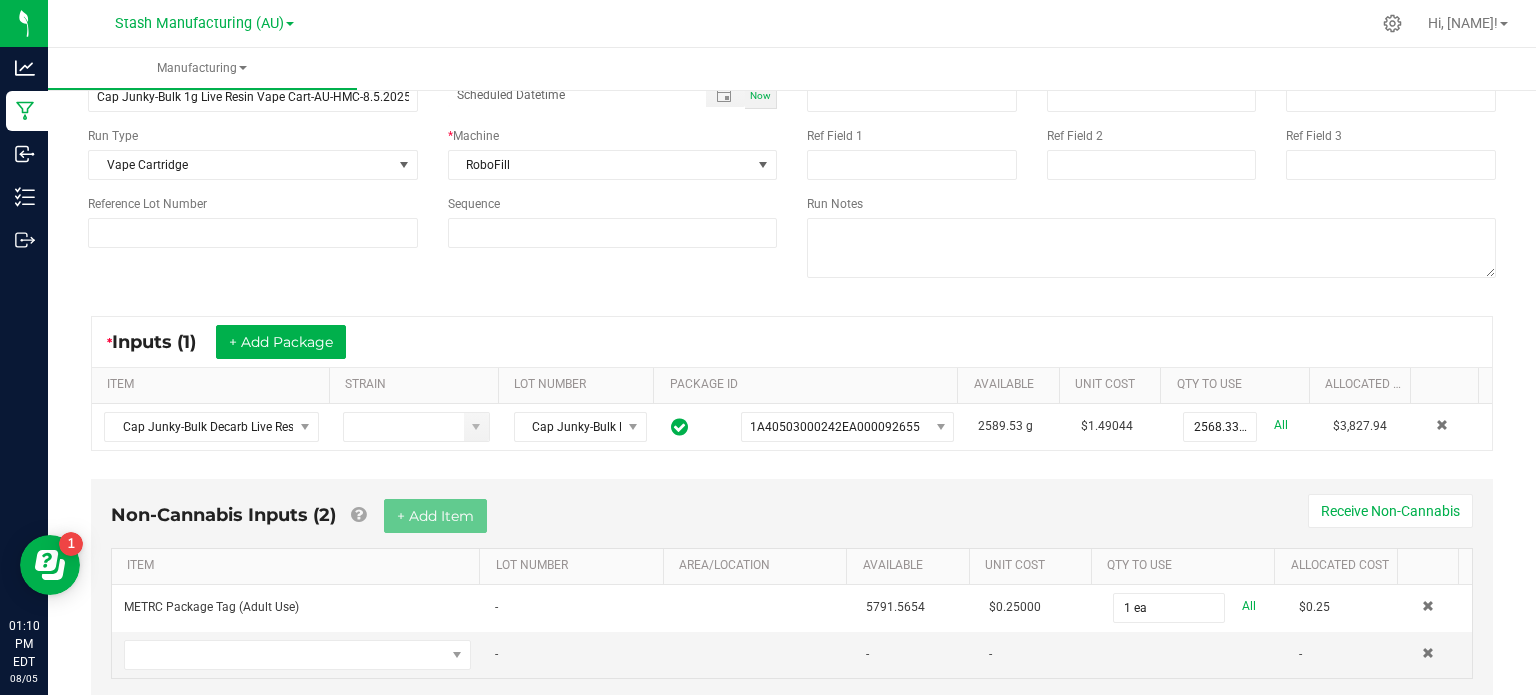 scroll, scrollTop: 182, scrollLeft: 0, axis: vertical 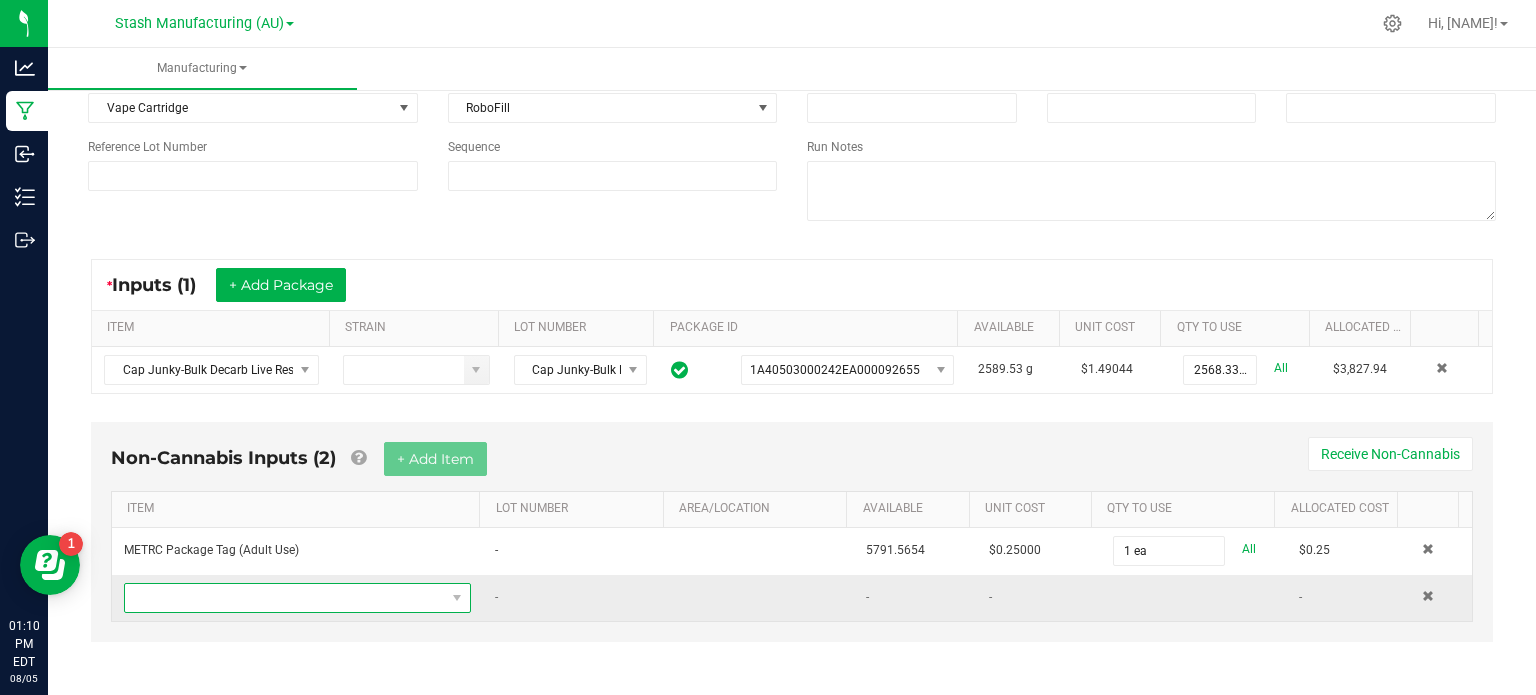 click at bounding box center [285, 598] 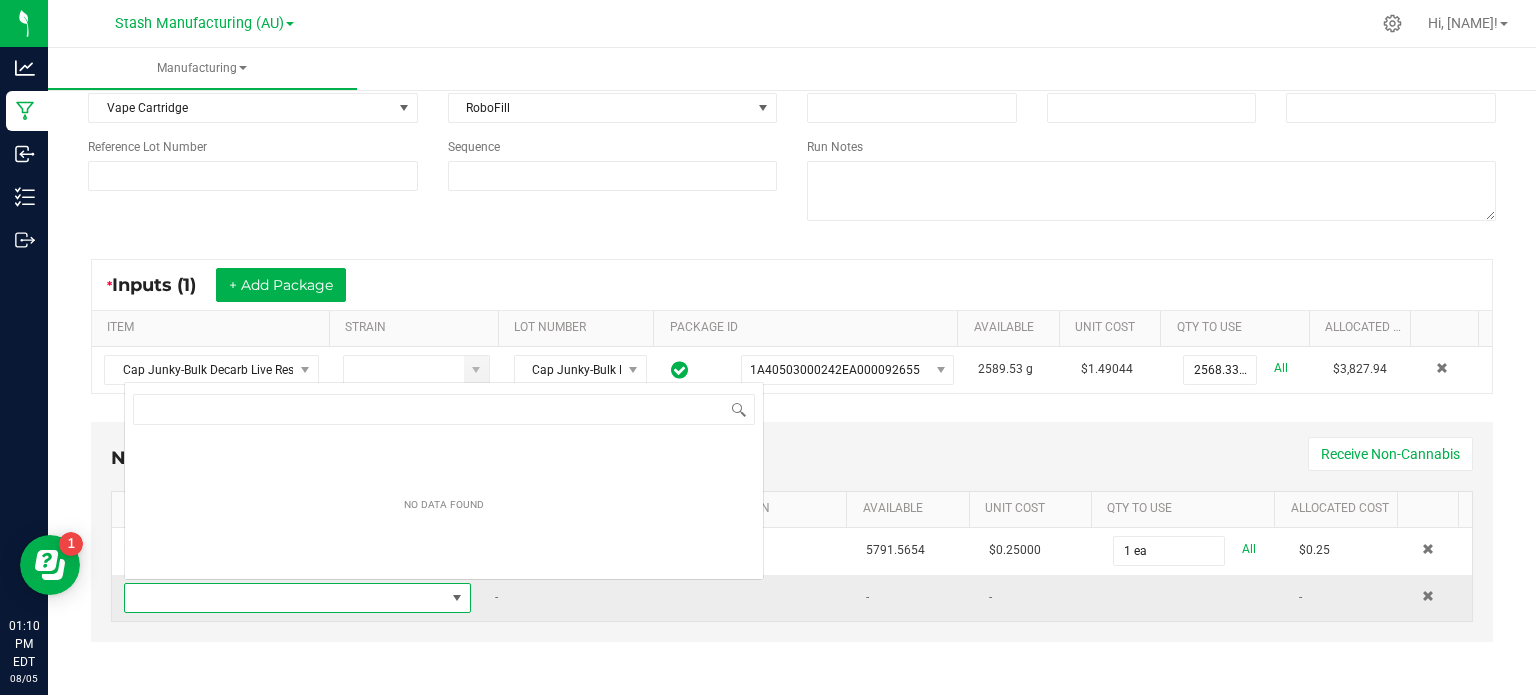 scroll, scrollTop: 0, scrollLeft: 0, axis: both 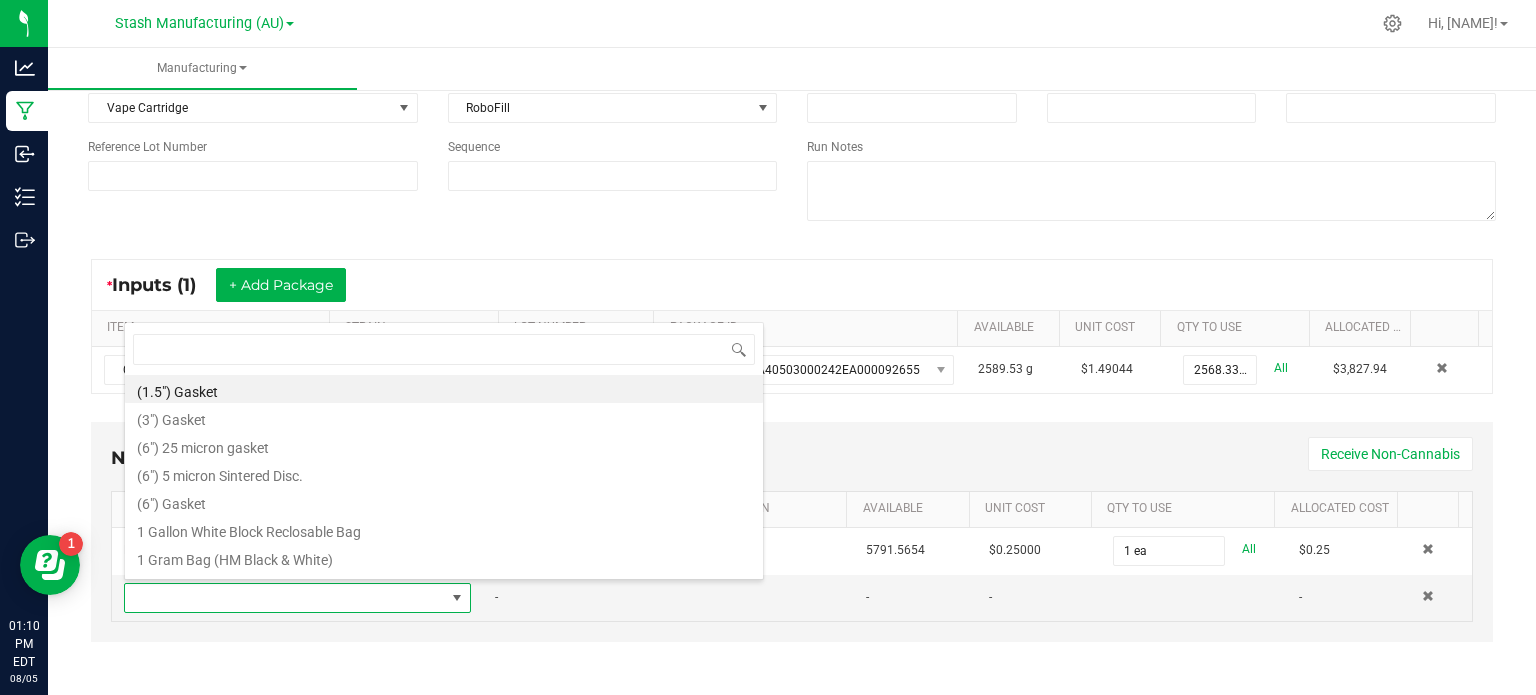 click on "Non-Cannabis Inputs (2)  + Add Item   Receive Non-Cannabis  ITEM LOT NUMBER AREA/LOCATION AVAILABLE Unit Cost QTY TO USE Allocated Cost  METRC Package Tag (Adult Use)   -      5791.5654    $0.25000  1 ea All  $0.25   -   -   -   -" at bounding box center [792, 532] 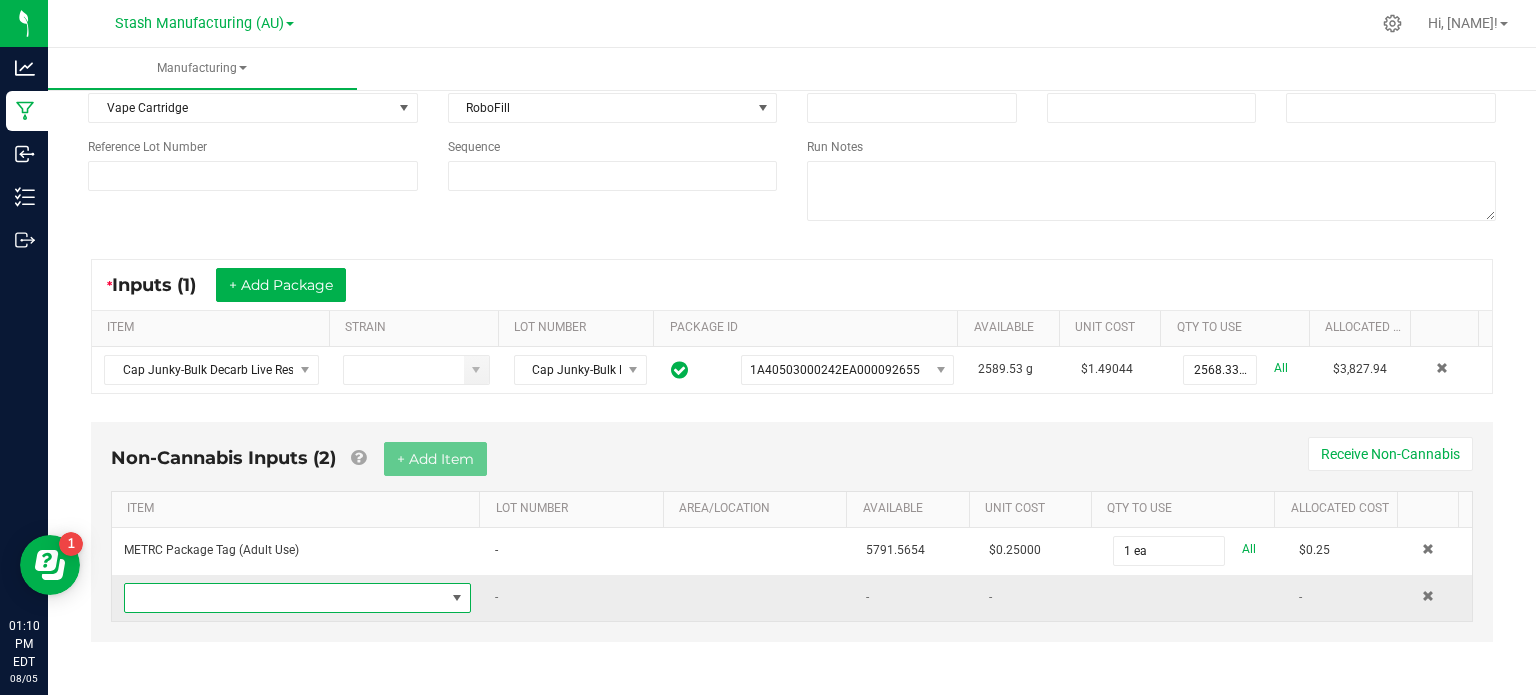 click at bounding box center [285, 598] 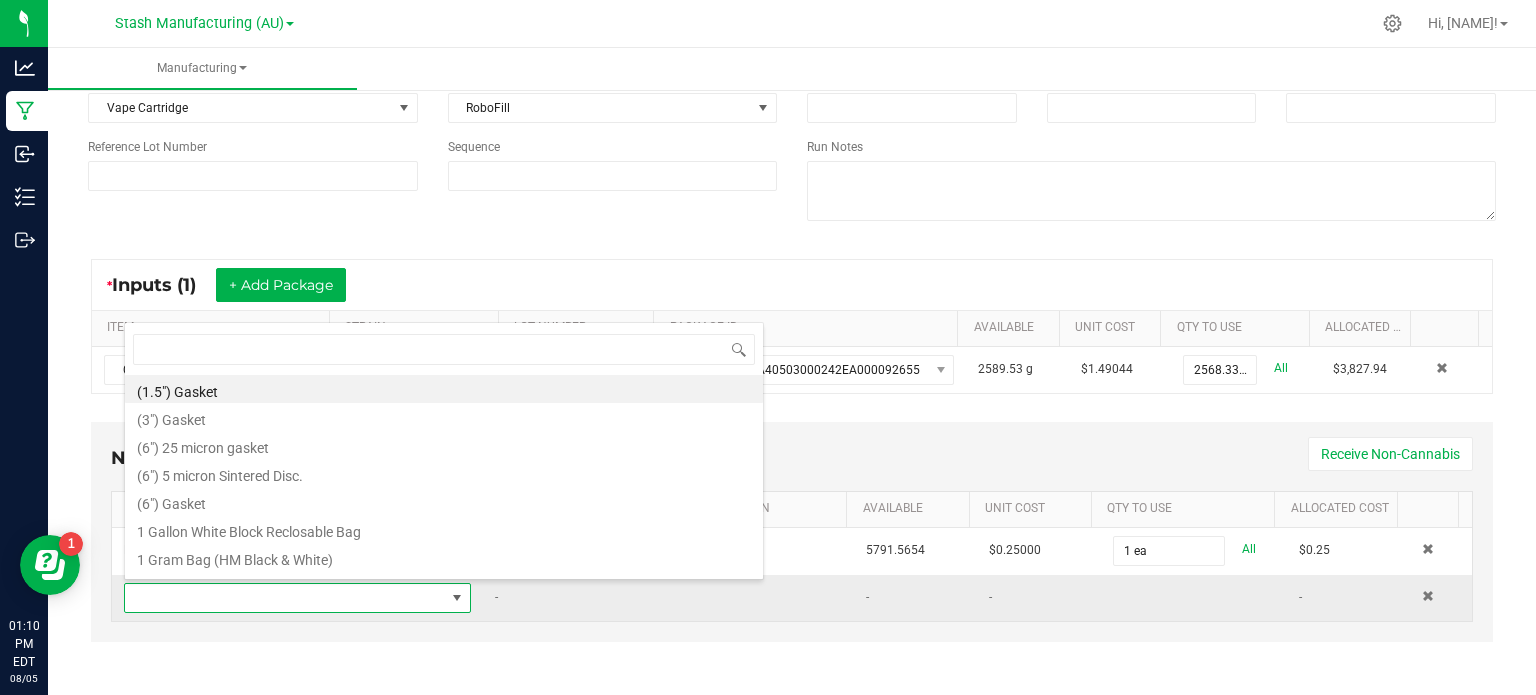 scroll, scrollTop: 99970, scrollLeft: 99661, axis: both 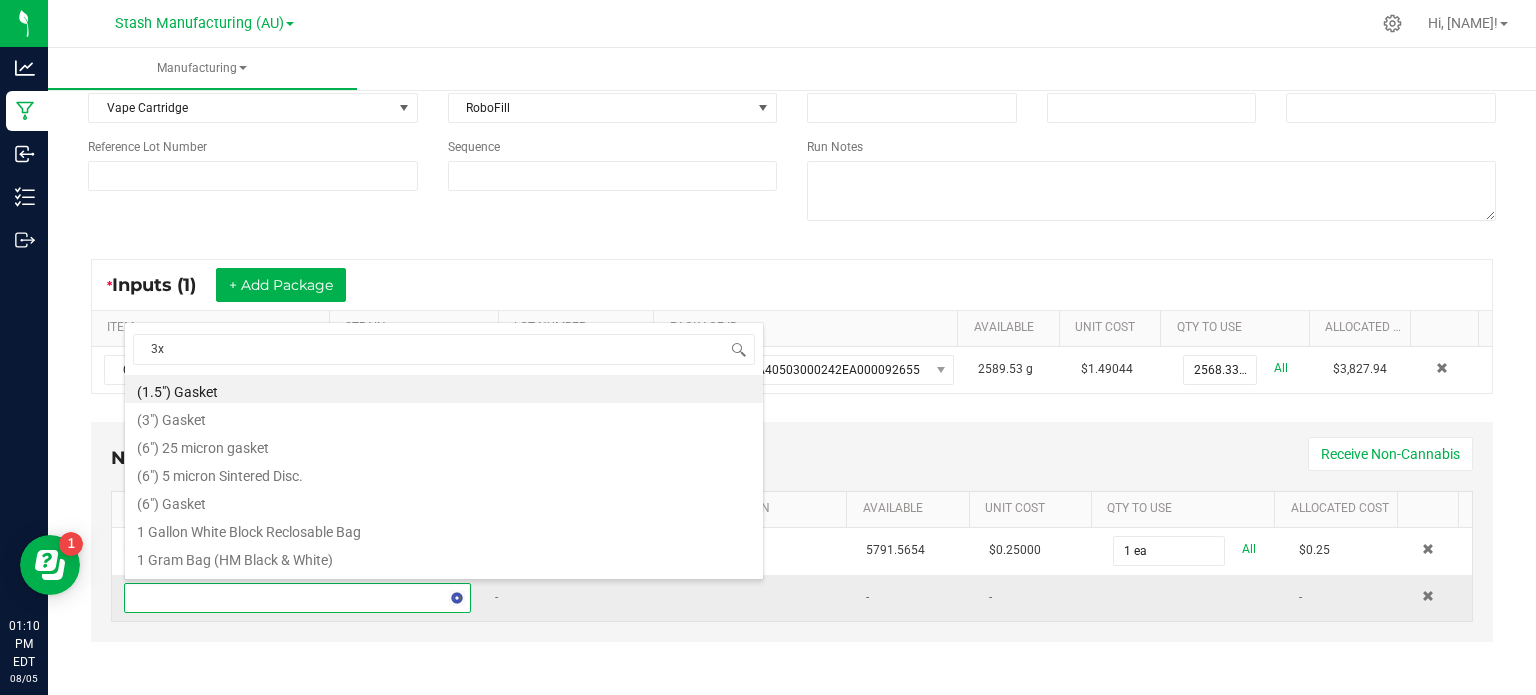 type on "3x1" 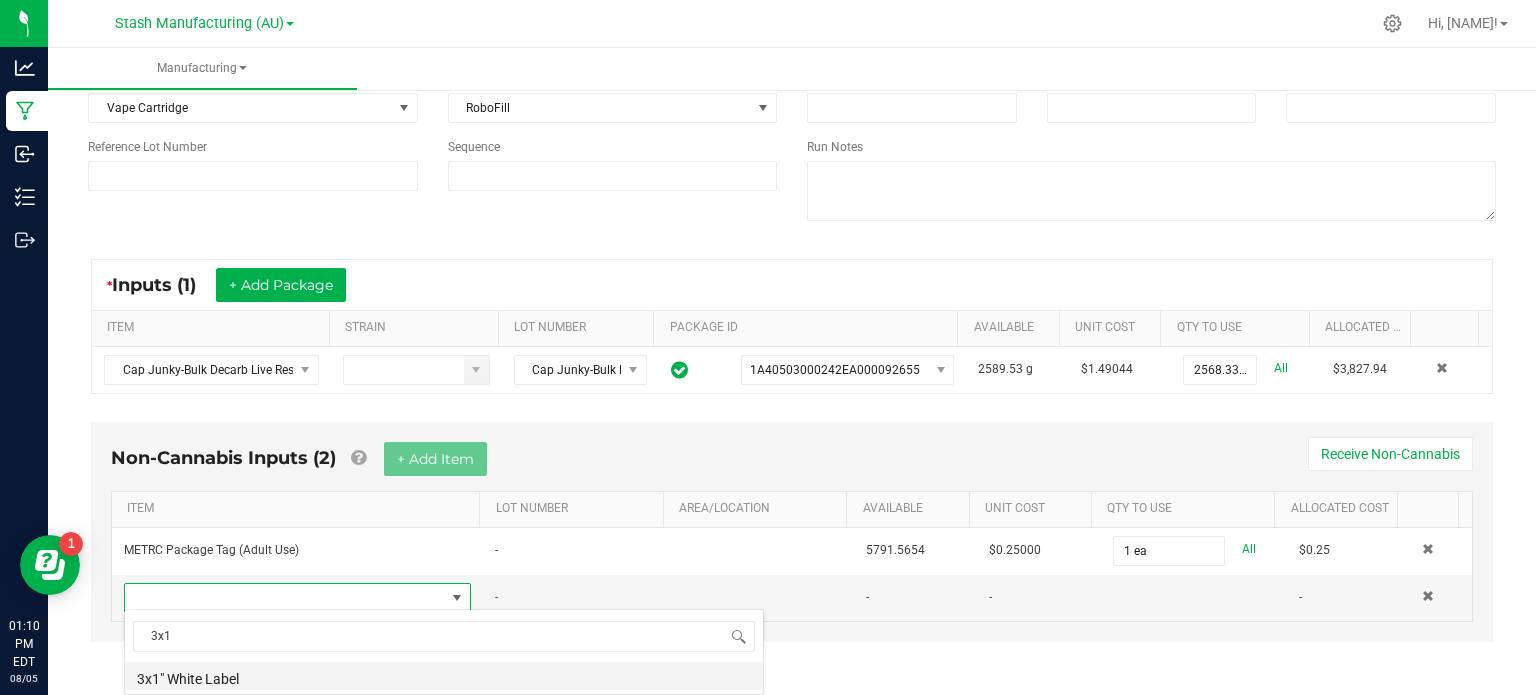 click on "3x1" White Label" at bounding box center [444, 676] 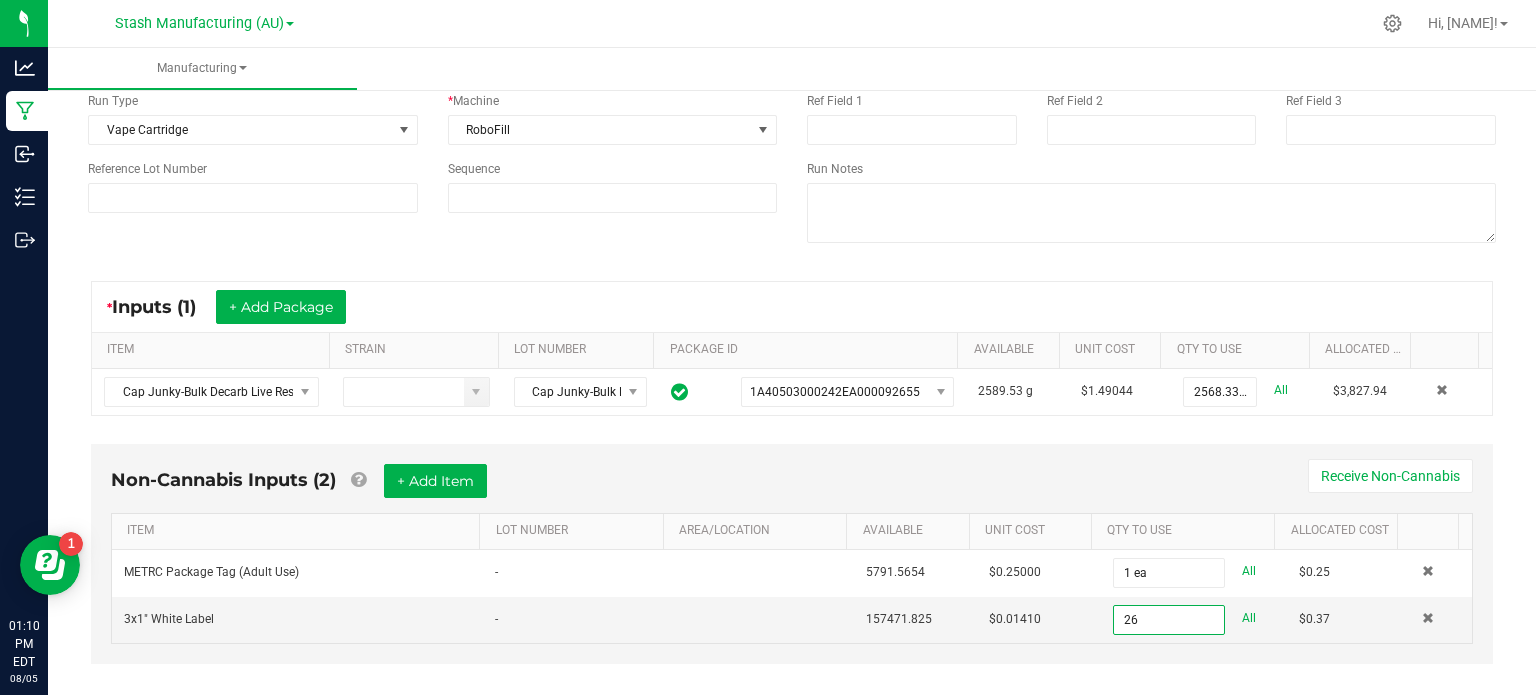 scroll, scrollTop: 0, scrollLeft: 0, axis: both 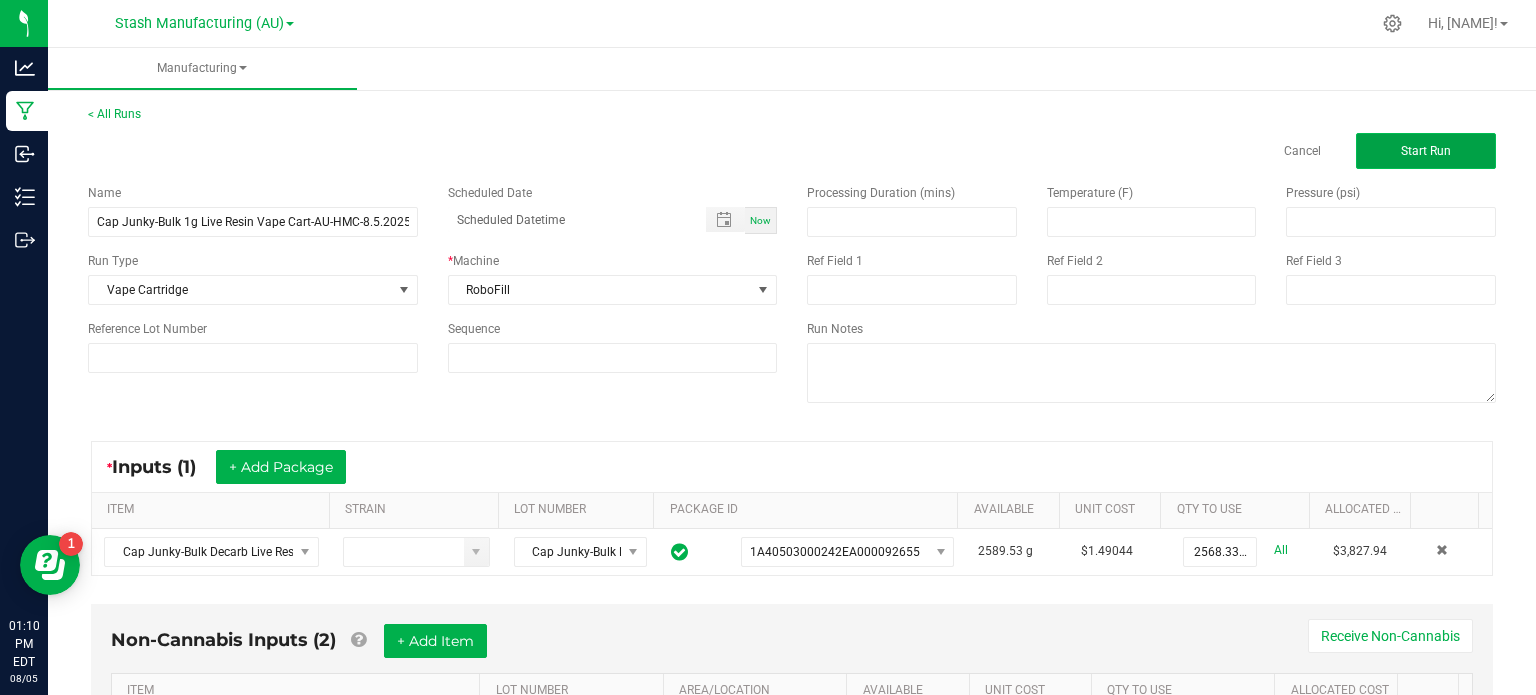 type on "26 ea" 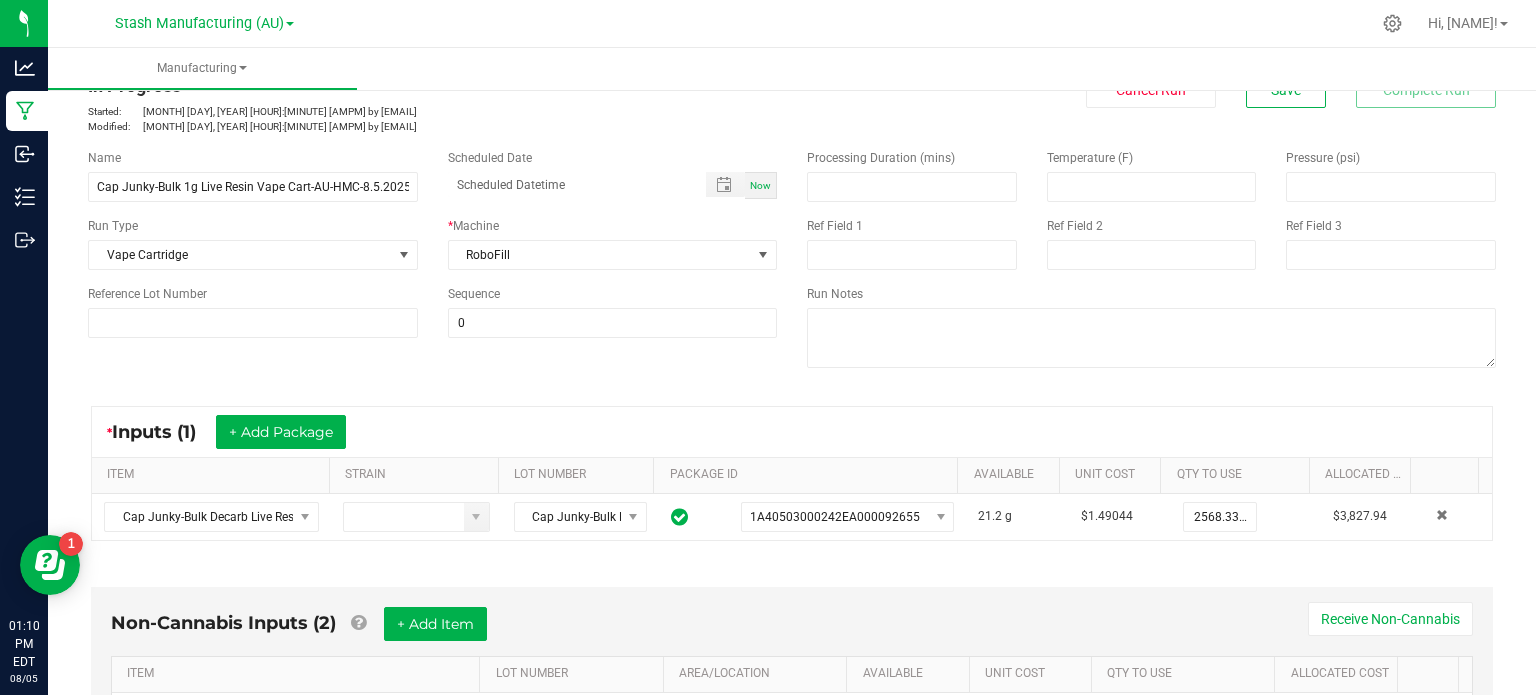 scroll, scrollTop: 72, scrollLeft: 0, axis: vertical 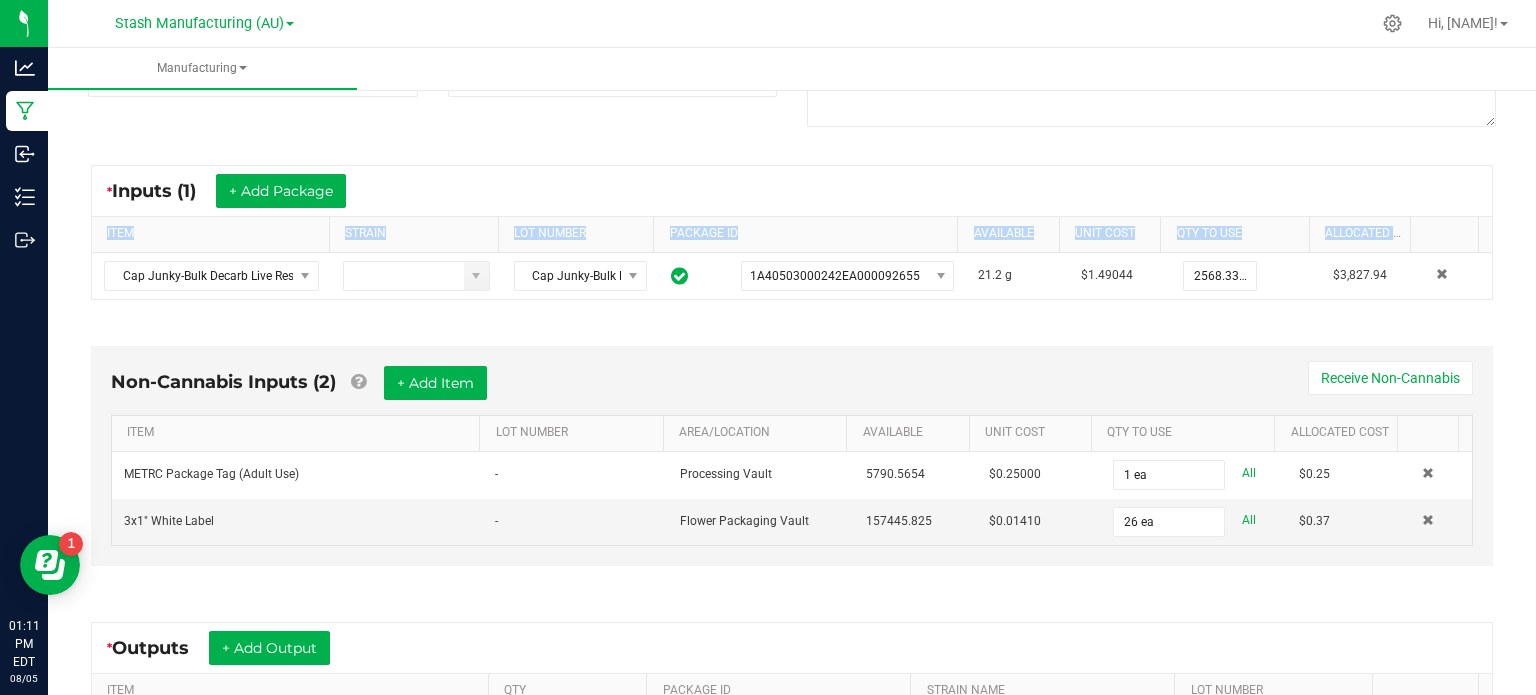 drag, startPoint x: 1463, startPoint y: 301, endPoint x: 1483, endPoint y: 198, distance: 104.92378 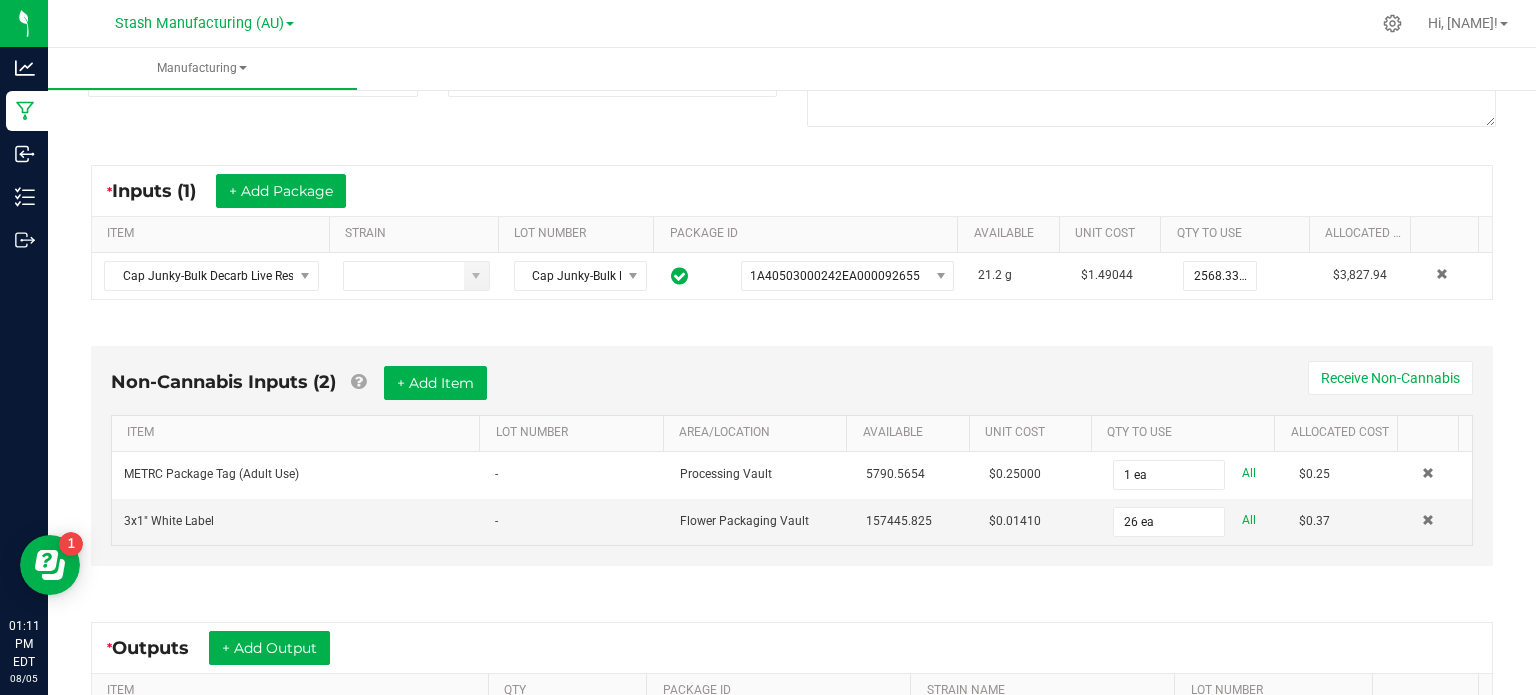 click on "Started:  [MONTH] [DAY], [YEAR] [HOUR]:[MINUTE] [AMPM] by [EMAIL]   Modified:   [MONTH] [DAY], [YEAR] [HOUR]:[MINUTE] [AMPM] by [EMAIL]   Cancel Run   Save   Complete Run   Name  Cap Junky-Bulk 1g Live Resin Vape Cart-AU-HMC-[MONTH].[DAY].[YEAR]  Scheduled Date  Now  Run Type  Vape Cartridge  *   Machine  RoboFill  Reference Lot Number   Sequence  0  Processing Duration (mins)   Temperature (F)   Pressure (psi)   Ref Field 1   Ref Field 2   Ref Field 3   Run Notes                  *    Inputs (1)   + Add Package  ITEM STRAIN LOT NUMBER PACKAGE ID AVAILABLE Unit Cost QTY TO USE Allocated Cost Cap Junky-Bulk Decarb Live Resin-AU-HMC Cap Junky-Bulk Decarb Live Resin-AU-HMC-[MONTH].[DAY].[YEAR]
1A40503000242EA000092655 21.2   g  $1.49044  2568.3300 g  $3,827.94  Non-Cannabis Inputs (2)  + Add Item   Receive Non-Cannabis  ITEM LOT NUMBER AREA/LOCATION AVAILABLE Unit Cost QTY TO USE Allocated Cost  METRC Package Tag (Adult Use)   -      Processing Vault  0" at bounding box center (792, 378) 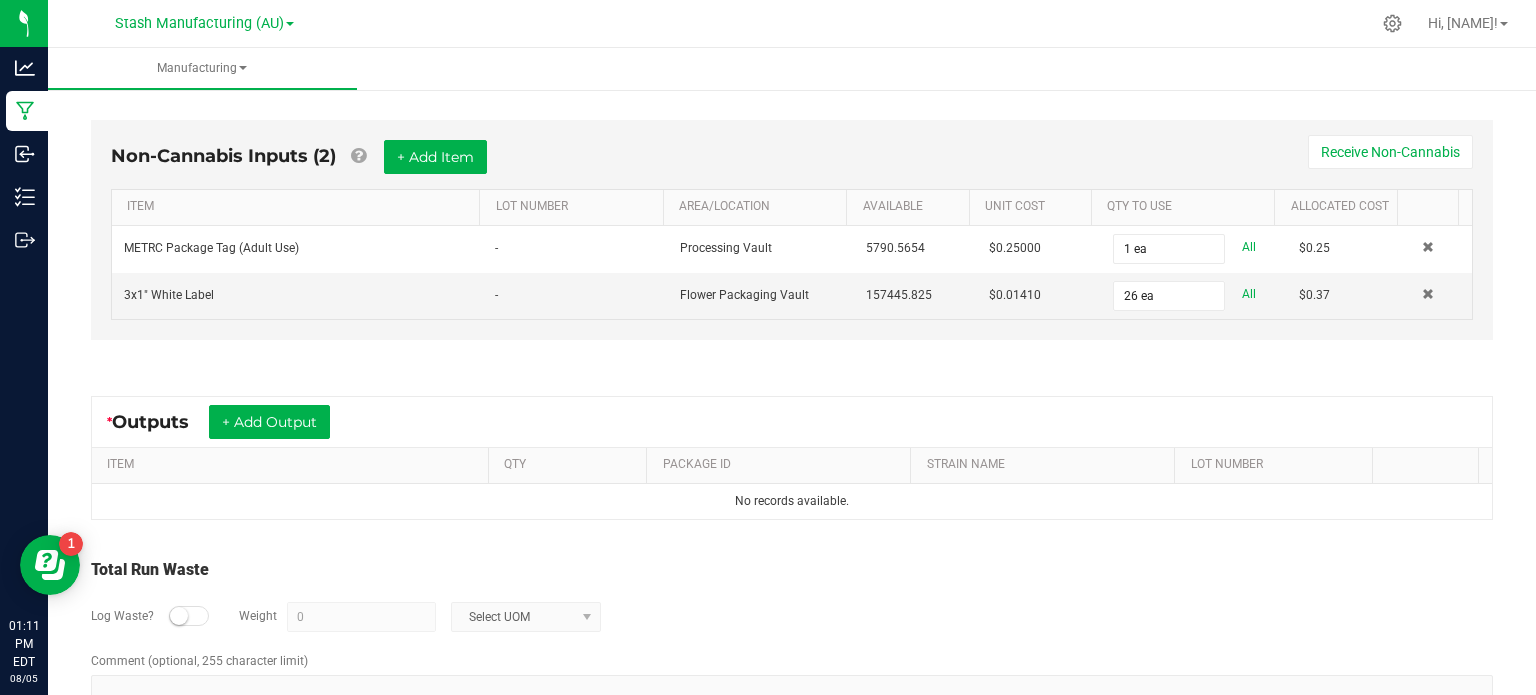 scroll, scrollTop: 575, scrollLeft: 0, axis: vertical 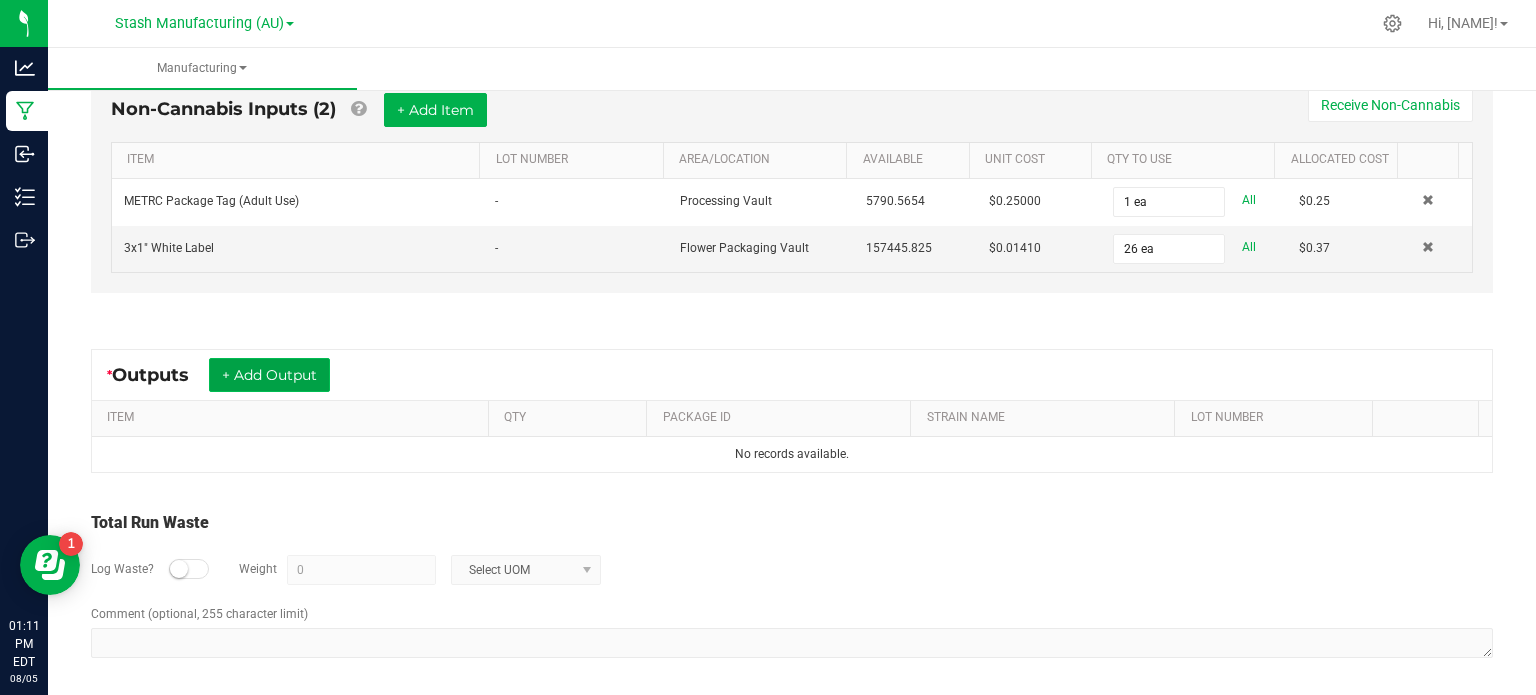 click on "+ Add Output" at bounding box center [269, 375] 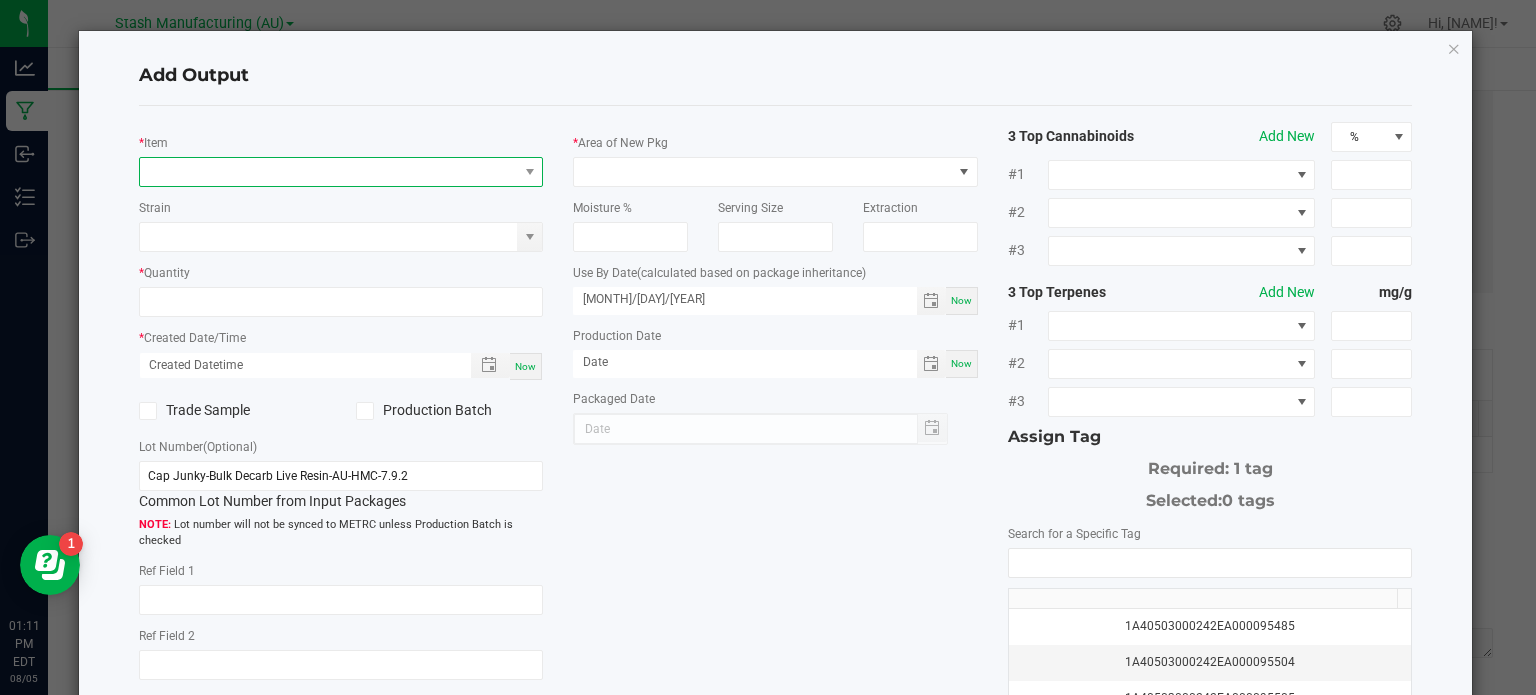 click at bounding box center (329, 172) 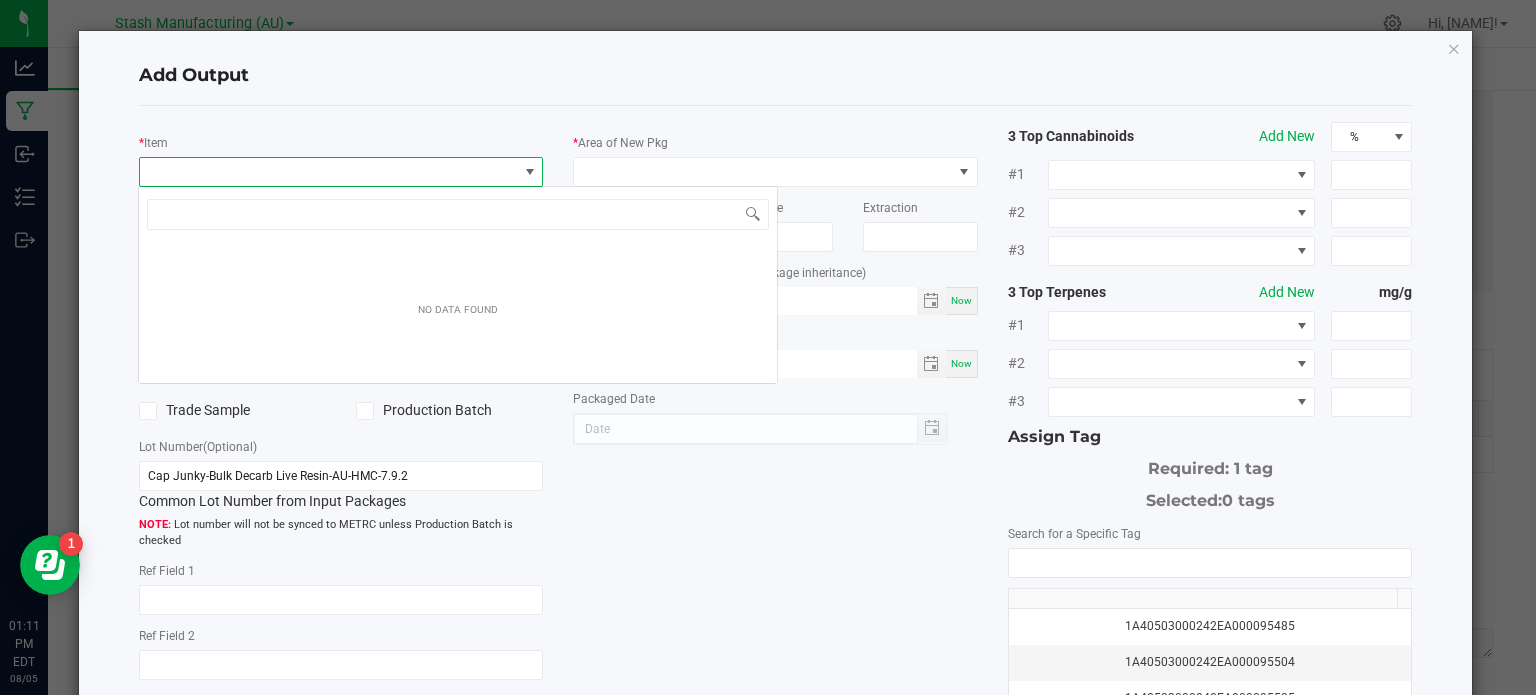 scroll, scrollTop: 99970, scrollLeft: 99600, axis: both 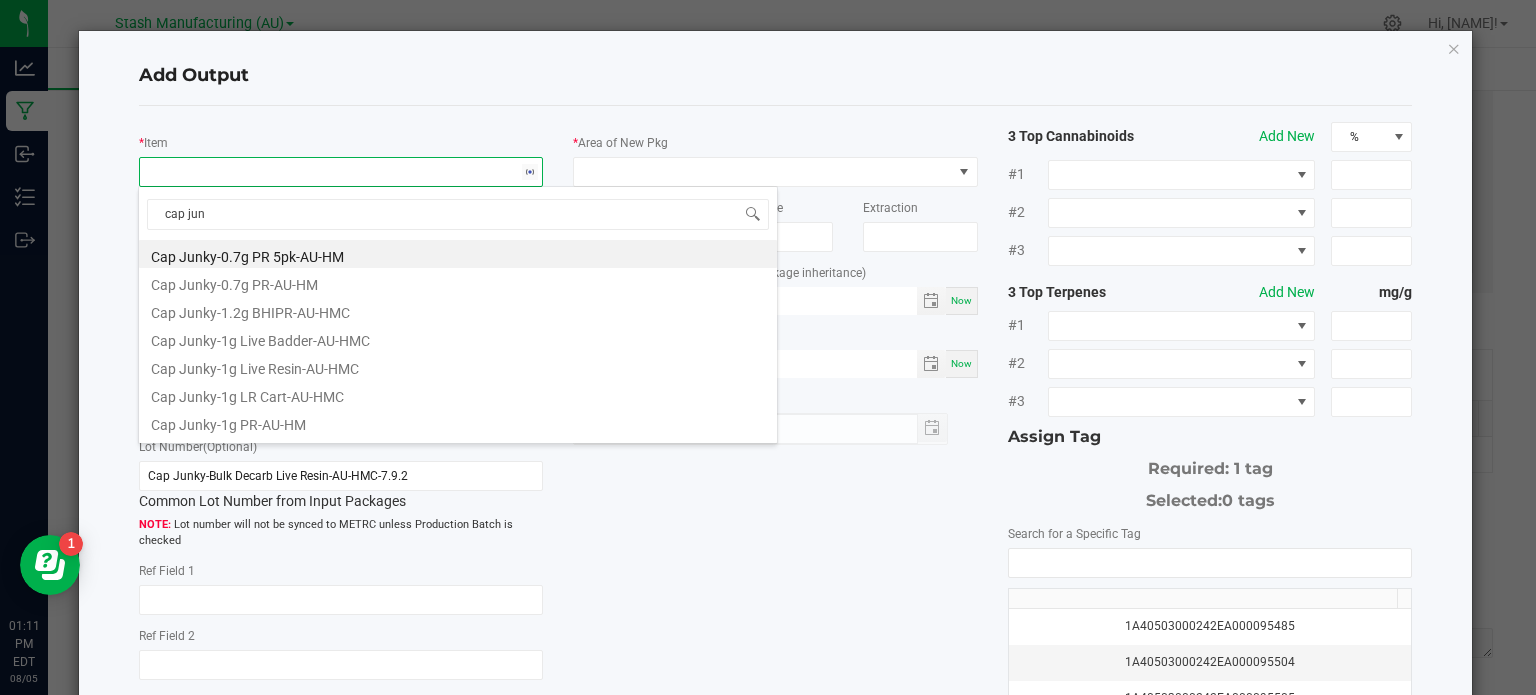 type on "cap junk" 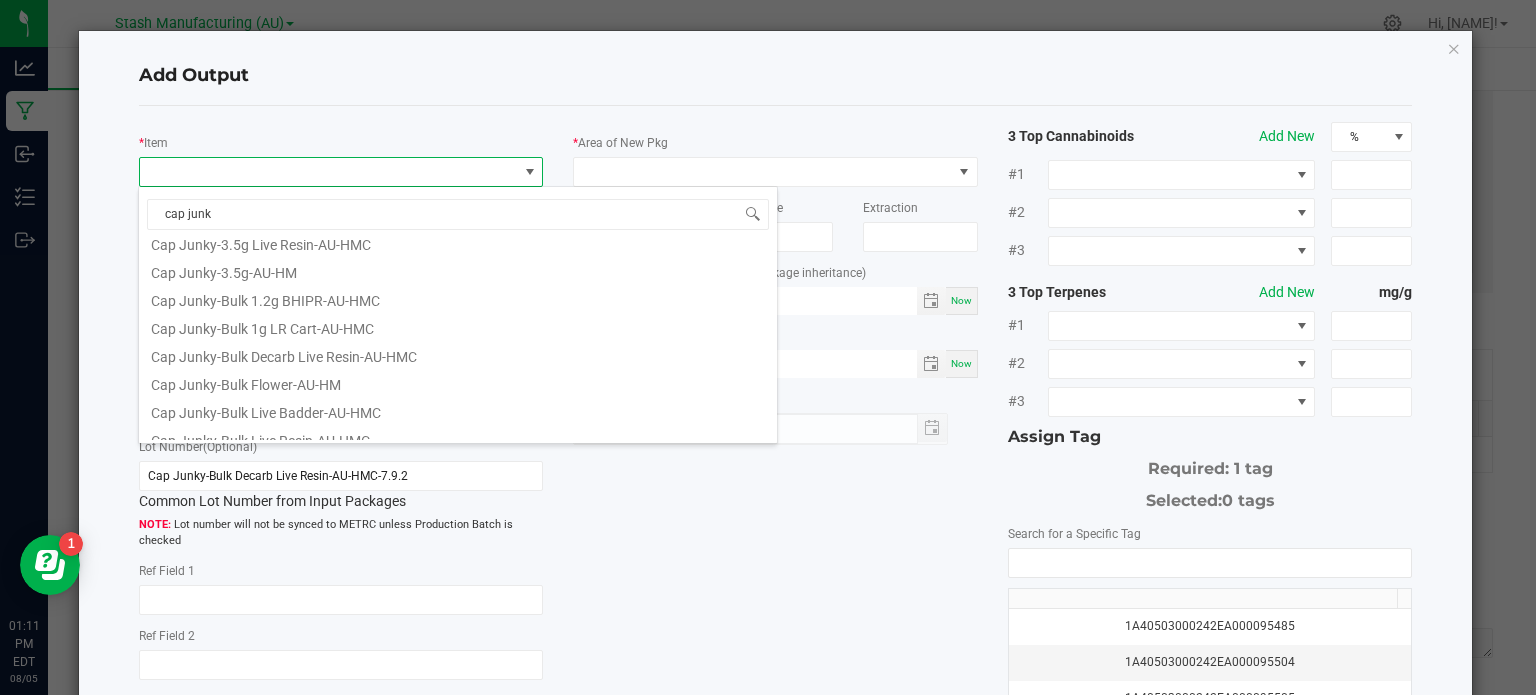 scroll, scrollTop: 360, scrollLeft: 0, axis: vertical 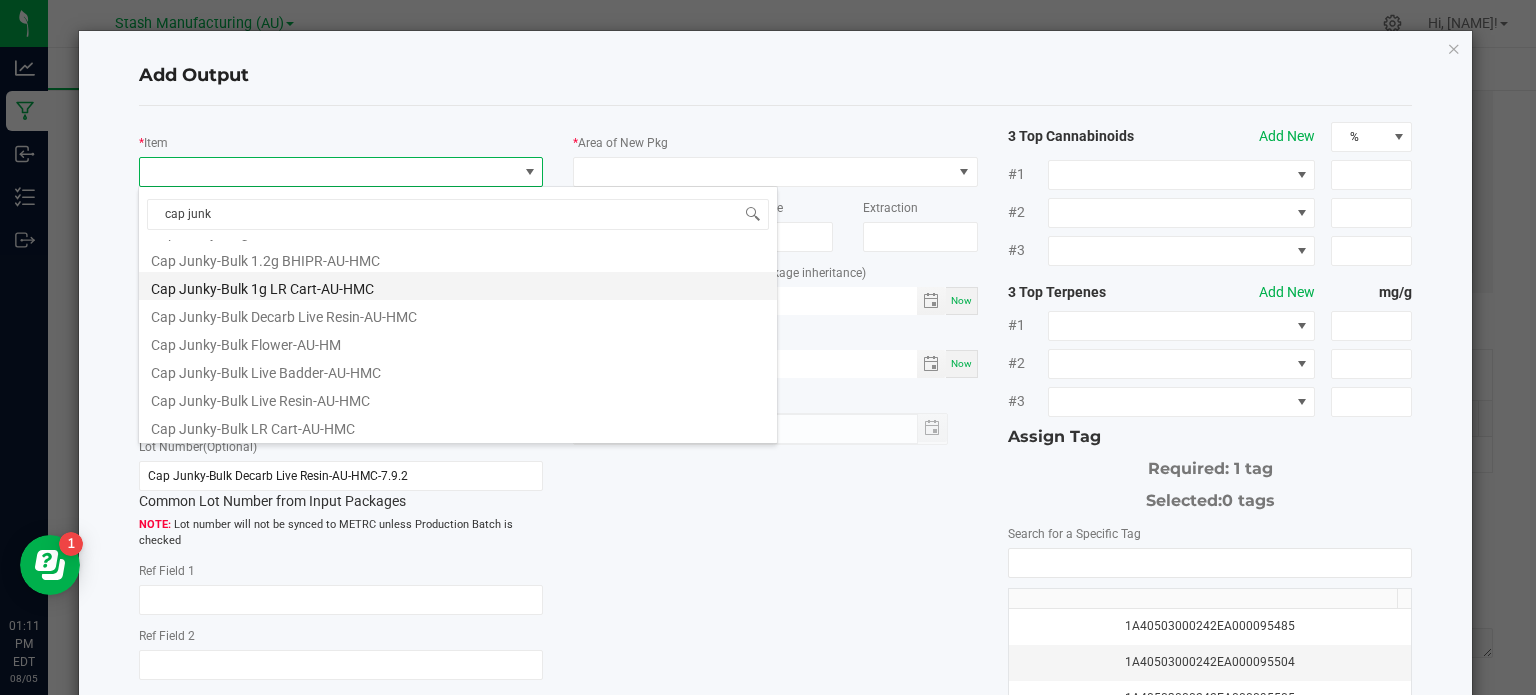 click on "Cap Junky-Bulk 1g LR Cart-AU-HMC" at bounding box center [458, 286] 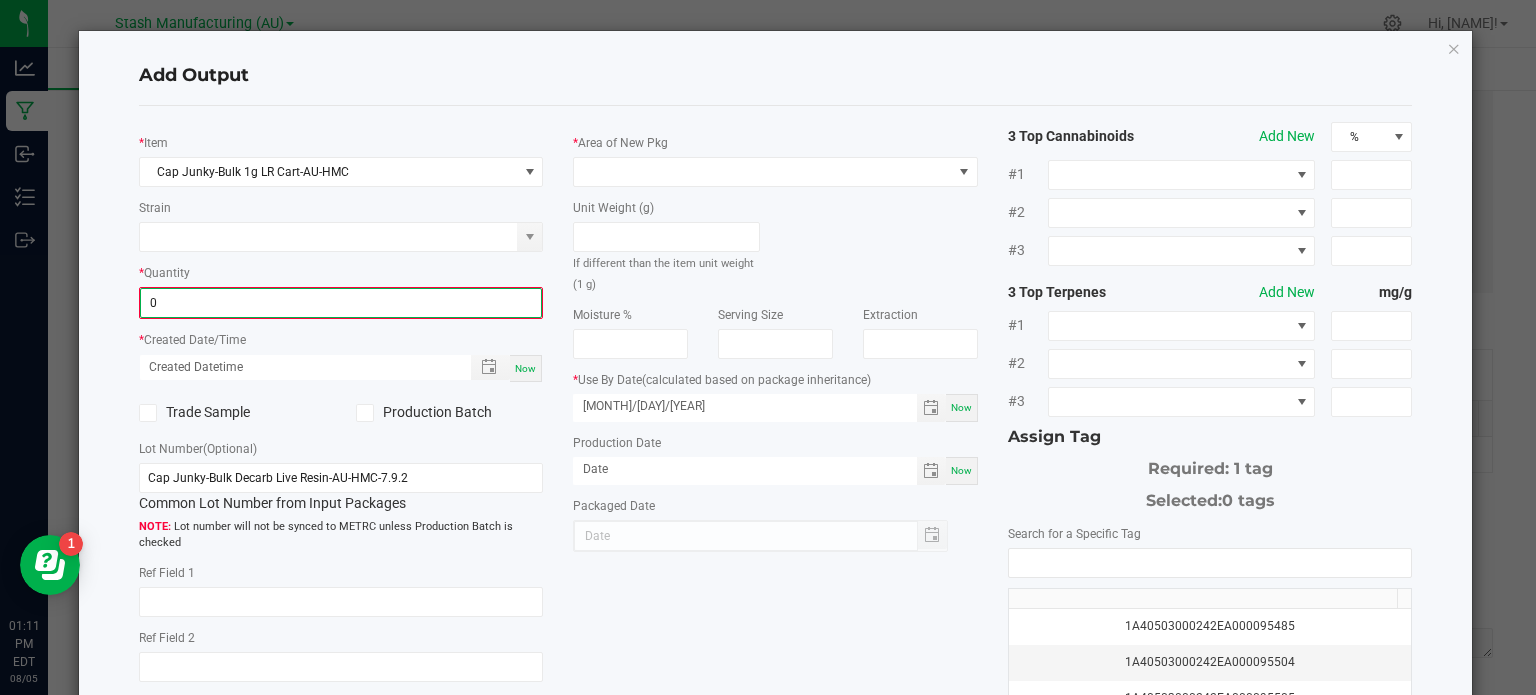 click on "0" at bounding box center [341, 303] 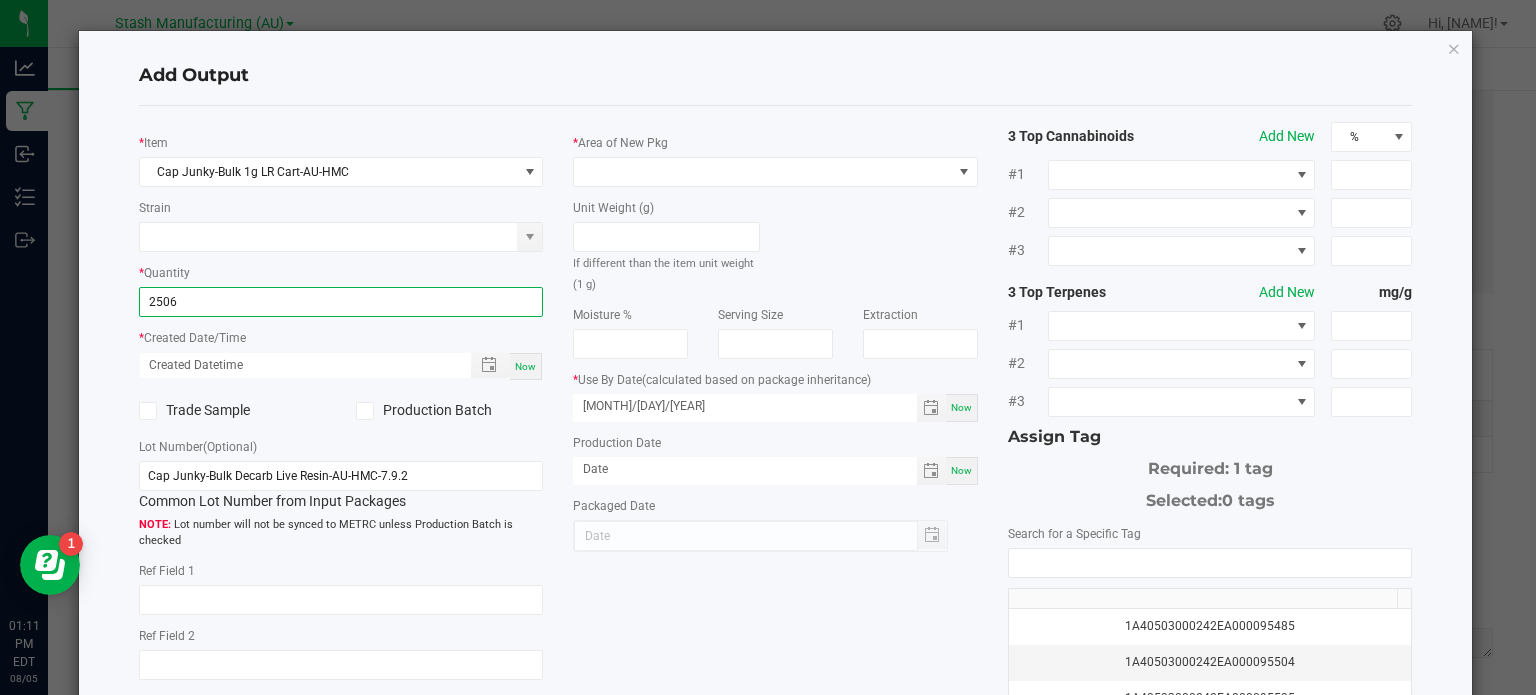 type on "2506 ea" 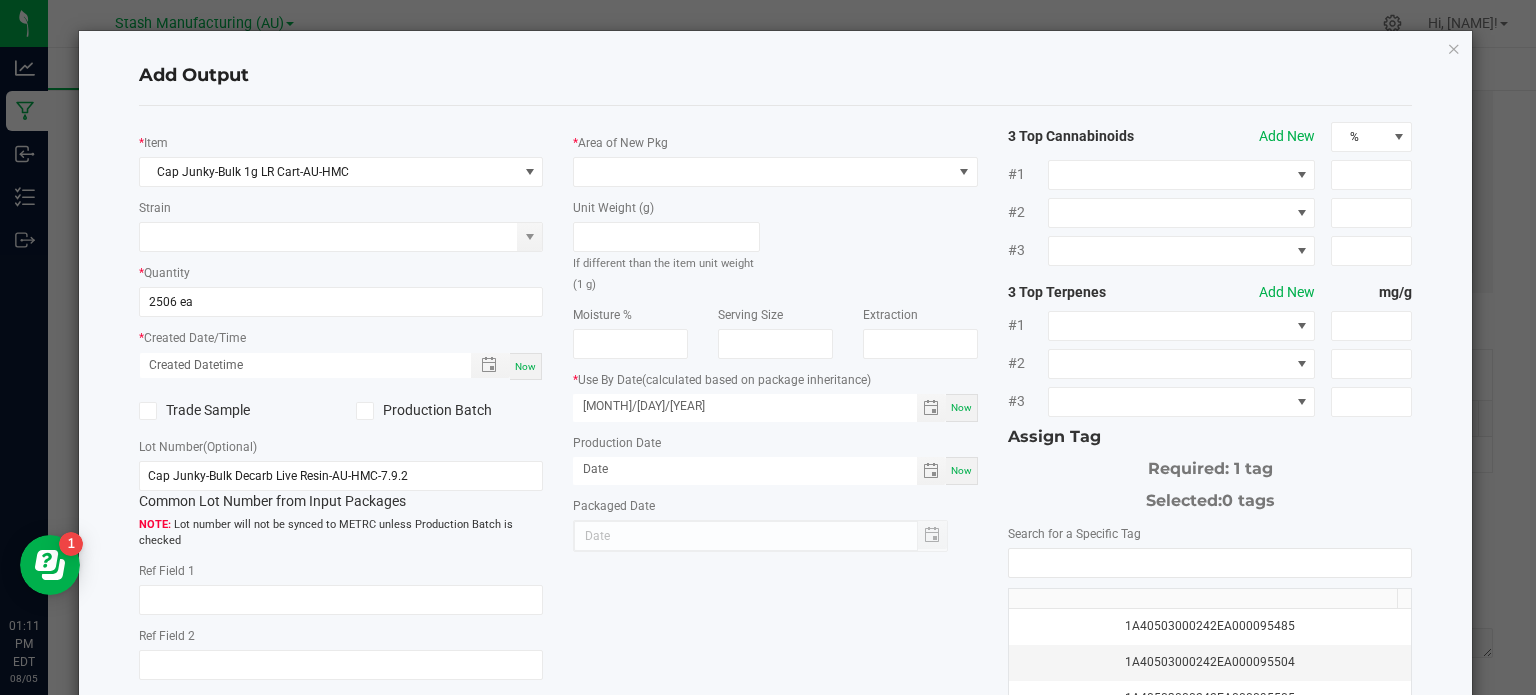 click on "Now" at bounding box center [526, 366] 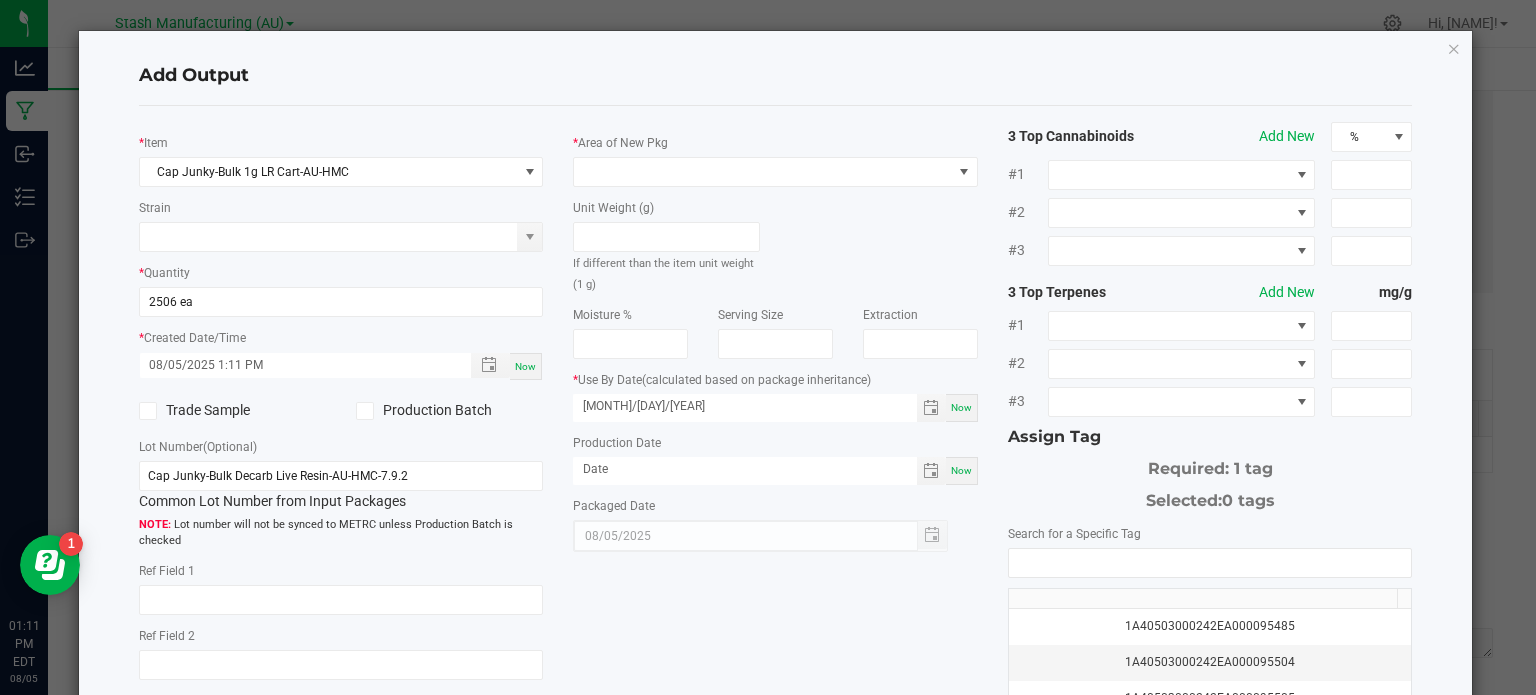 click on "Production Batch" 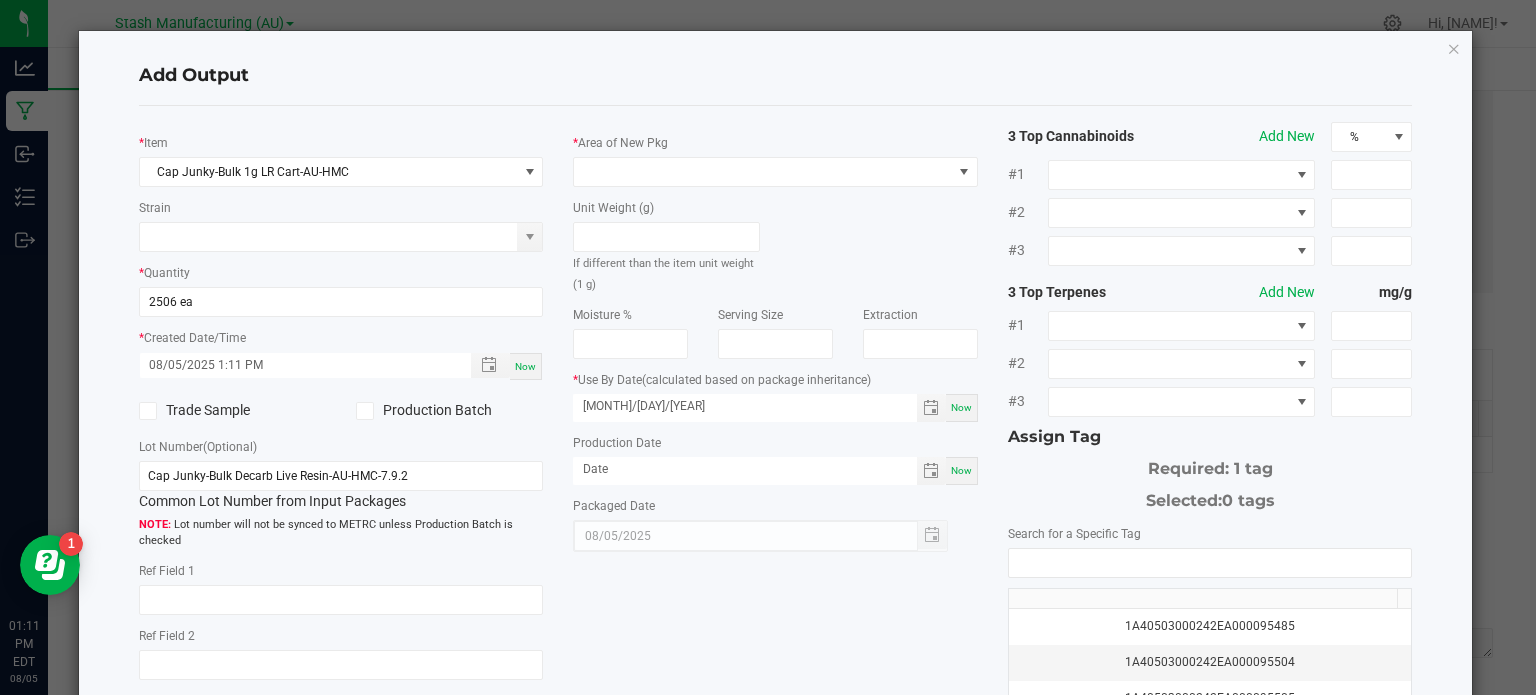 click 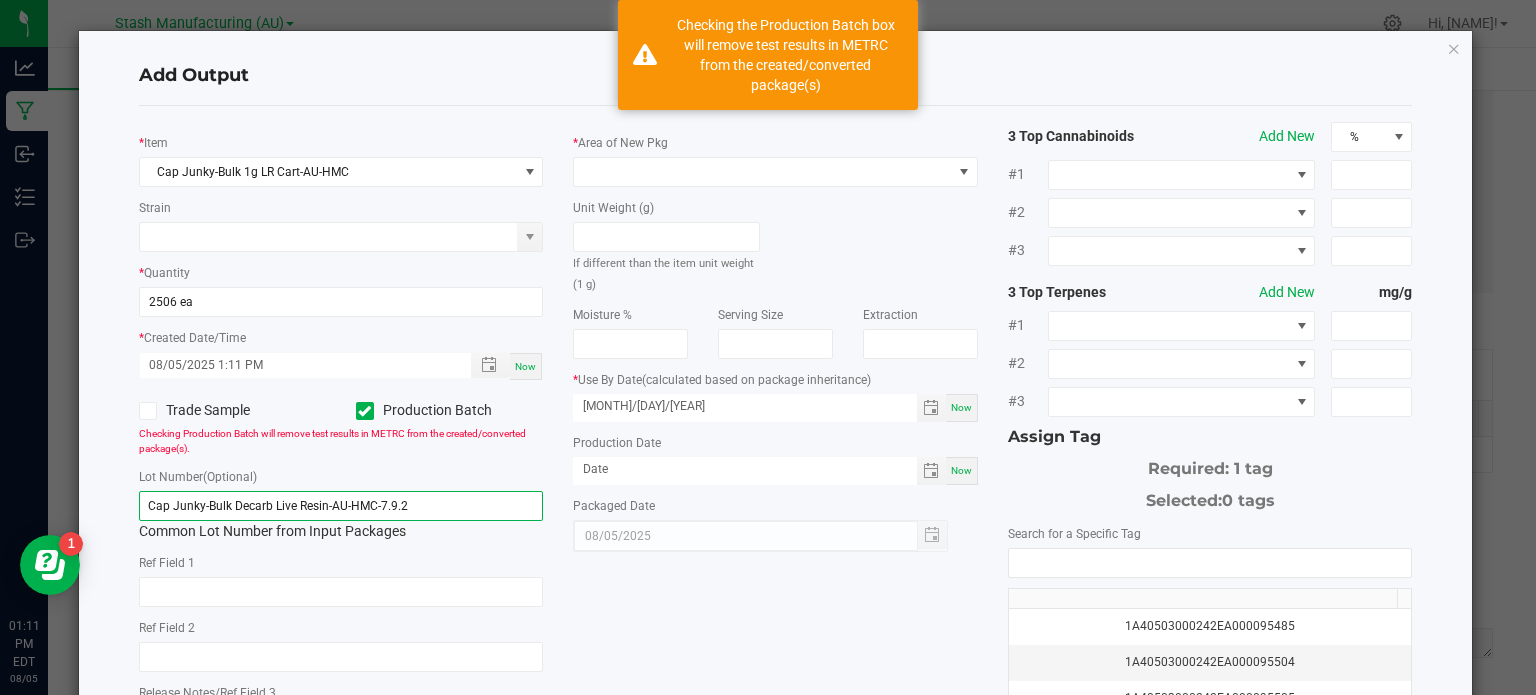 click on "Cap Junky-Bulk Decarb Live Resin-AU-HMC-7.9.2" 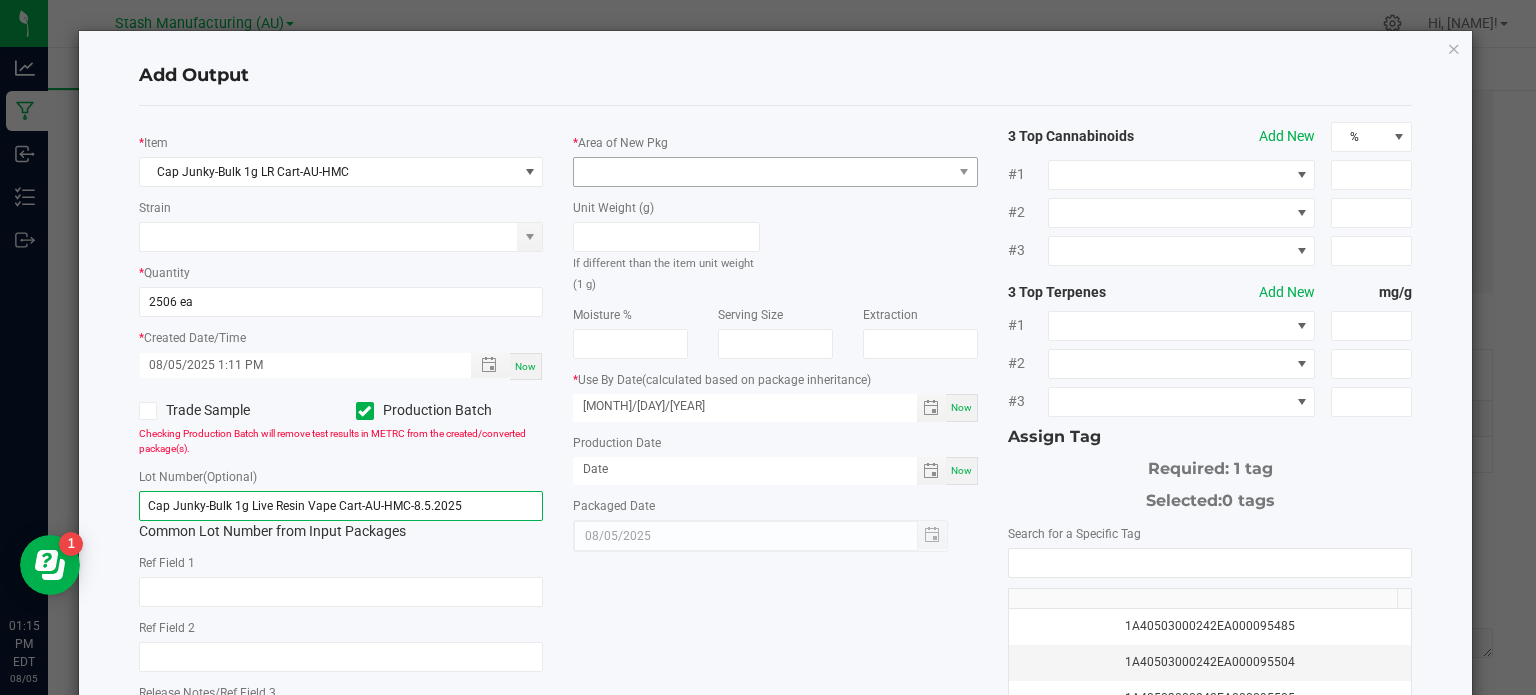 type on "Cap Junky-Bulk 1g Live Resin Vape Cart-AU-HMC-8.5.2025" 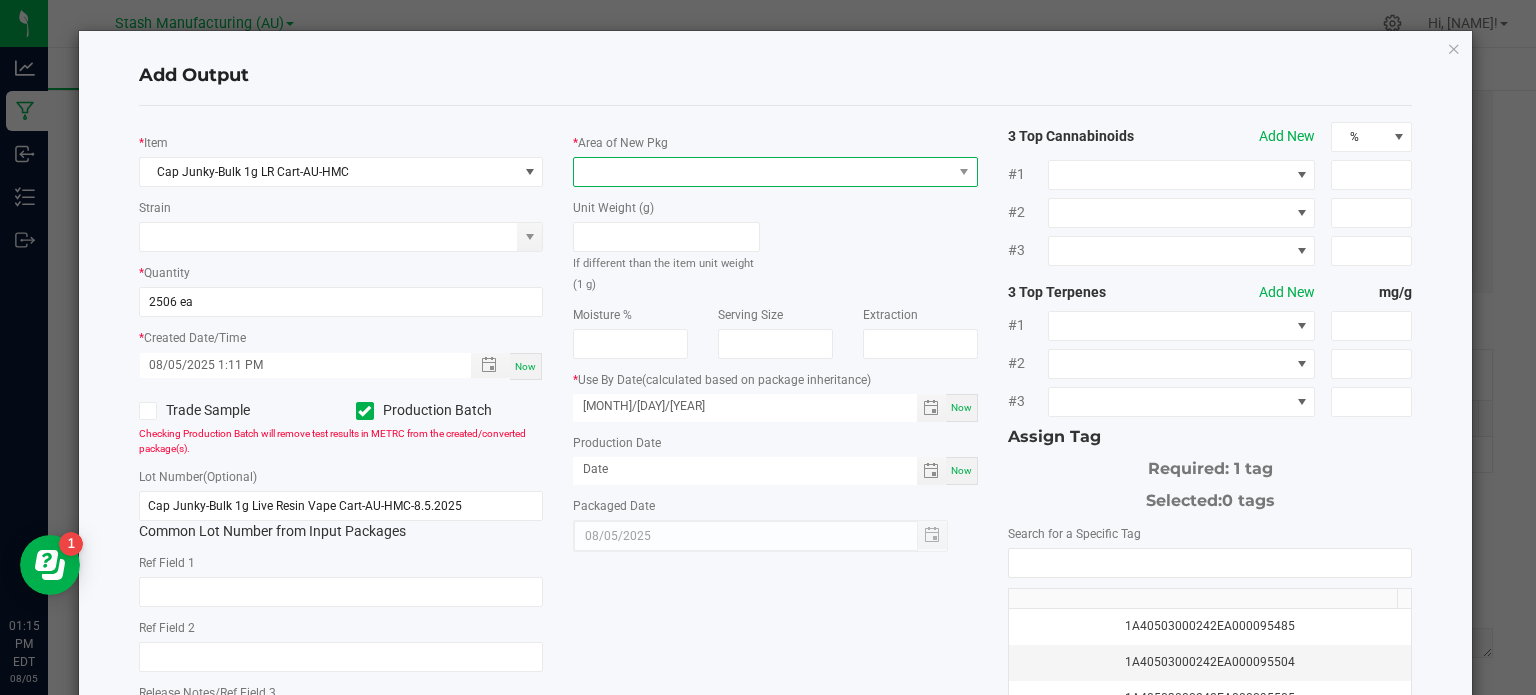 click at bounding box center [763, 172] 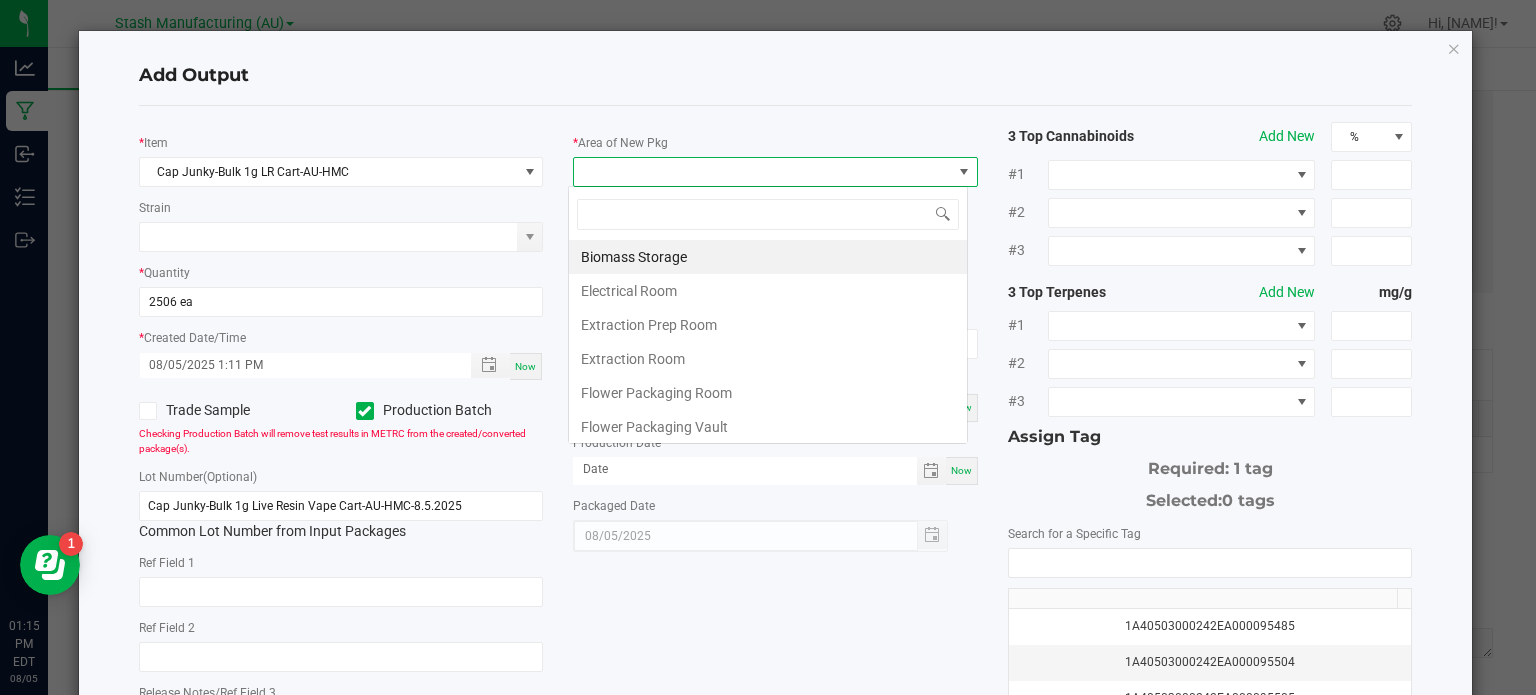 scroll, scrollTop: 99970, scrollLeft: 99600, axis: both 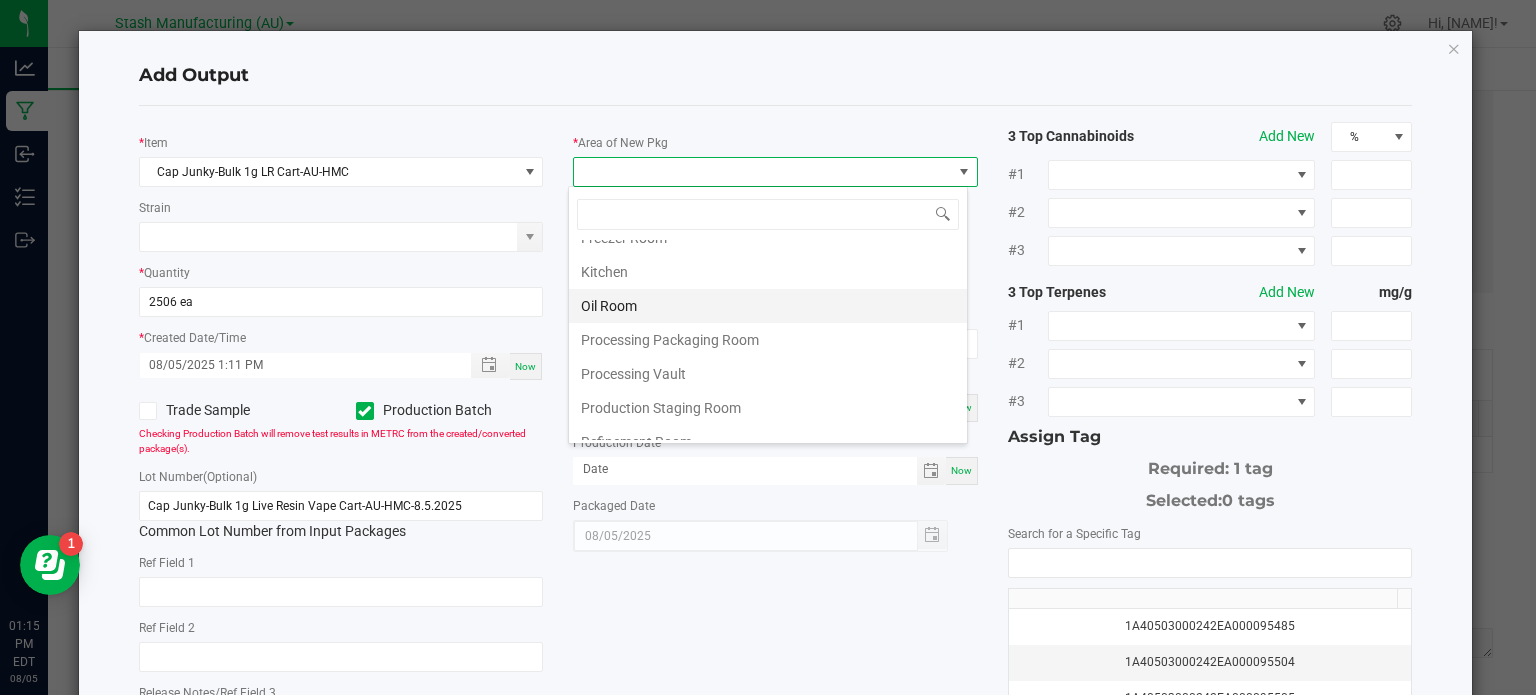 click on "Oil Room" at bounding box center (768, 306) 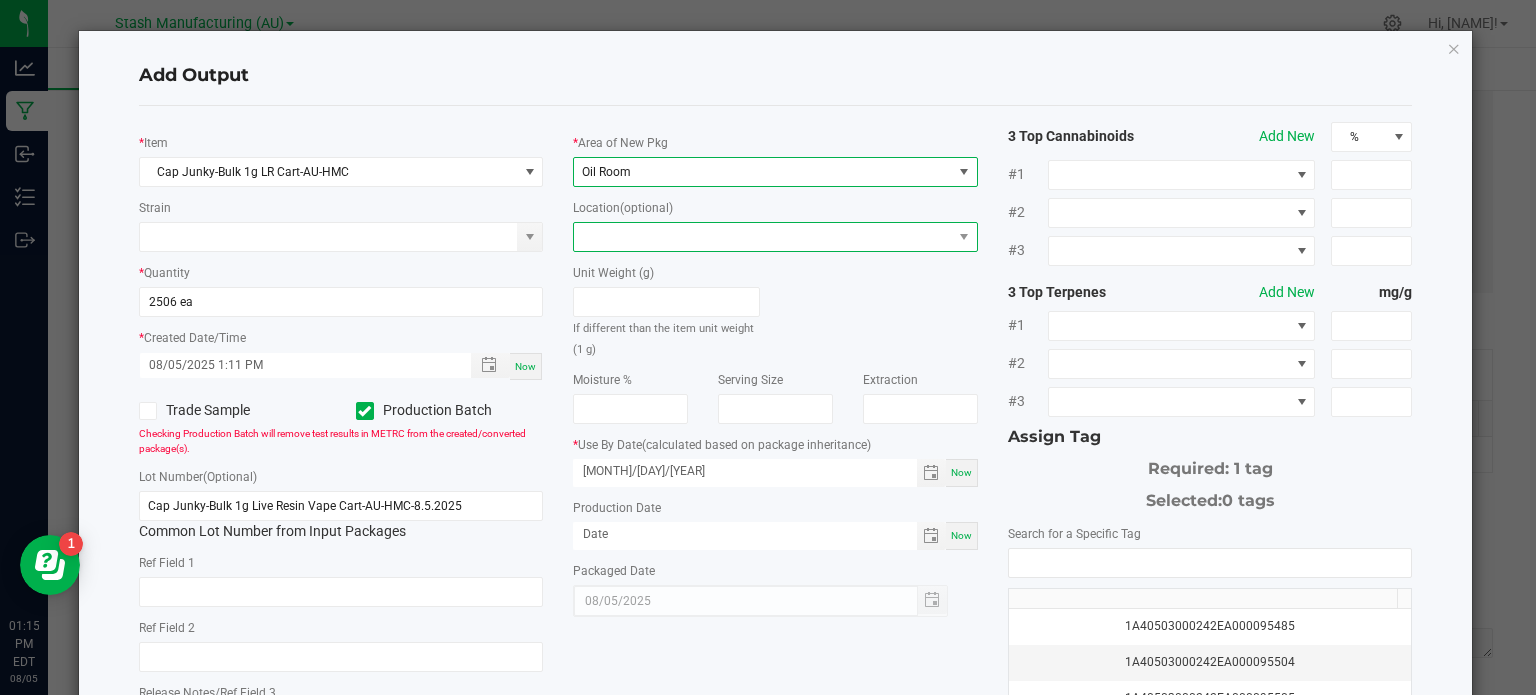 click at bounding box center [763, 237] 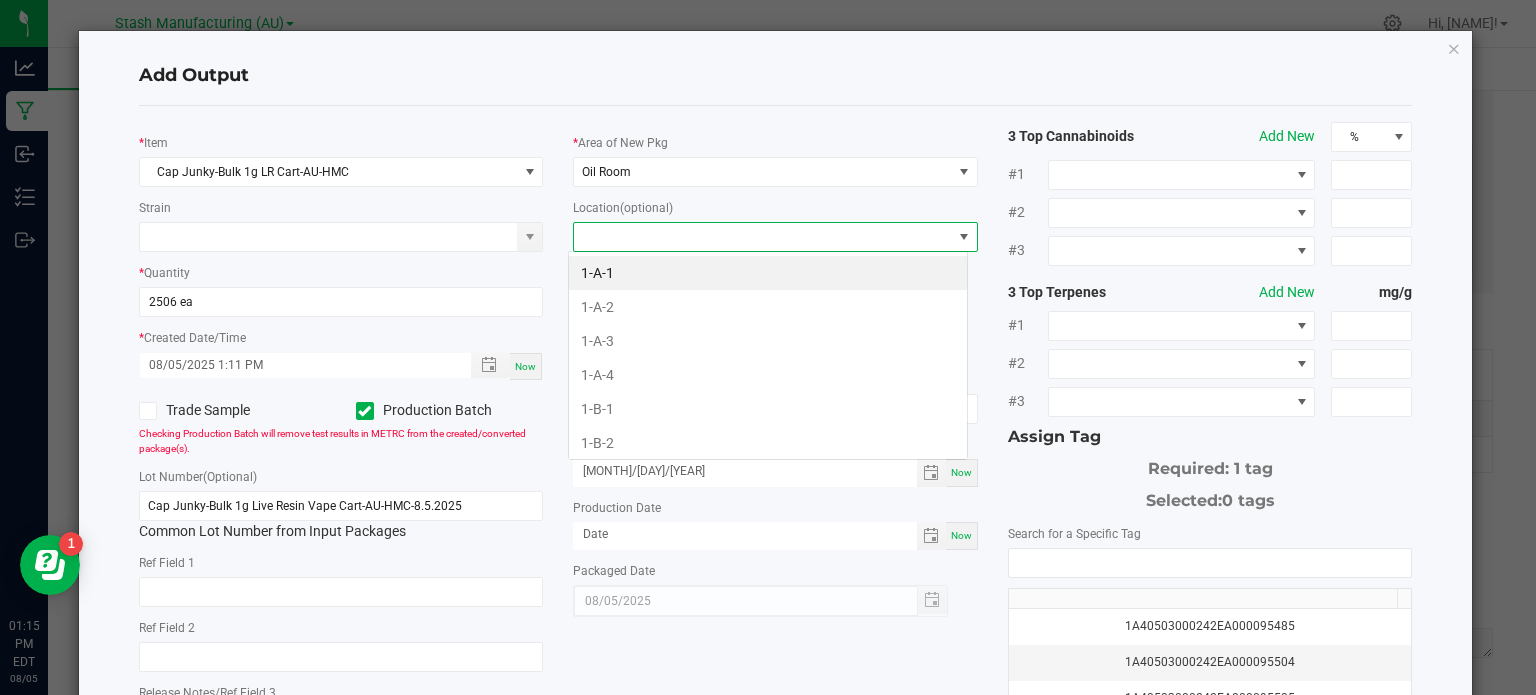 scroll, scrollTop: 99970, scrollLeft: 99600, axis: both 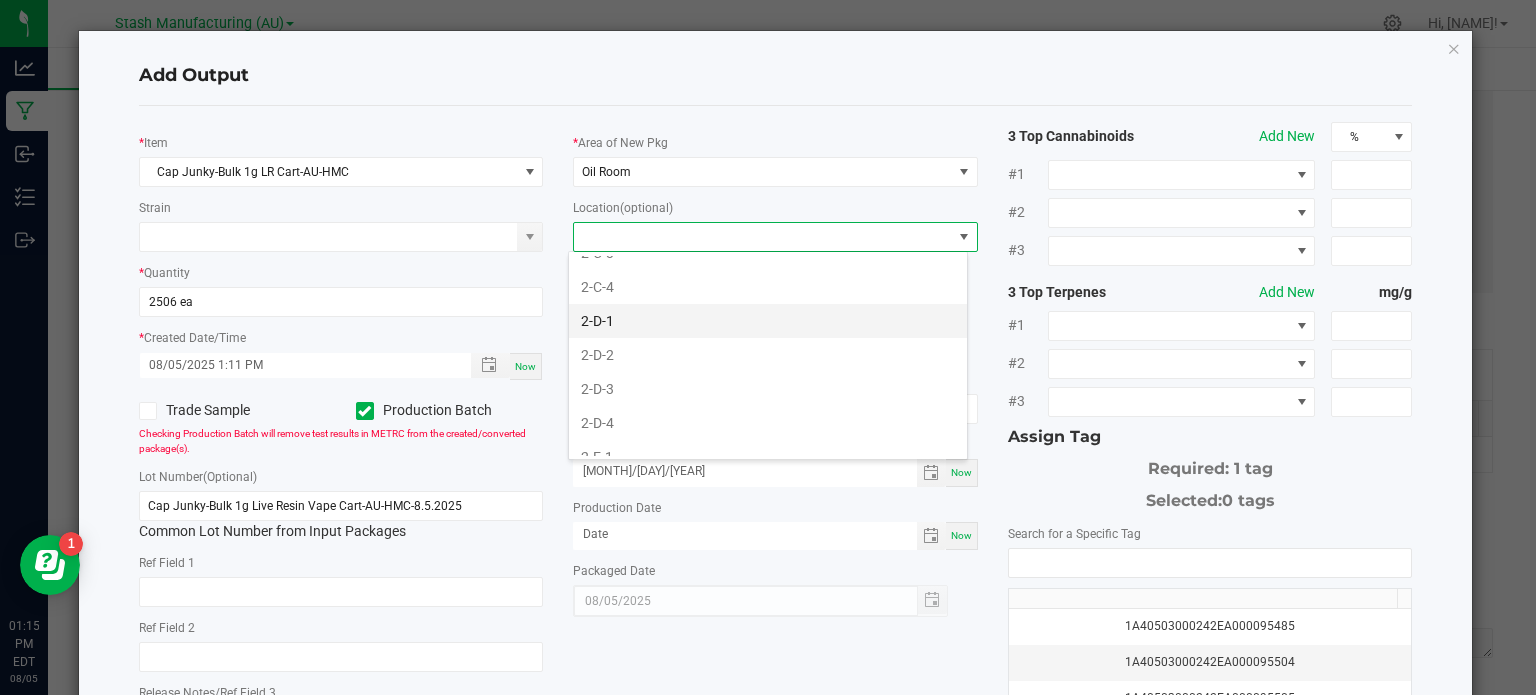 click on "2-D-1" at bounding box center [768, 321] 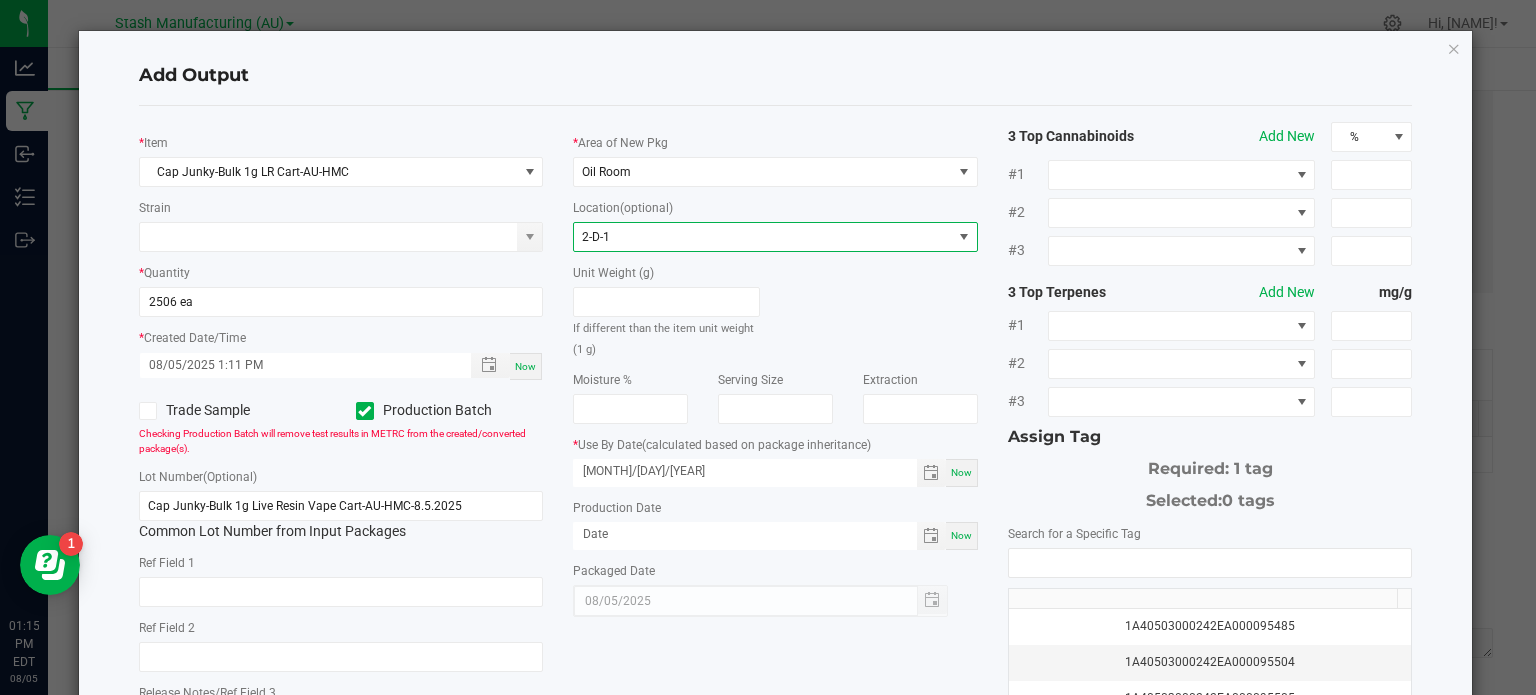 click on "Now" at bounding box center (961, 535) 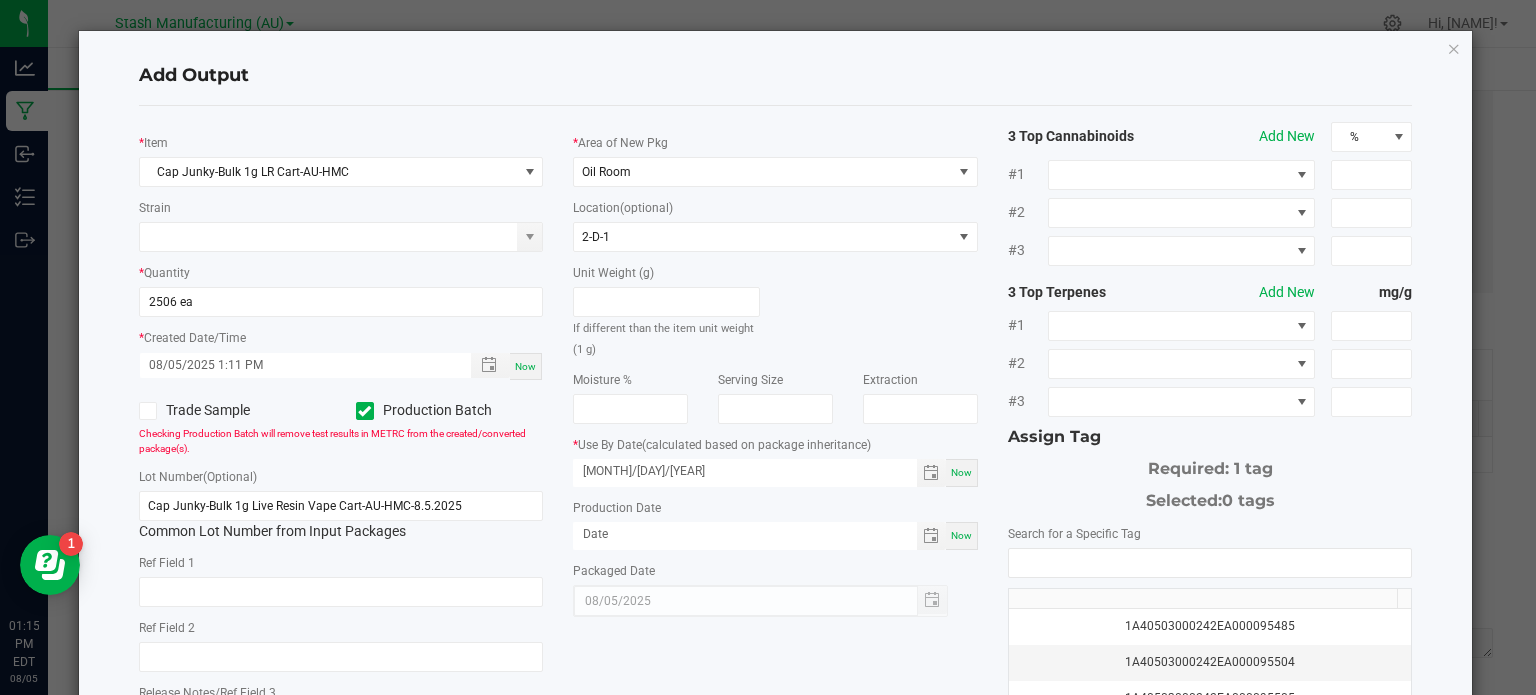 type on "08/05/2025" 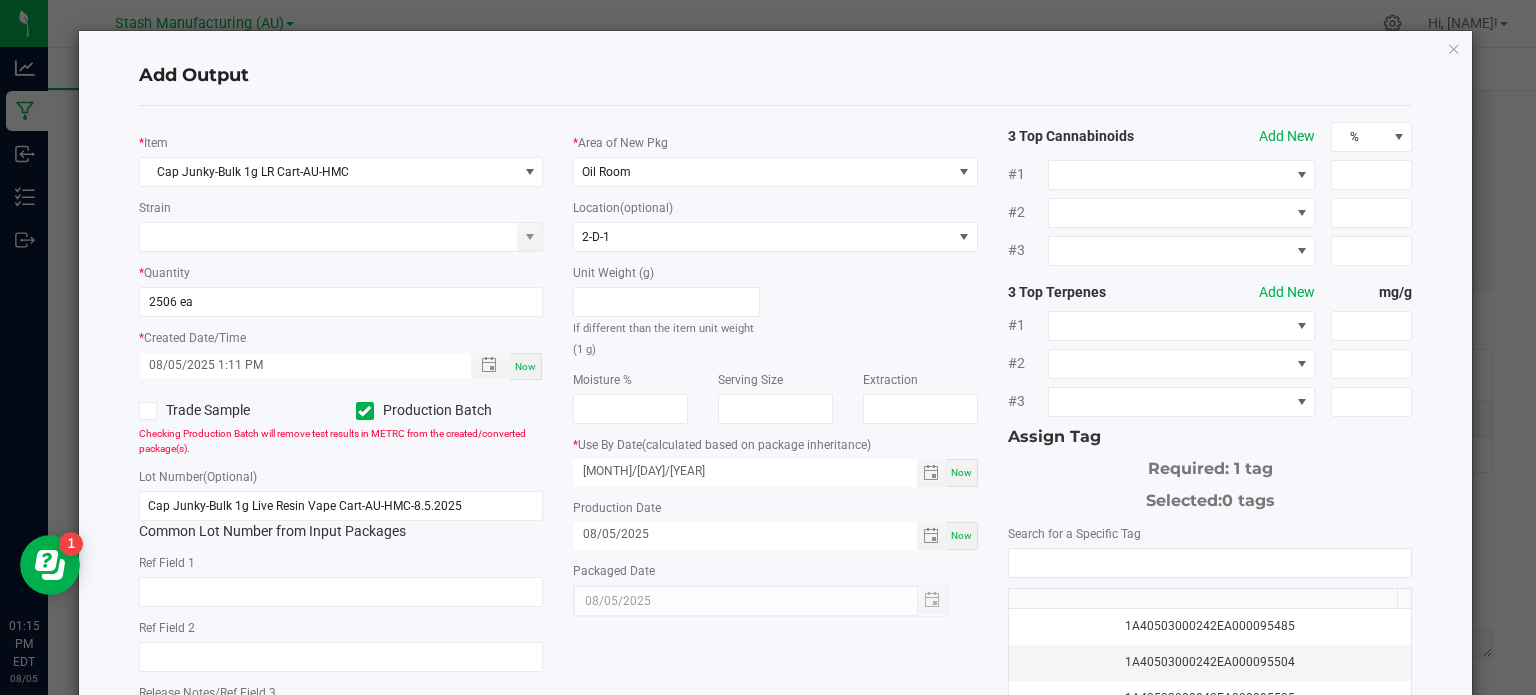 click on "*   Area of New Pkg  Oil Room  Location  (optional) 2-D-1  Unit Weight (g)   If different than the item unit weight (1 g)   Moisture %   Serving Size   Extraction   *   Use By Date   (calculated based on package inheritance)  [MONTH]/[DAY]/[YEAR] Now  Production Date  [MONTH]/[YEAR] Now  Packaged Date  [MONTH]/[DAY]/[YEAR]" 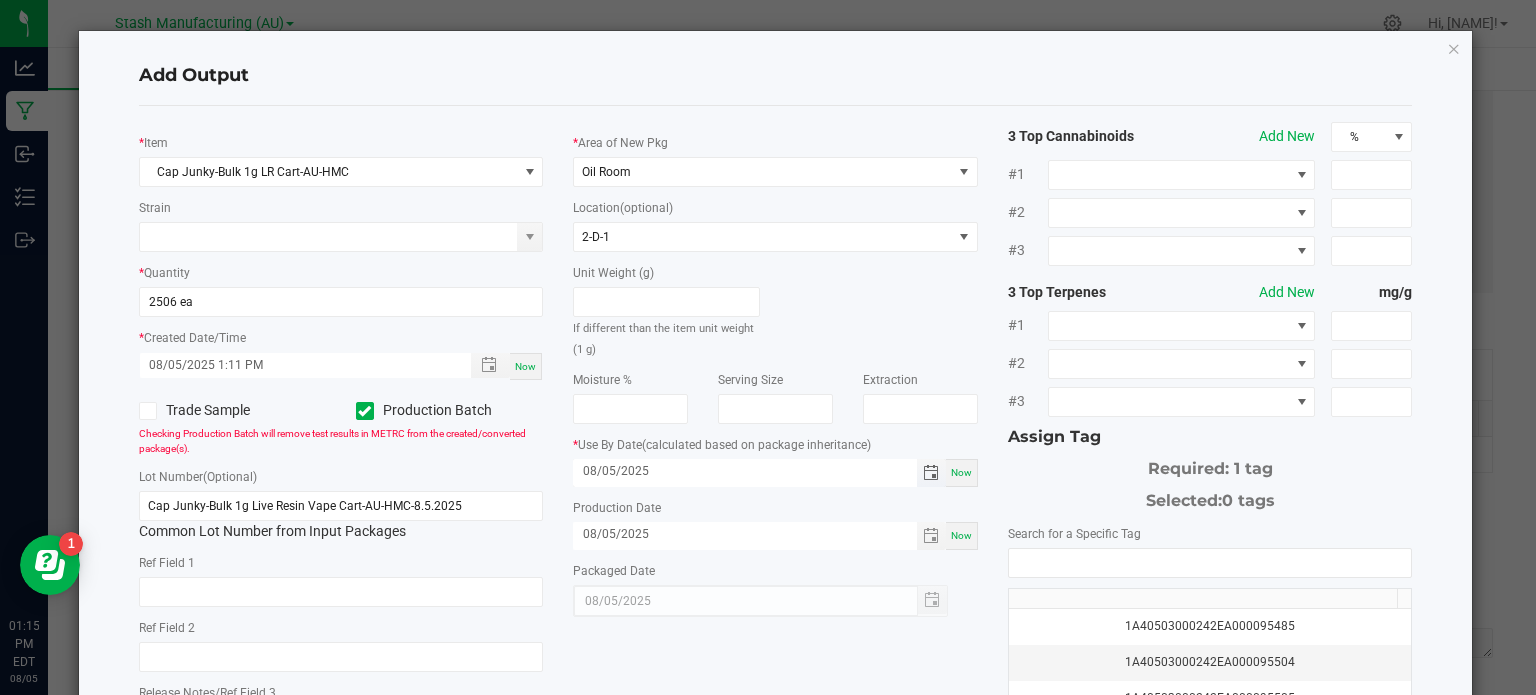 click on "08/05/2025" at bounding box center (745, 471) 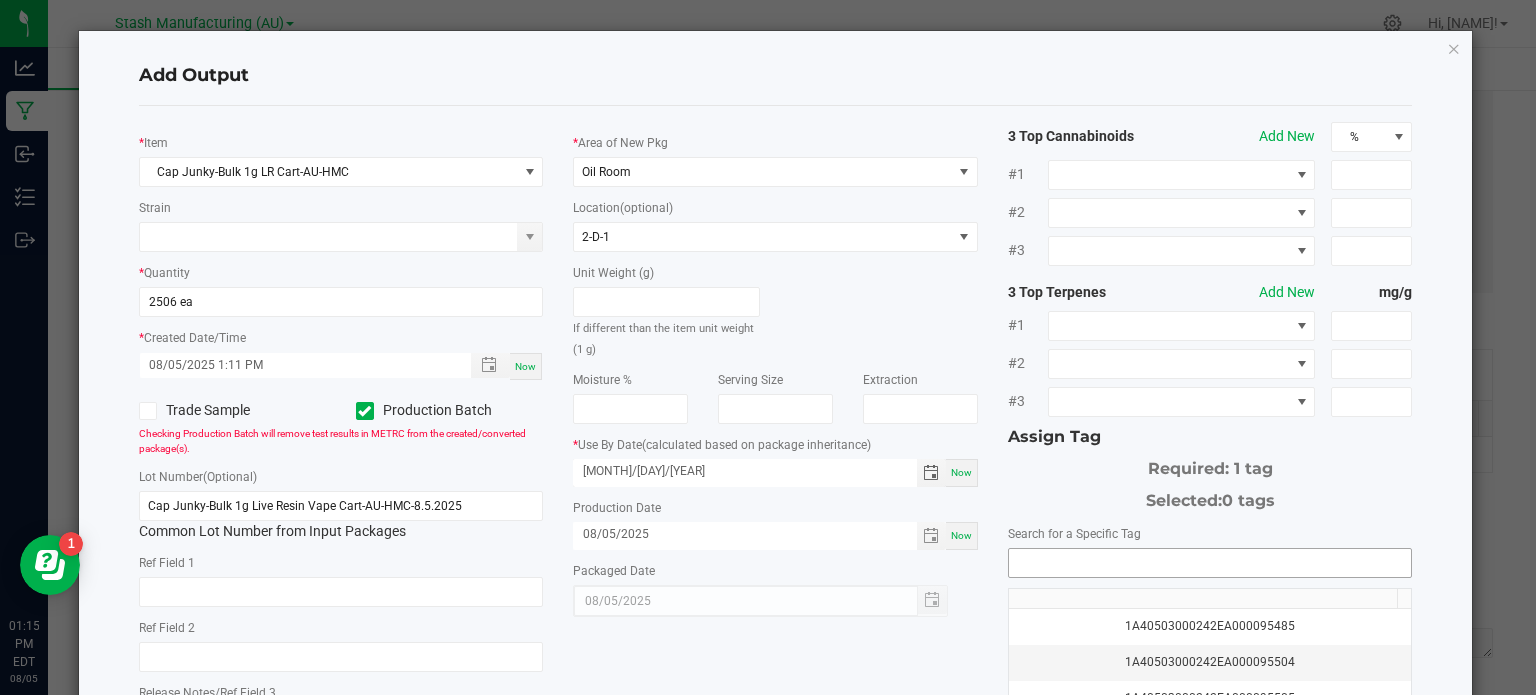 type on "[MONTH]/[DAY]/[YEAR]" 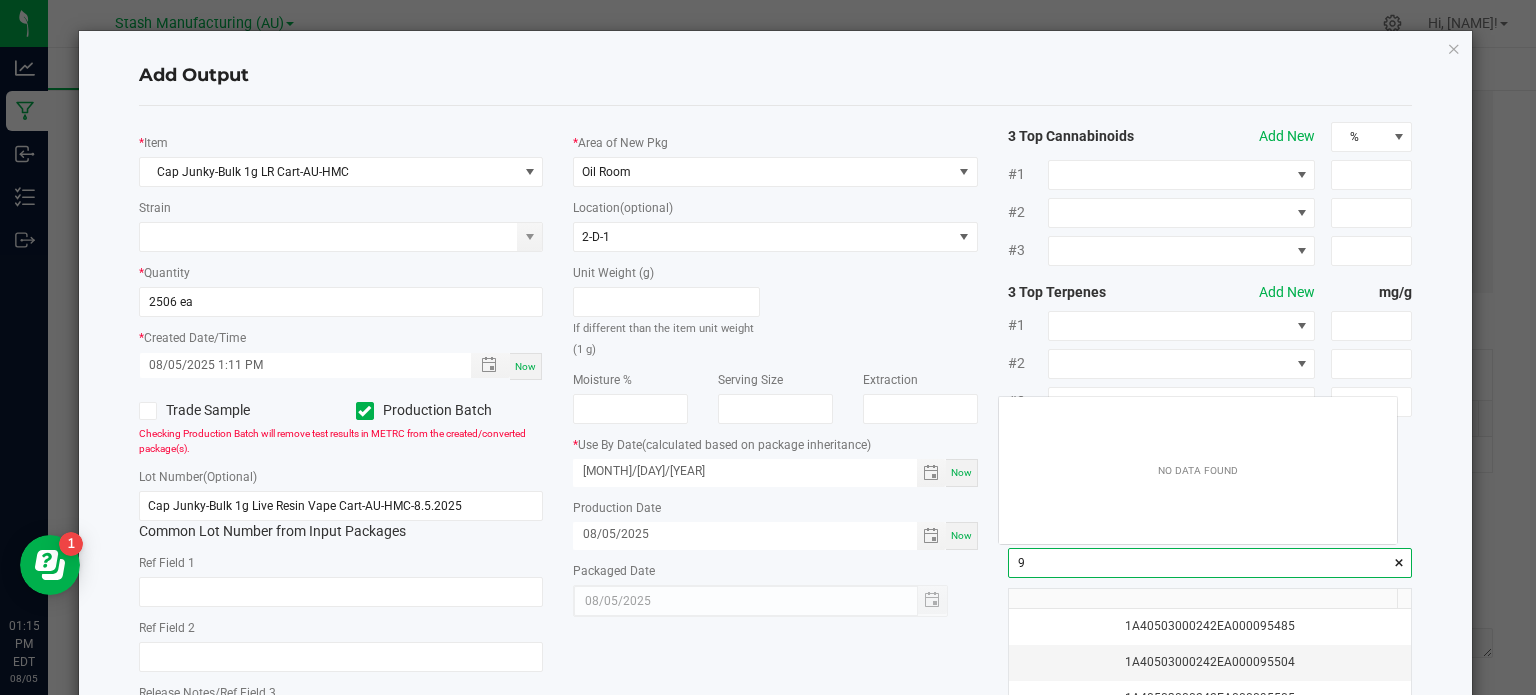 scroll, scrollTop: 99972, scrollLeft: 99601, axis: both 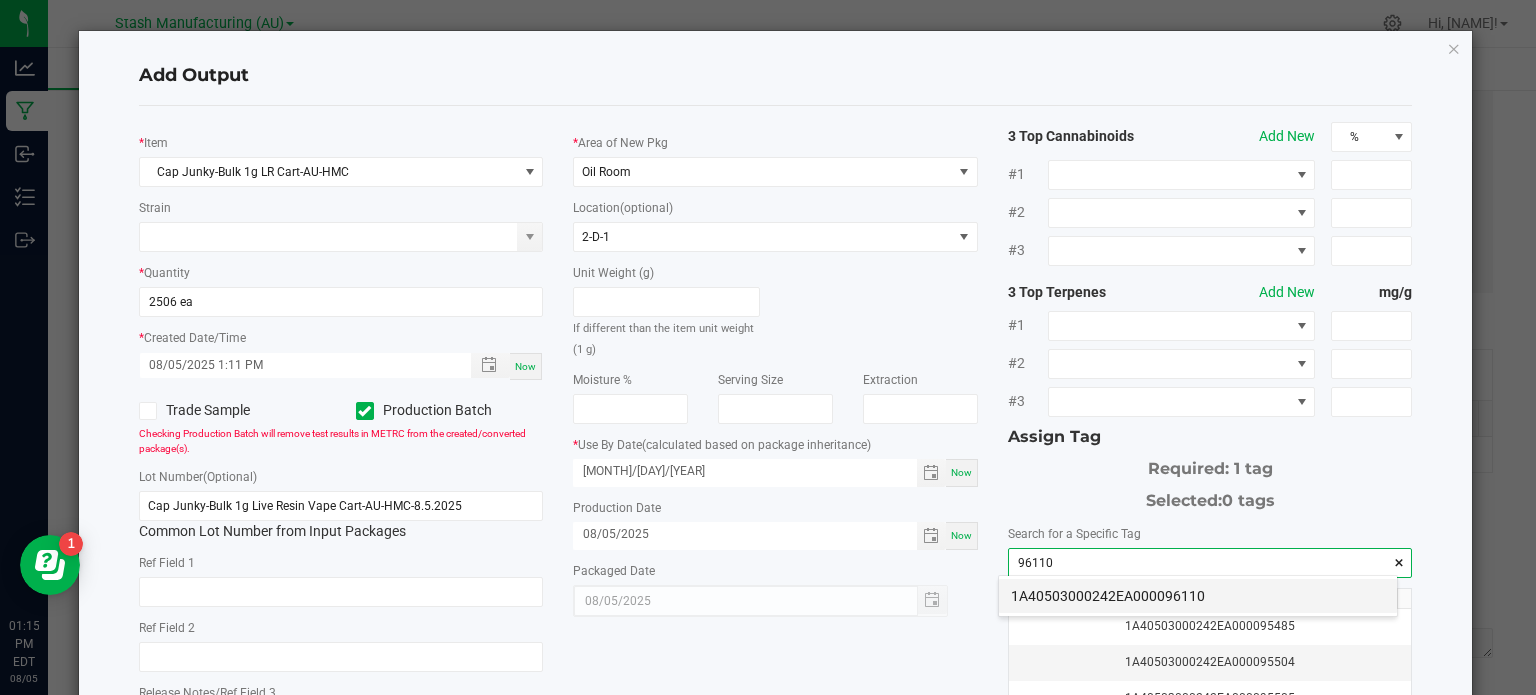 click on "1A40503000242EA000096110" at bounding box center (1198, 596) 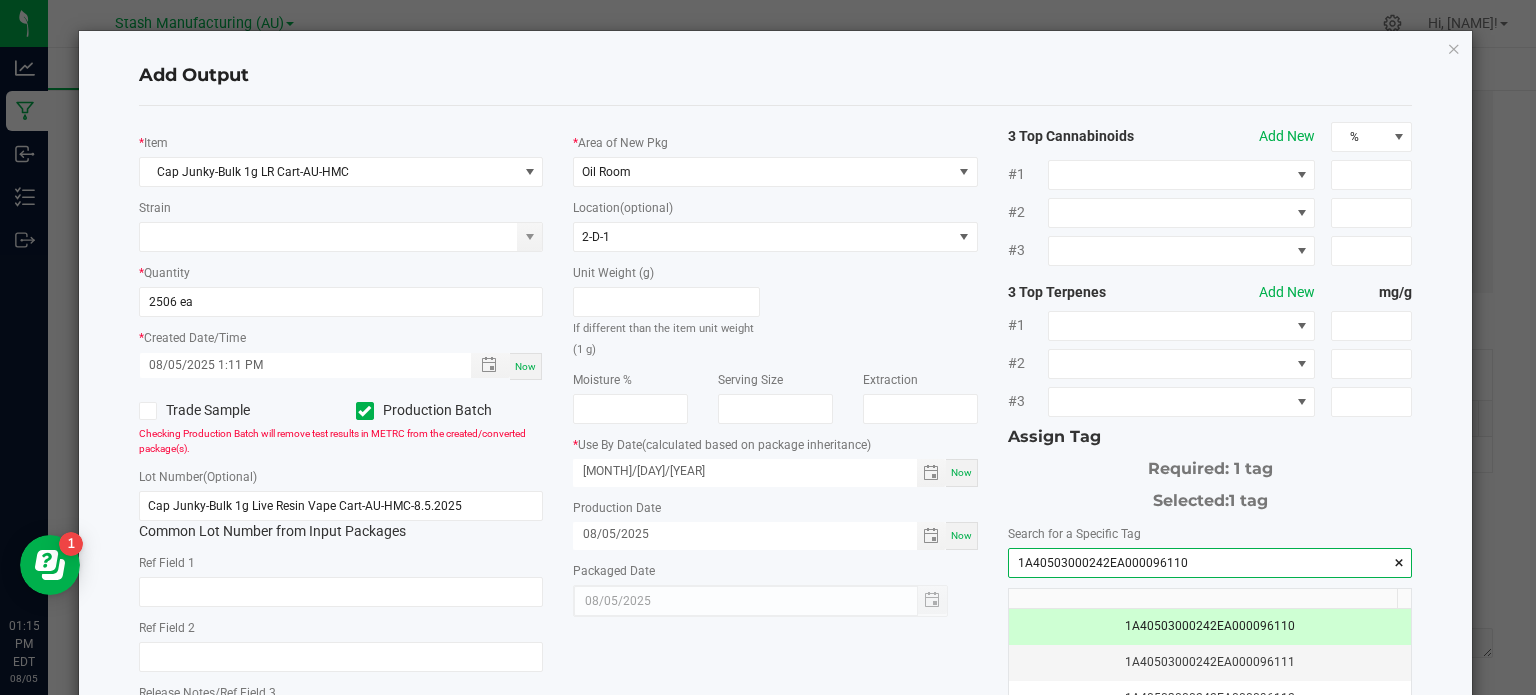 type on "1A40503000242EA000096110" 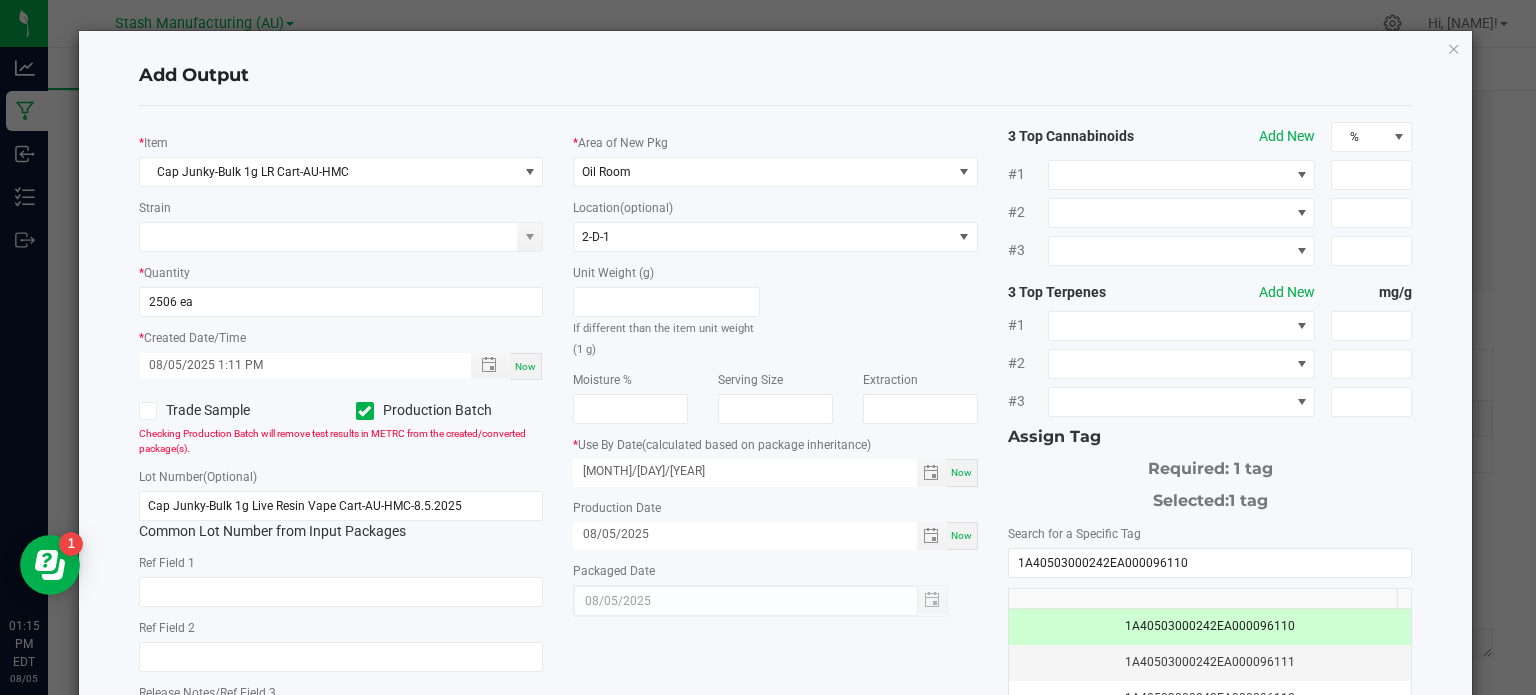 click on "*   Item  Cap Junky-Bulk 1g LR Cart-AU-HMC  Strain   *   Quantity  2506 ea  *   Created Date/Time  [MONTH]/[DAY]/[YEAR] [HOUR]:[MINUTE] [AMPM] Now  Trade Sample   Production Batch   Checking Production Batch will remove test results in METRC from the created/converted package(s).   Lot Number  (Optional) Cap Junky-Bulk 1g Live Resin Vape Cart-AU-HMC-[YEAR].[MONTH].[YEAR]  Common Lot Number from Input Packages   Ref Field 1   Ref Field 2   Release Notes/Ref Field 3   *   Area of New Pkg  Oil Room  Location  (optional) 2-D-1  Unit Weight (g)   If different than the item unit weight (1 g)   Moisture %   Serving Size   Extraction   *   Use By Date   (calculated based on package inheritance)  [MONTH]/[DAY]/[YEAR] Now  Production Date  [MONTH]/[DAY]/[YEAR] Now  Packaged Date  [MONTH]/[DAY]/[YEAR] 3 Top Cannabinoids  Add New  % #1 #2 #3 3 Top Terpenes  Add New  mg/g #1 #2 #3 Assign Tag  Required: 1 tag   Selected:   1 tag   Search for a Specific Tag  1A40503000242EA000096110  1A40503000242EA000096110   1A40503000242EA000096111   1A40503000242EA000096112   1A40503000242EA000096113" 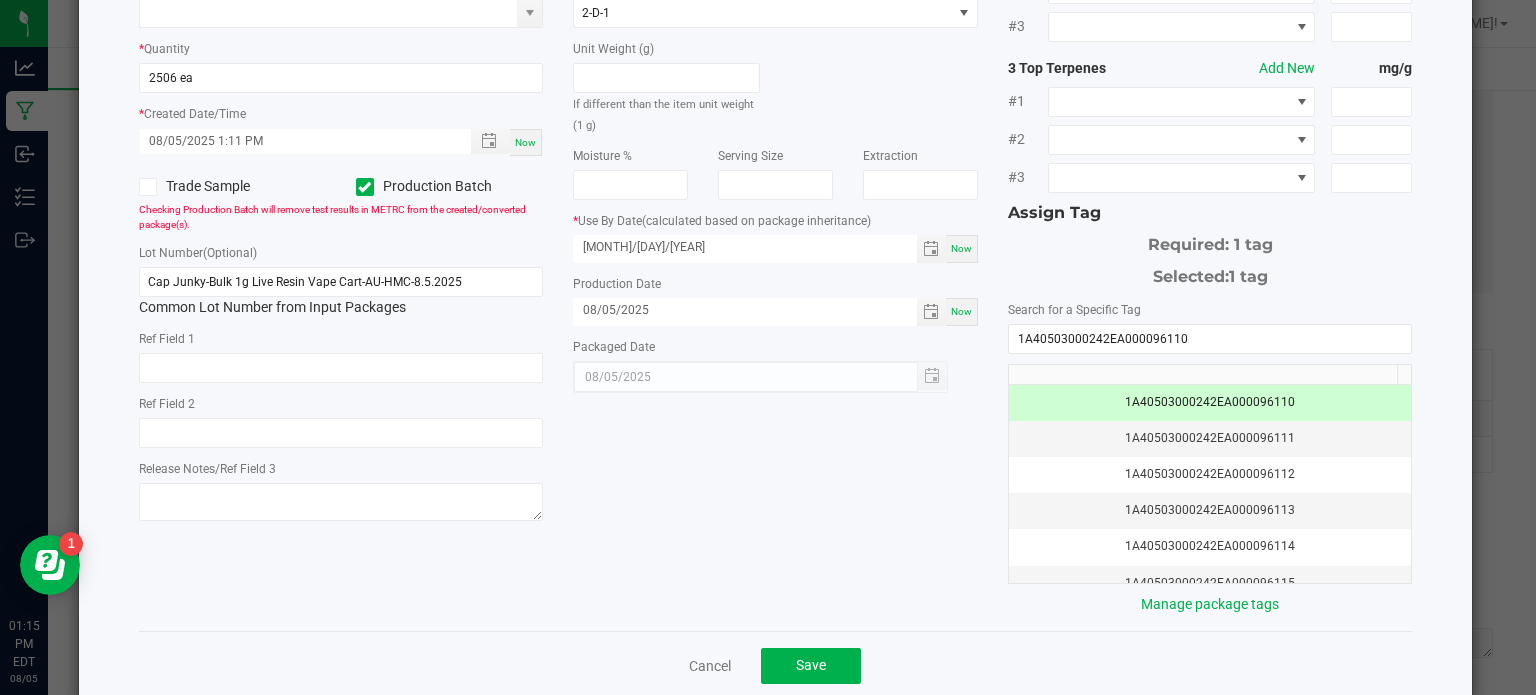 scroll, scrollTop: 256, scrollLeft: 0, axis: vertical 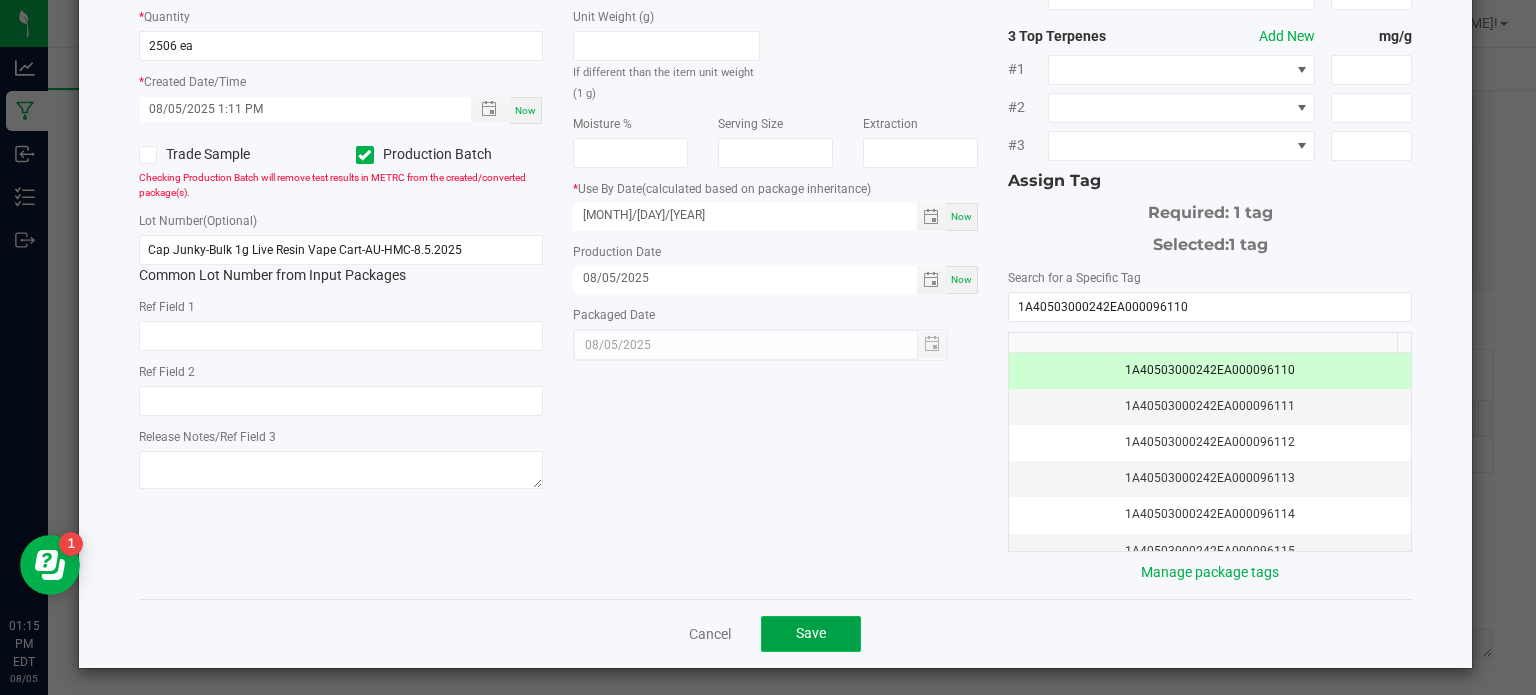 click on "Save" 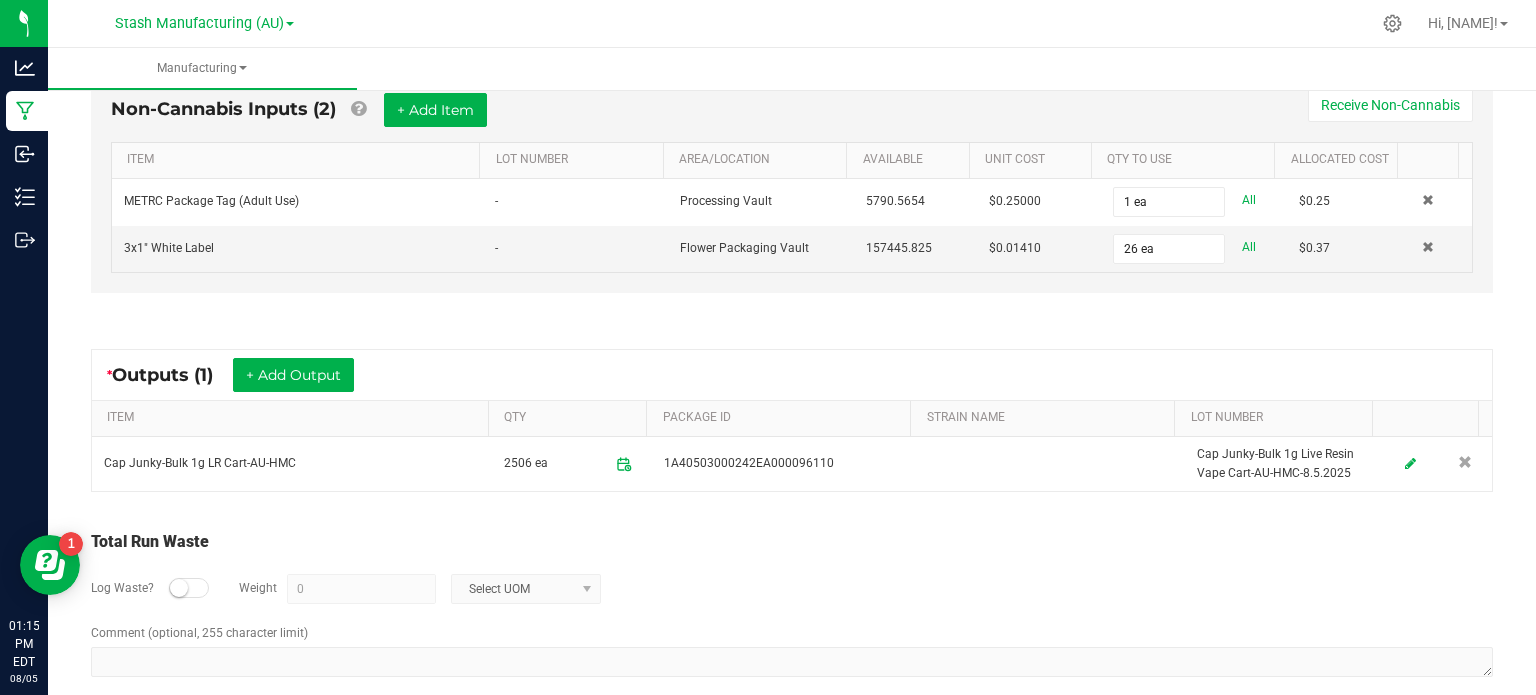 click on "Total Run Waste" at bounding box center (792, 542) 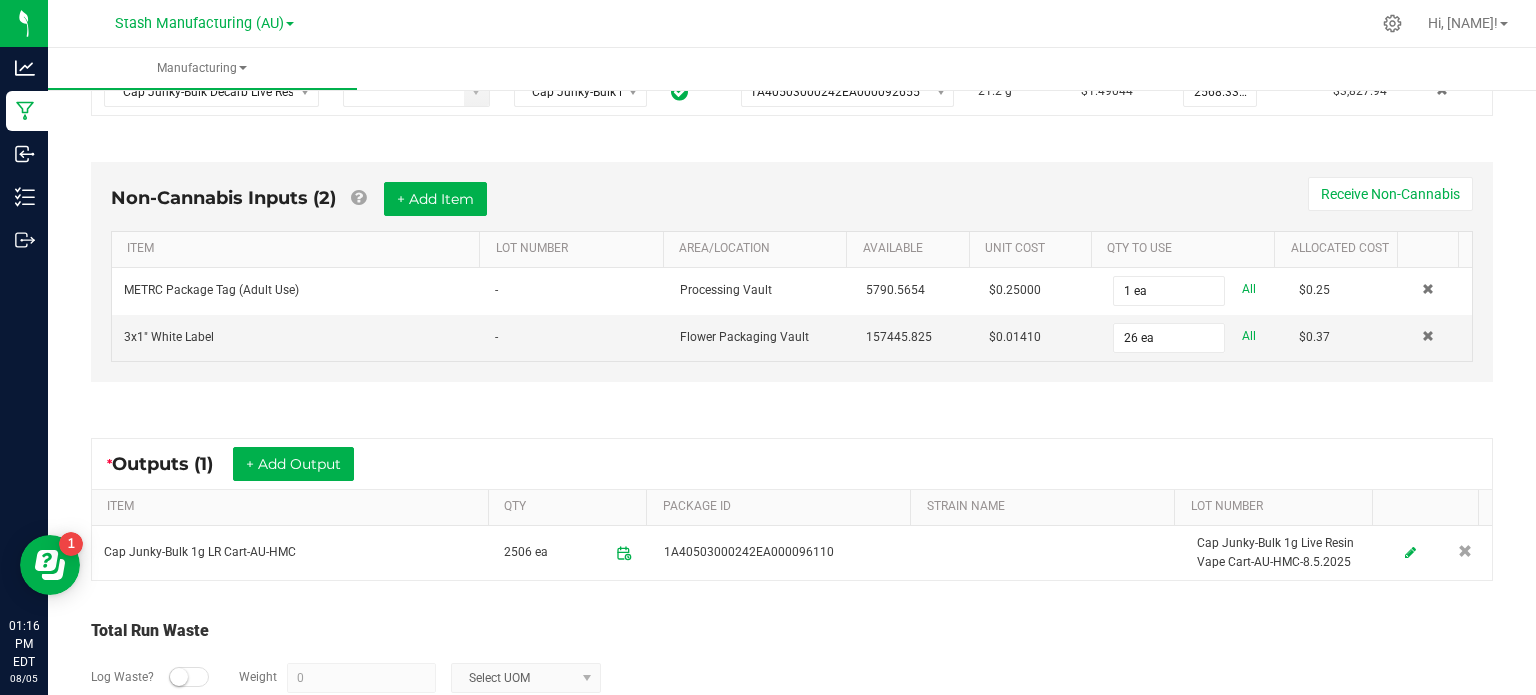 scroll, scrollTop: 469, scrollLeft: 0, axis: vertical 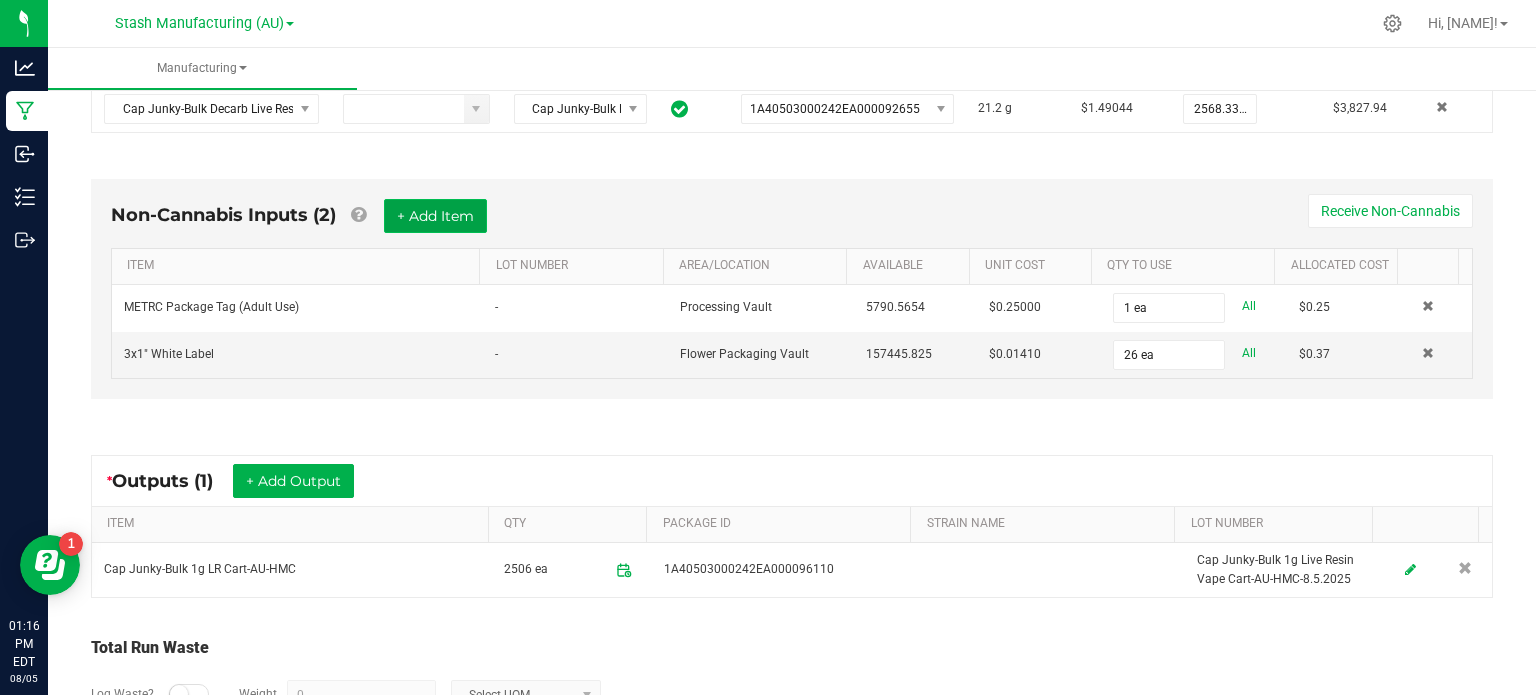 click on "+ Add Item" at bounding box center (435, 216) 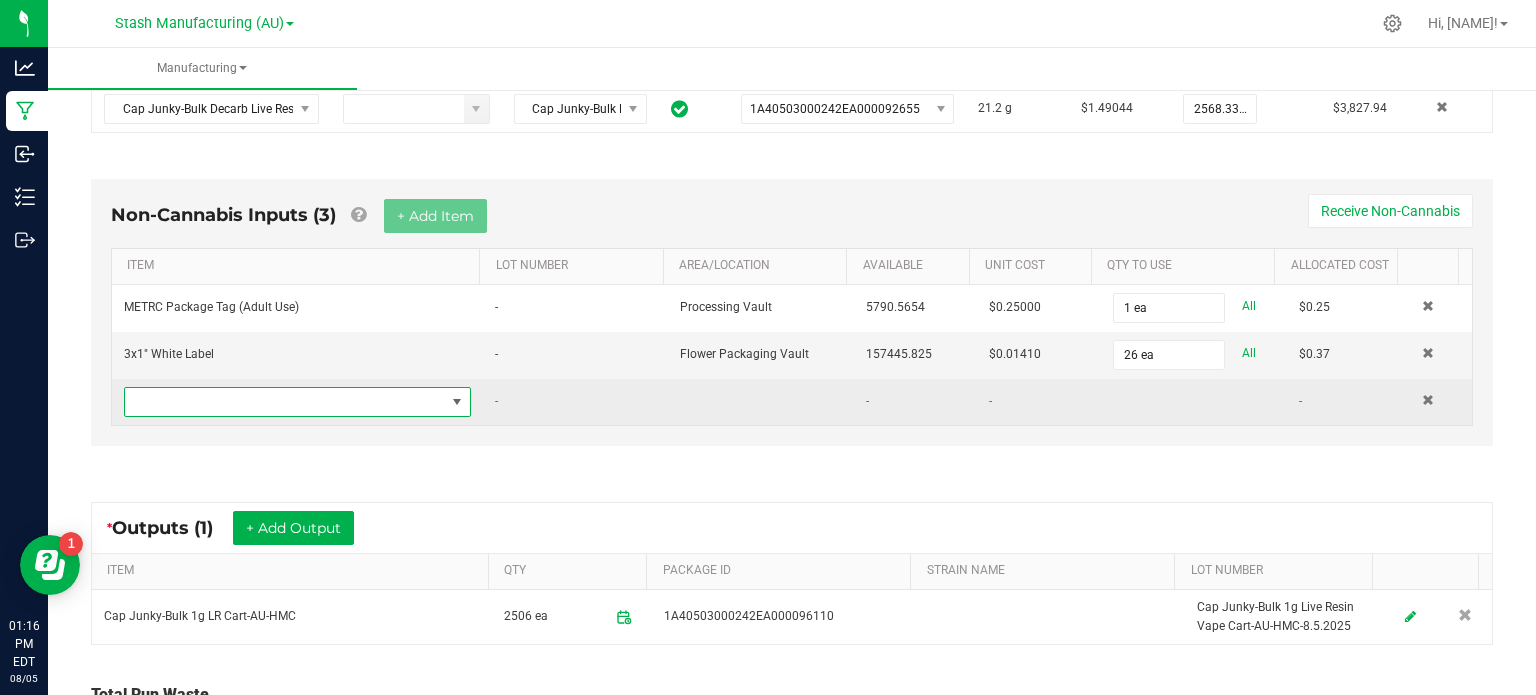 click at bounding box center [285, 402] 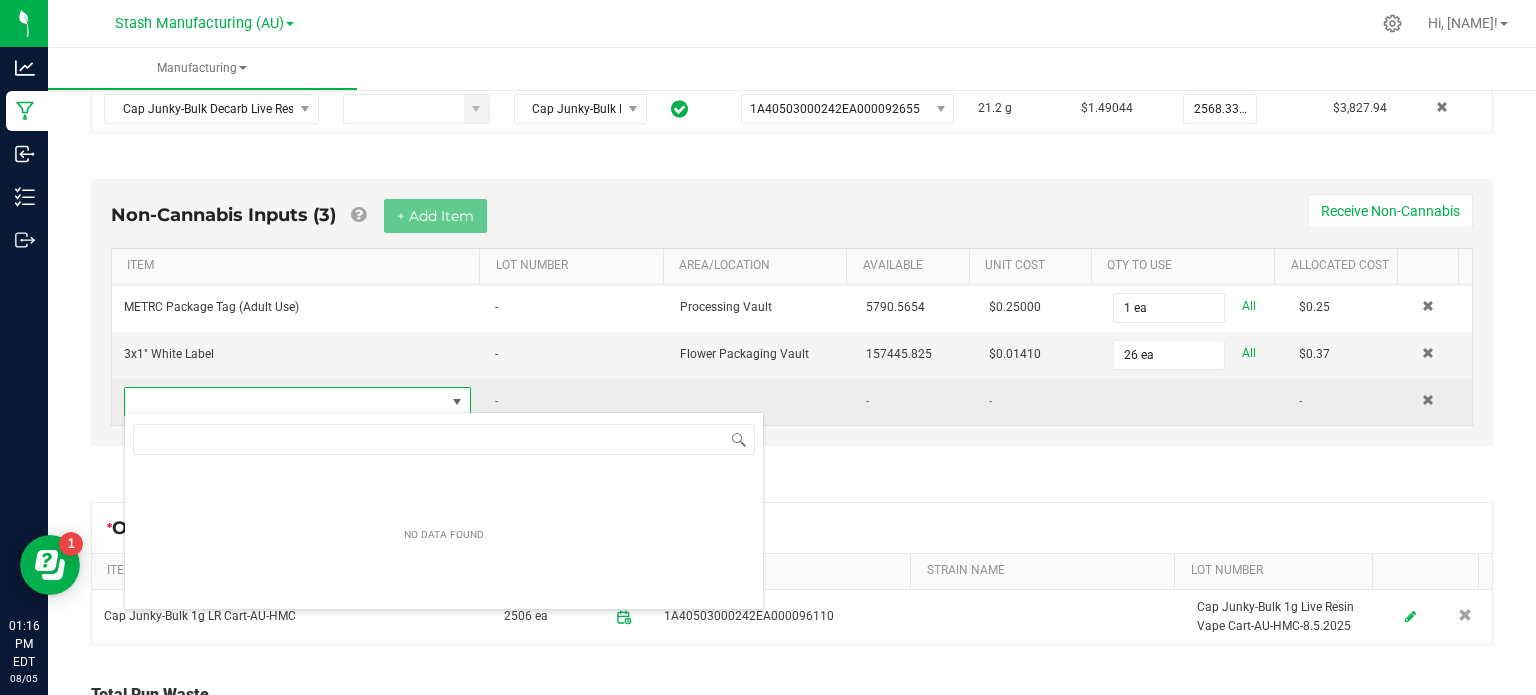 scroll, scrollTop: 99970, scrollLeft: 99661, axis: both 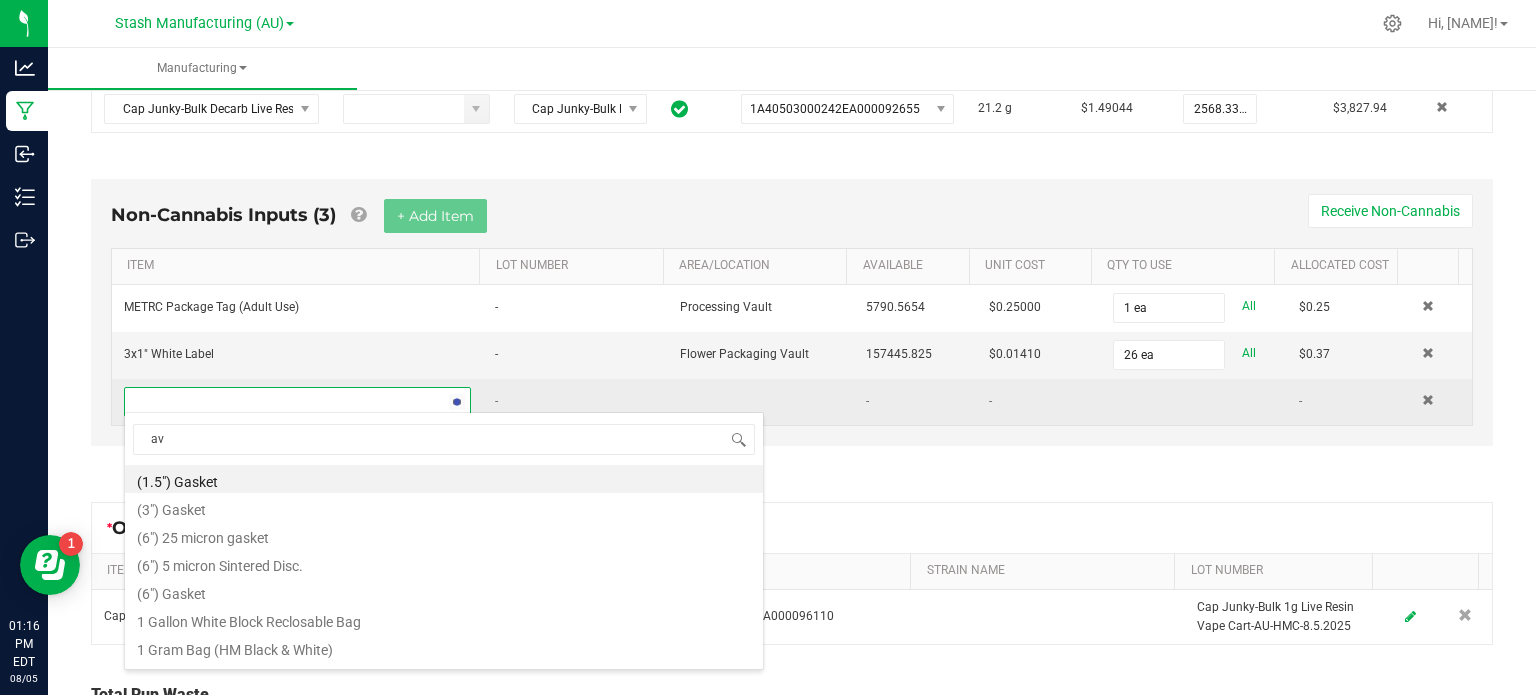 type on "avd" 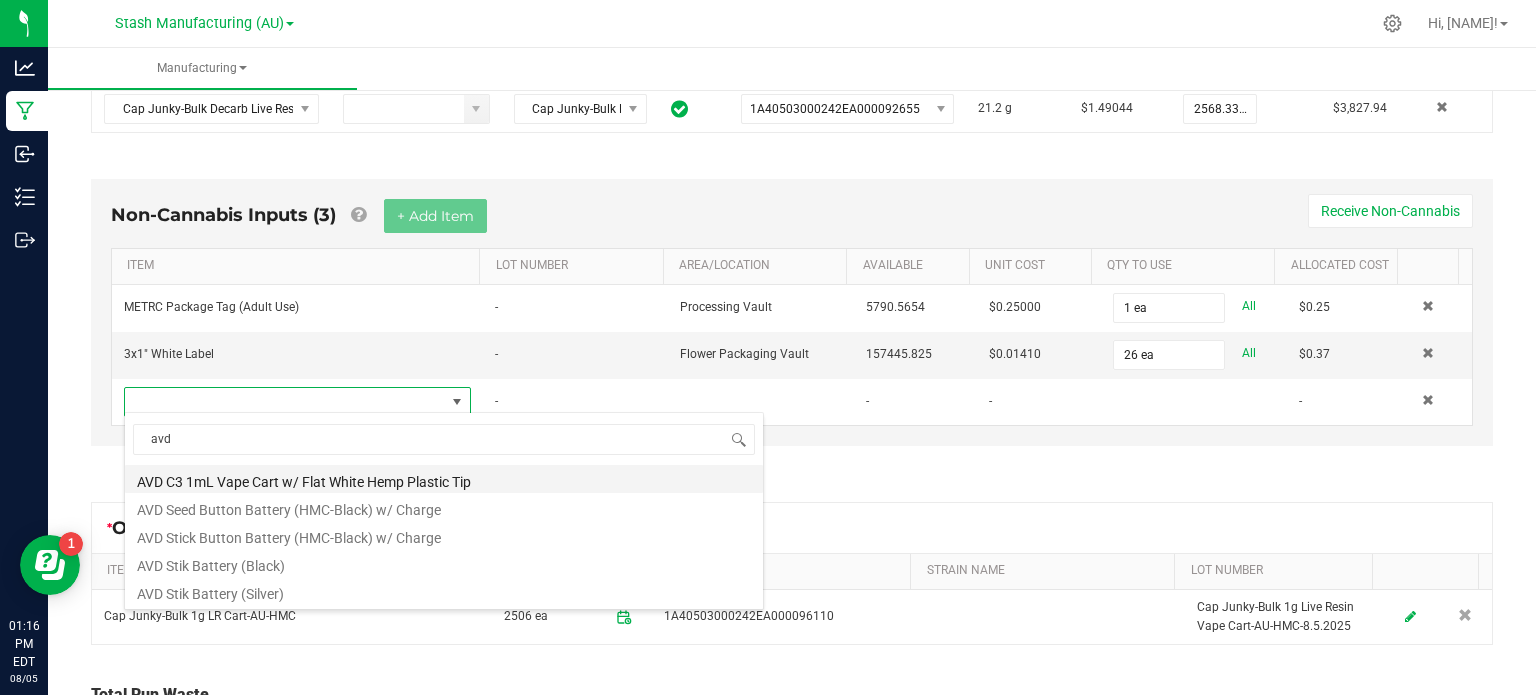 click on "AVD C3 1mL Vape Cart w/ Flat White Hemp Plastic Tip" at bounding box center (444, 479) 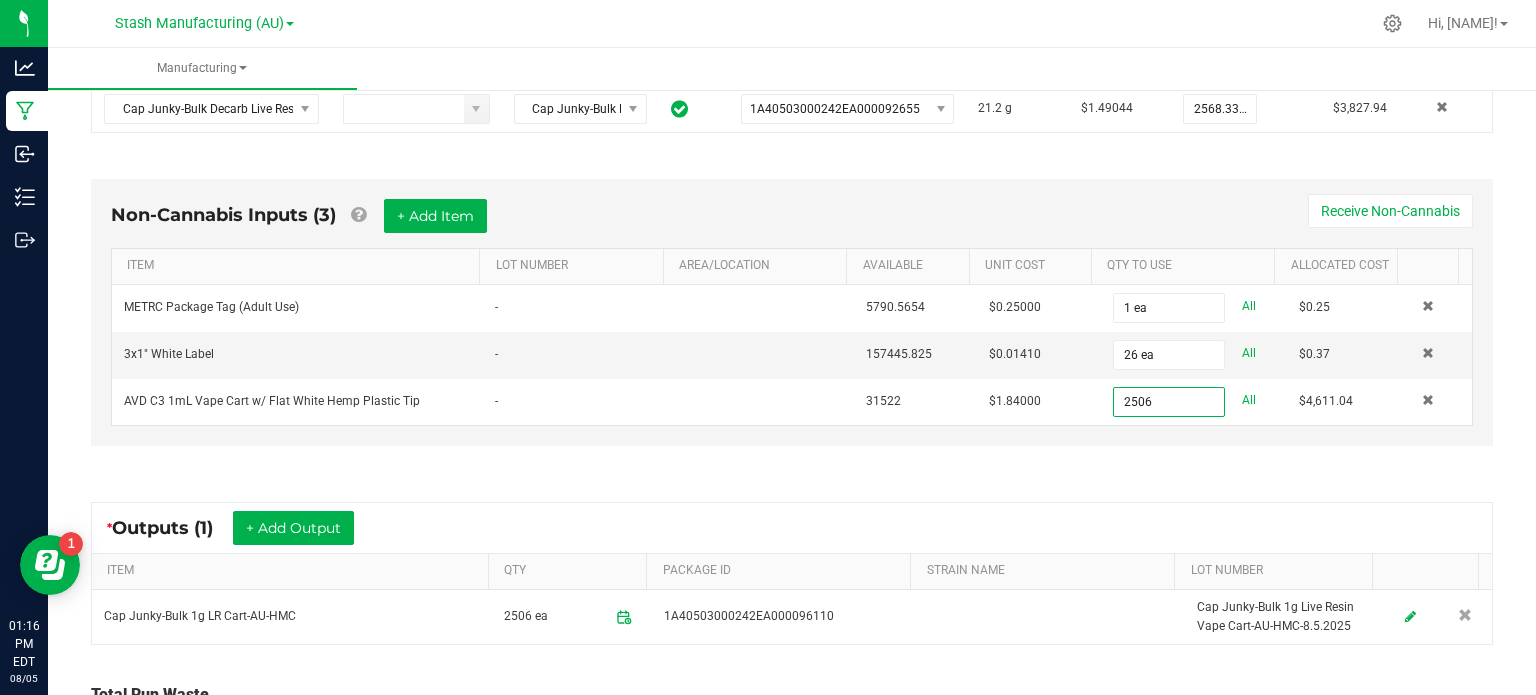 type on "2506 ea" 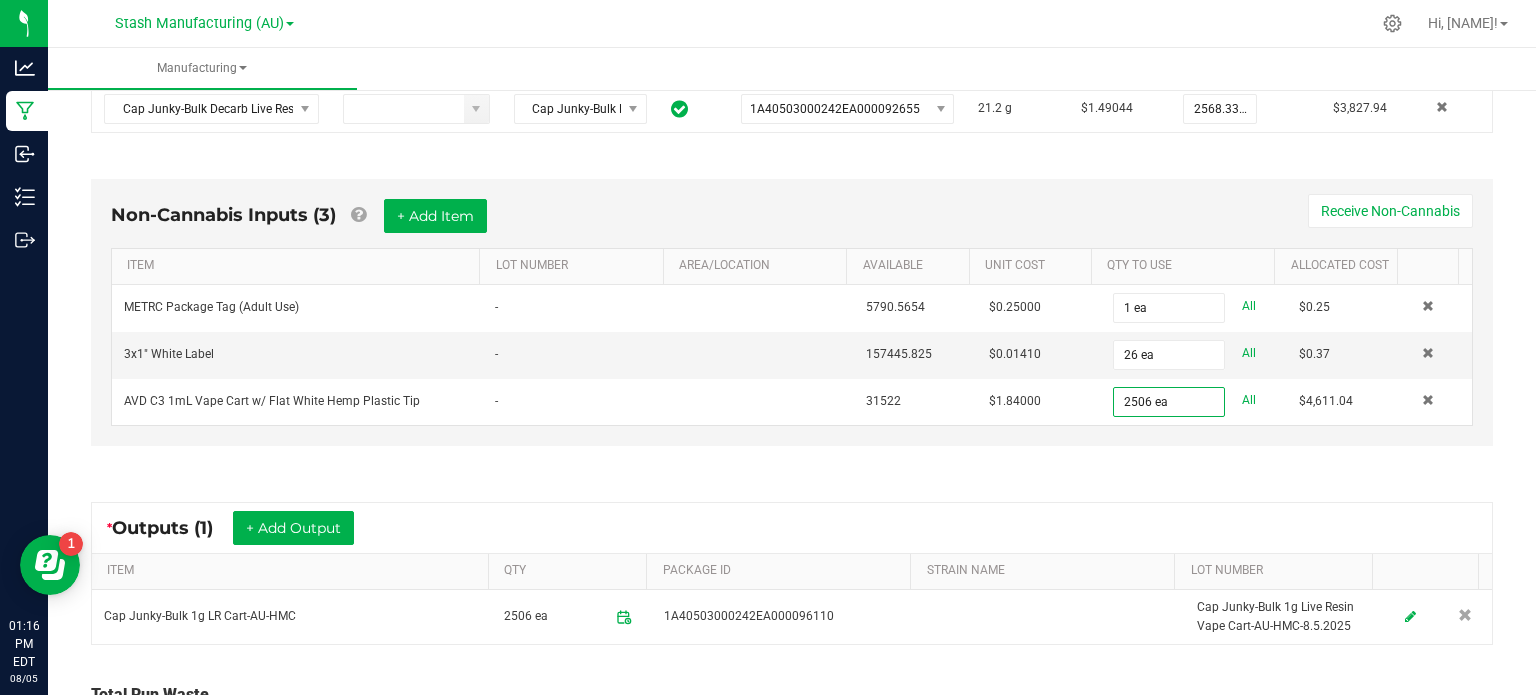 click on "Non-Cannabis Inputs (3)  + Add Item   Receive Non-Cannabis  ITEM LOT NUMBER AREA/LOCATION AVAILABLE Unit Cost QTY TO USE Allocated Cost  METRC Package Tag (Adult Use)   -      5790.5654    $0.25000  1 ea All  $0.25   3x1" White Label   -      157445.825    $0.01410  26 ea All  $0.37   AVD C3 1mL Vape Cart w/ Flat White Hemp Plastic Tip   -      31522    $1.84000  2506 ea All  $4,611.04" at bounding box center (792, 317) 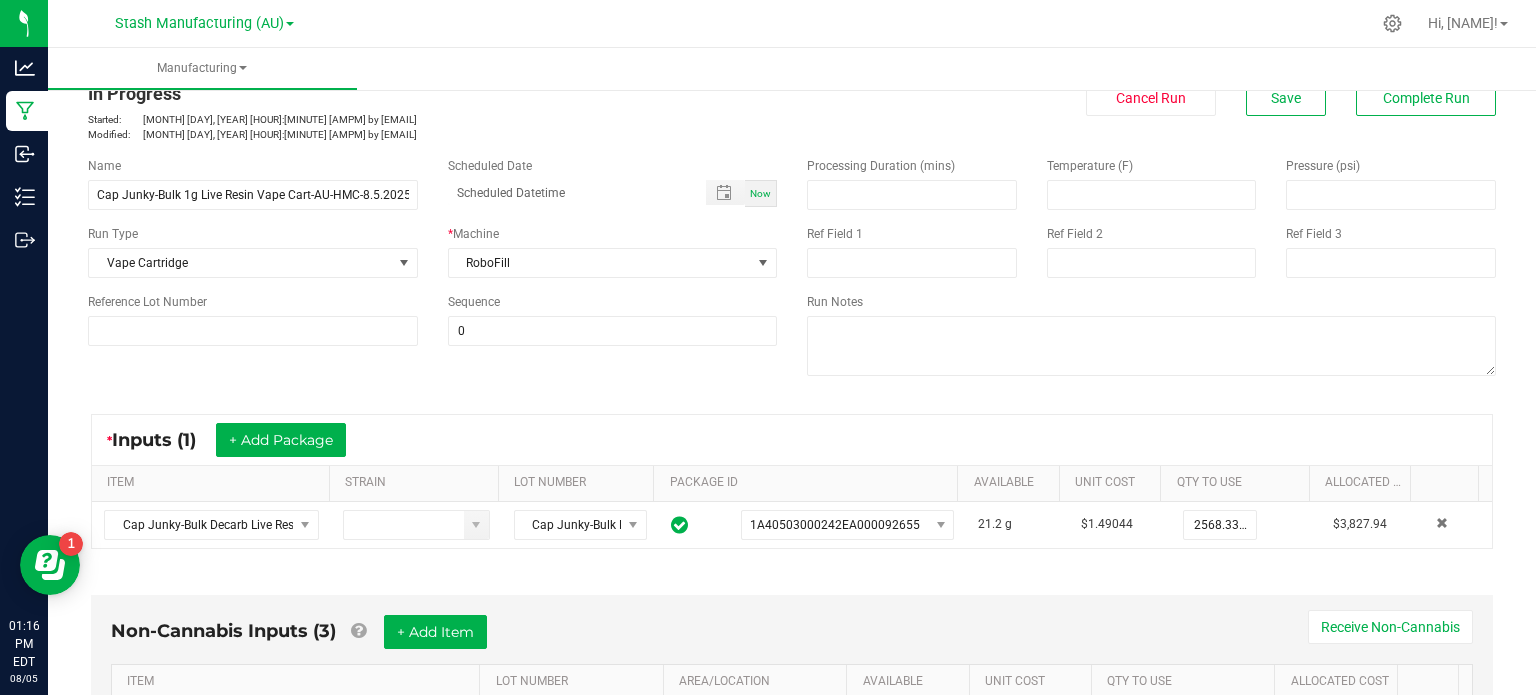 scroll, scrollTop: 0, scrollLeft: 0, axis: both 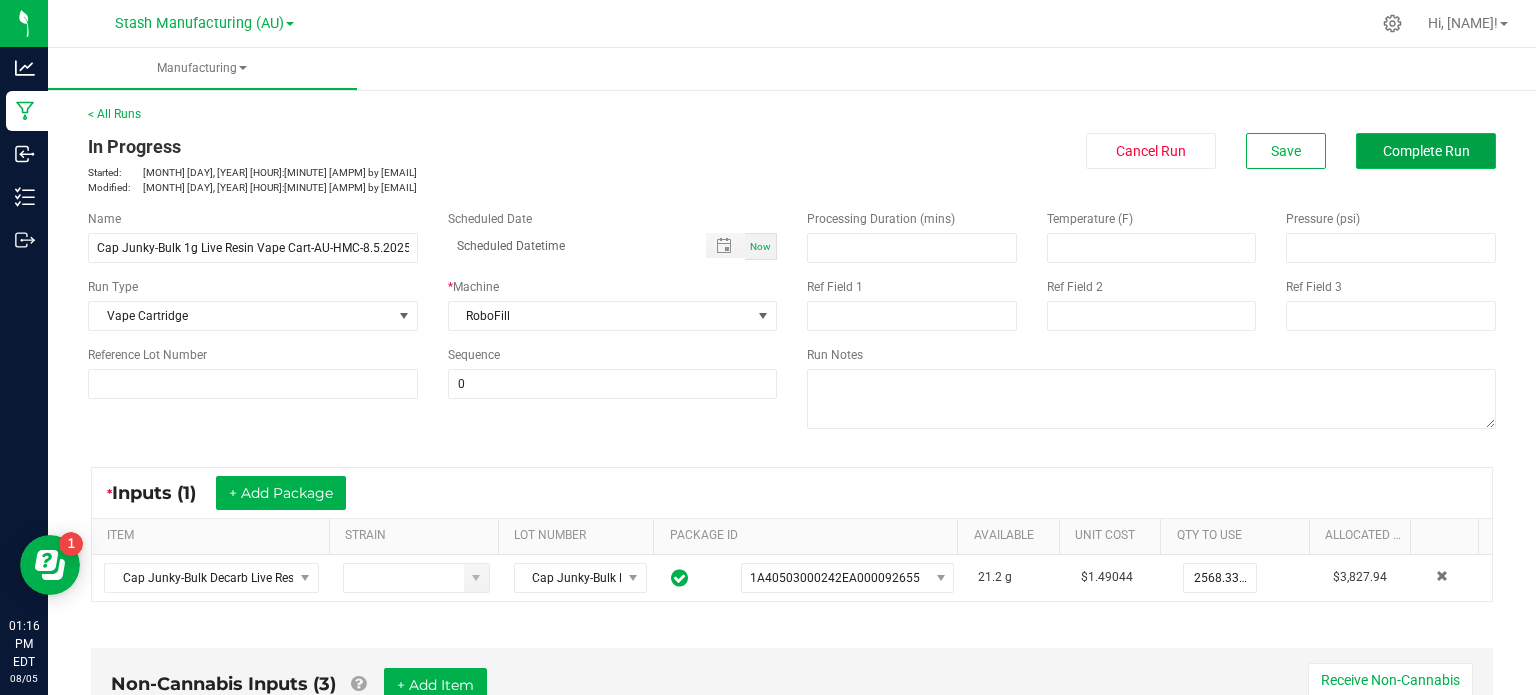 click on "Complete Run" at bounding box center [1426, 151] 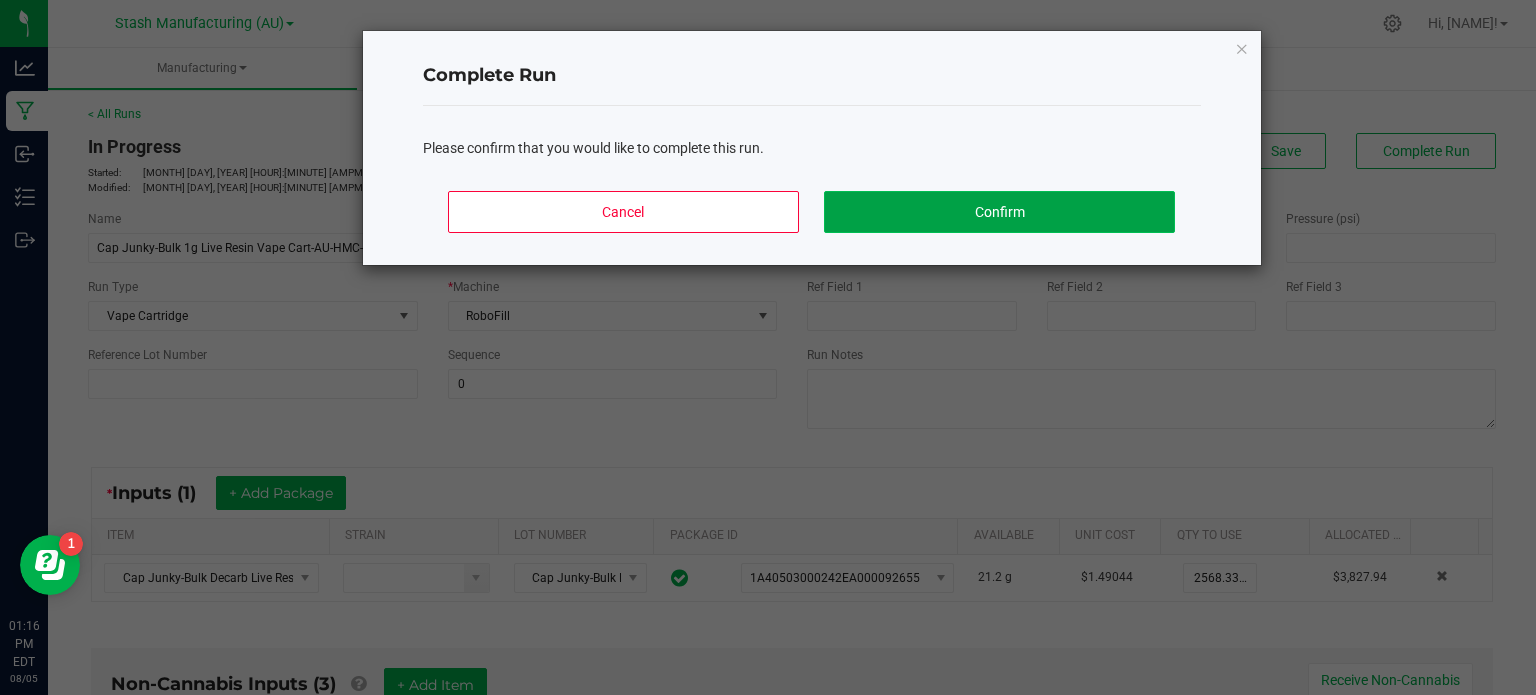 click on "Confirm" 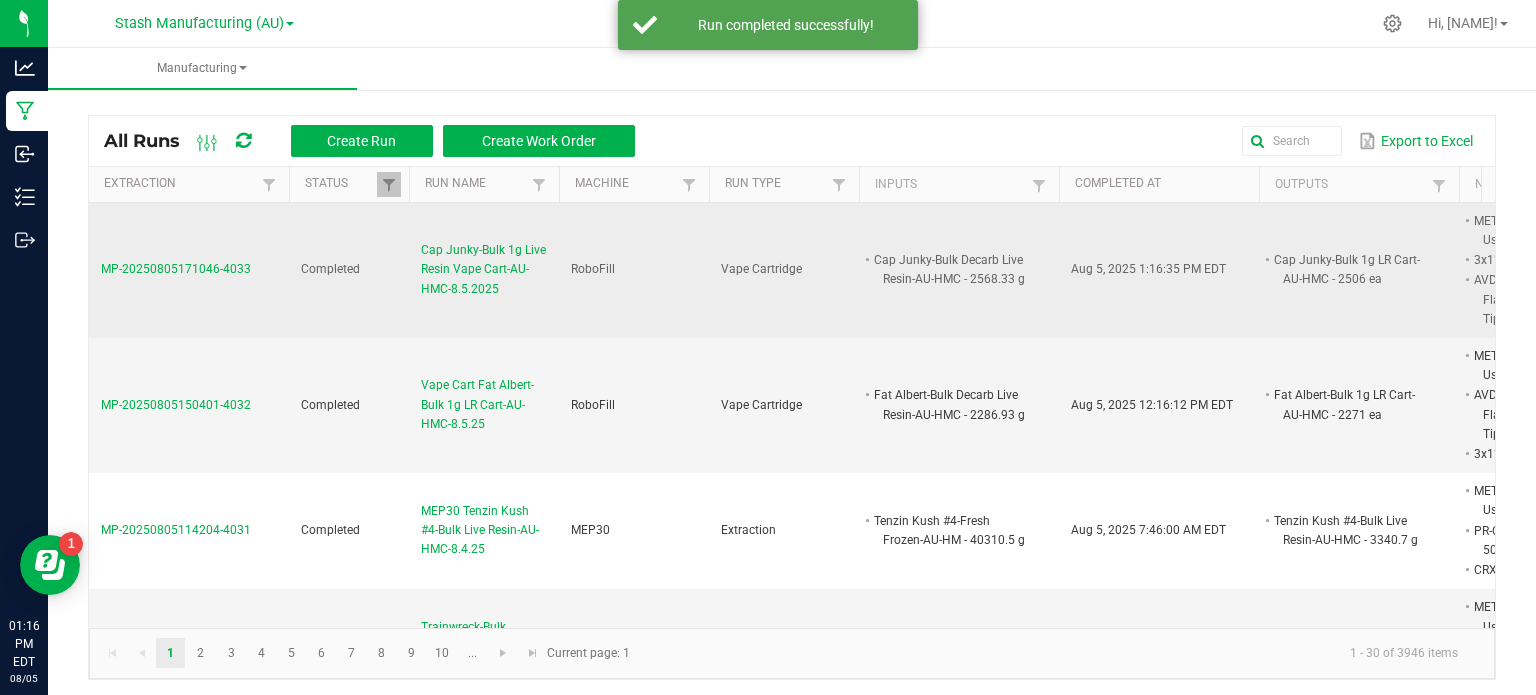 click on "Cap Junky-Bulk 1g Live Resin Vape Cart-AU-HMC-8.5.2025" at bounding box center (484, 270) 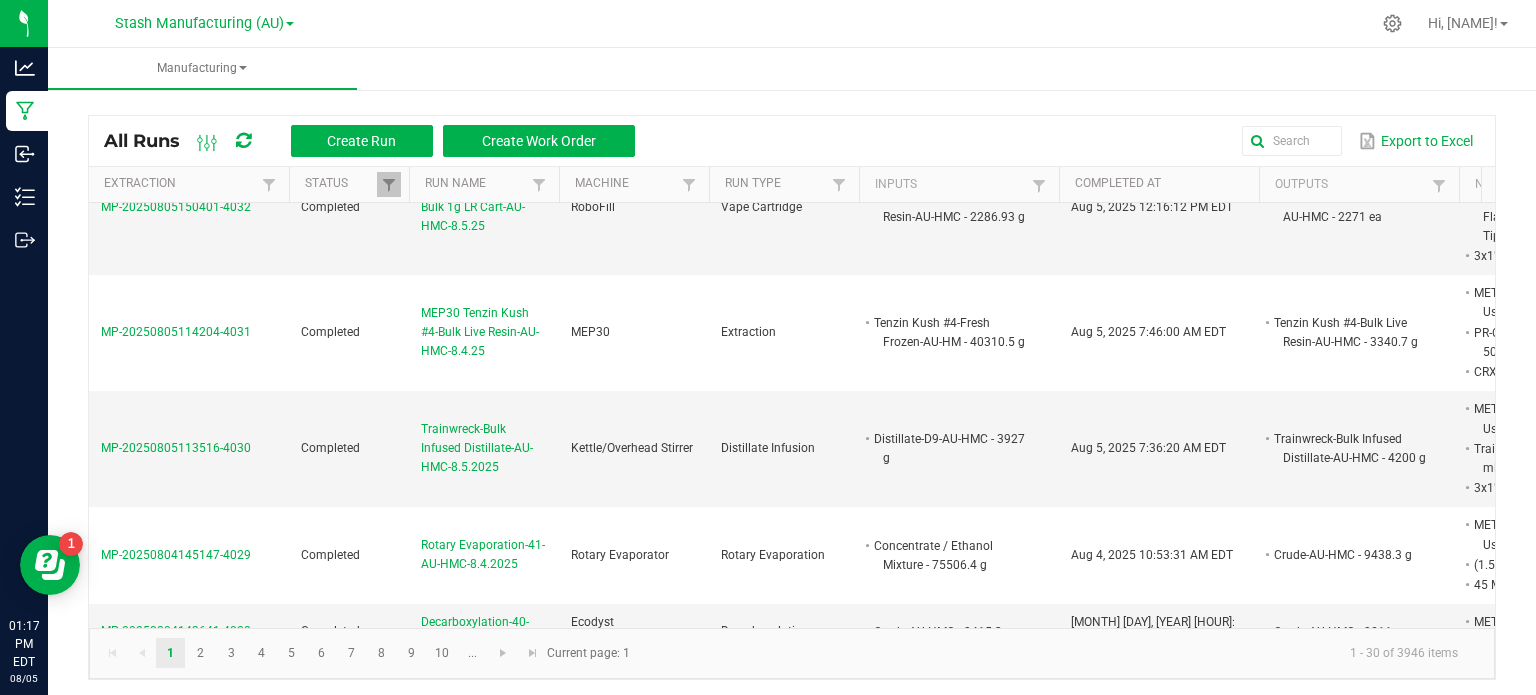 scroll, scrollTop: 200, scrollLeft: 0, axis: vertical 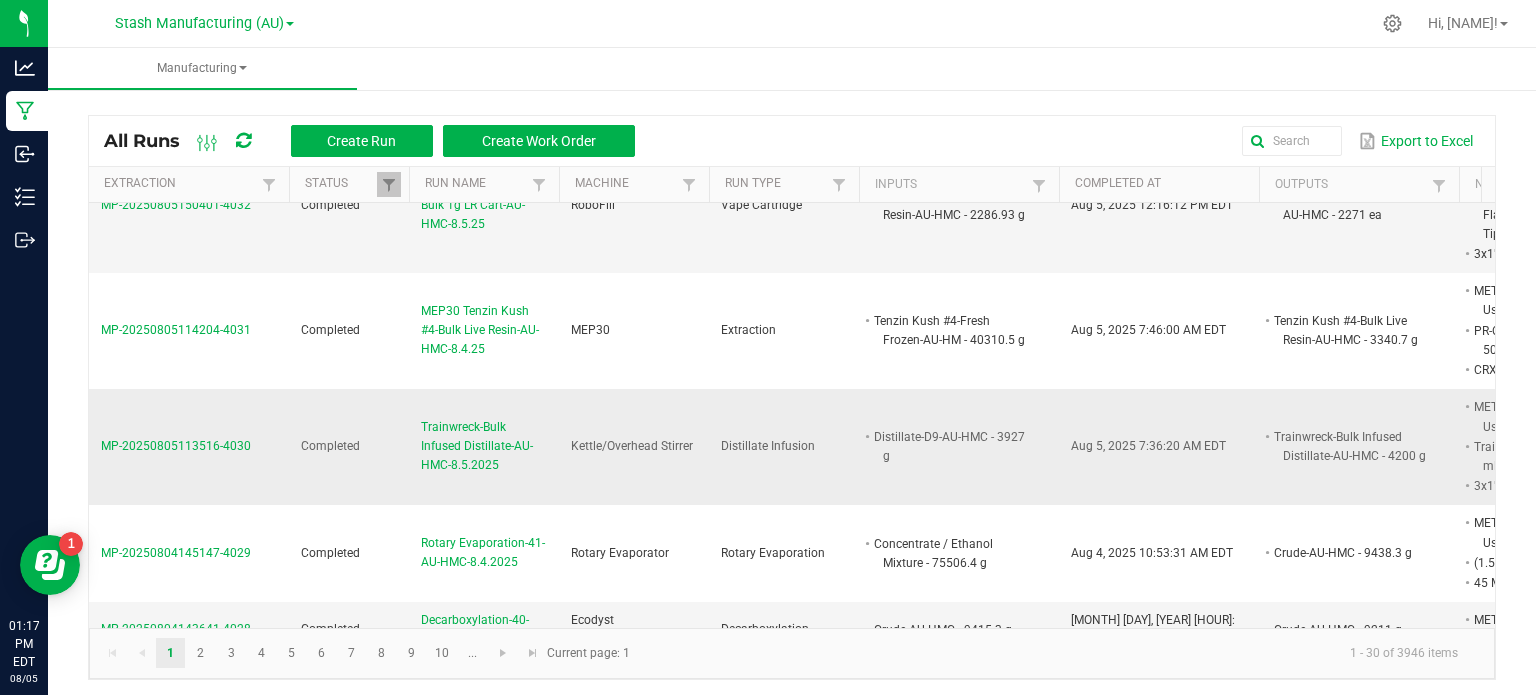 click on "Trainwreck-Bulk Infused Distillate-AU-HMC-8.5.2025" at bounding box center (484, 447) 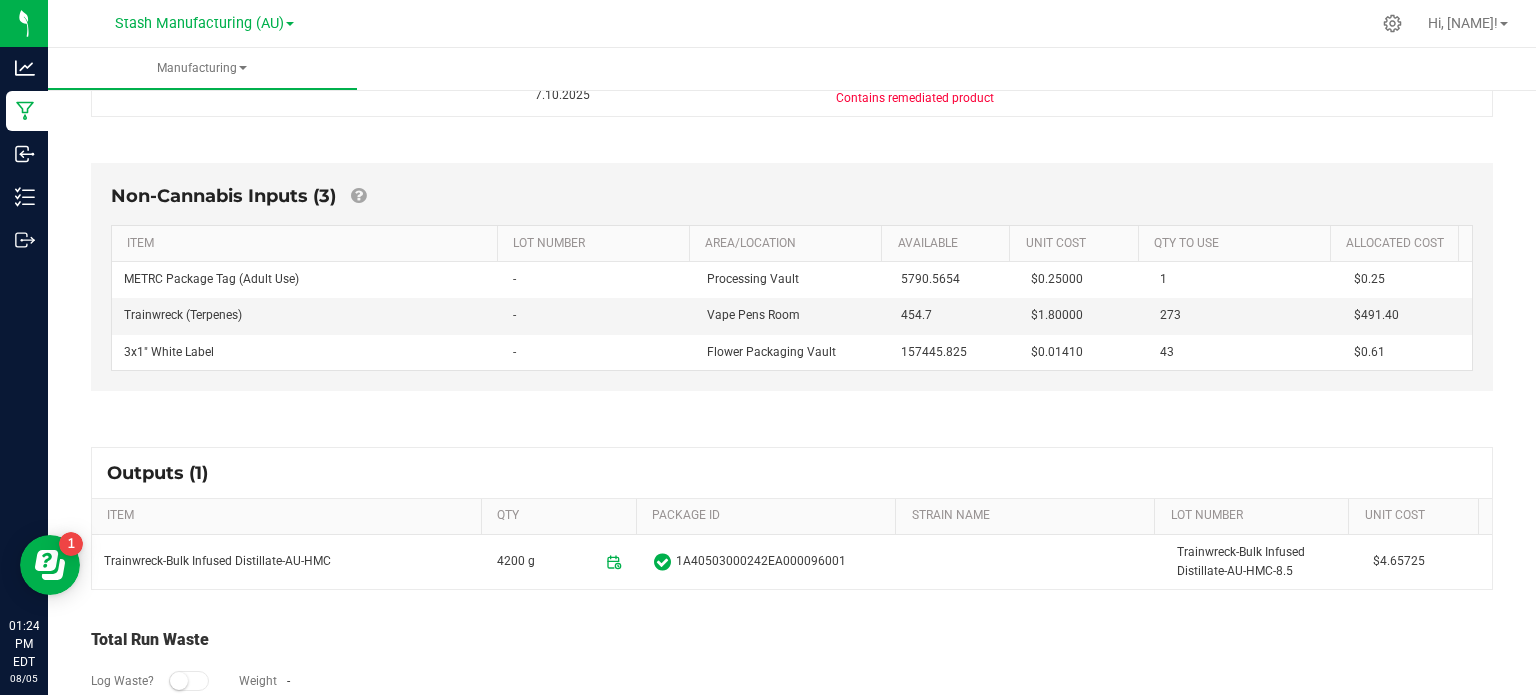 scroll, scrollTop: 518, scrollLeft: 0, axis: vertical 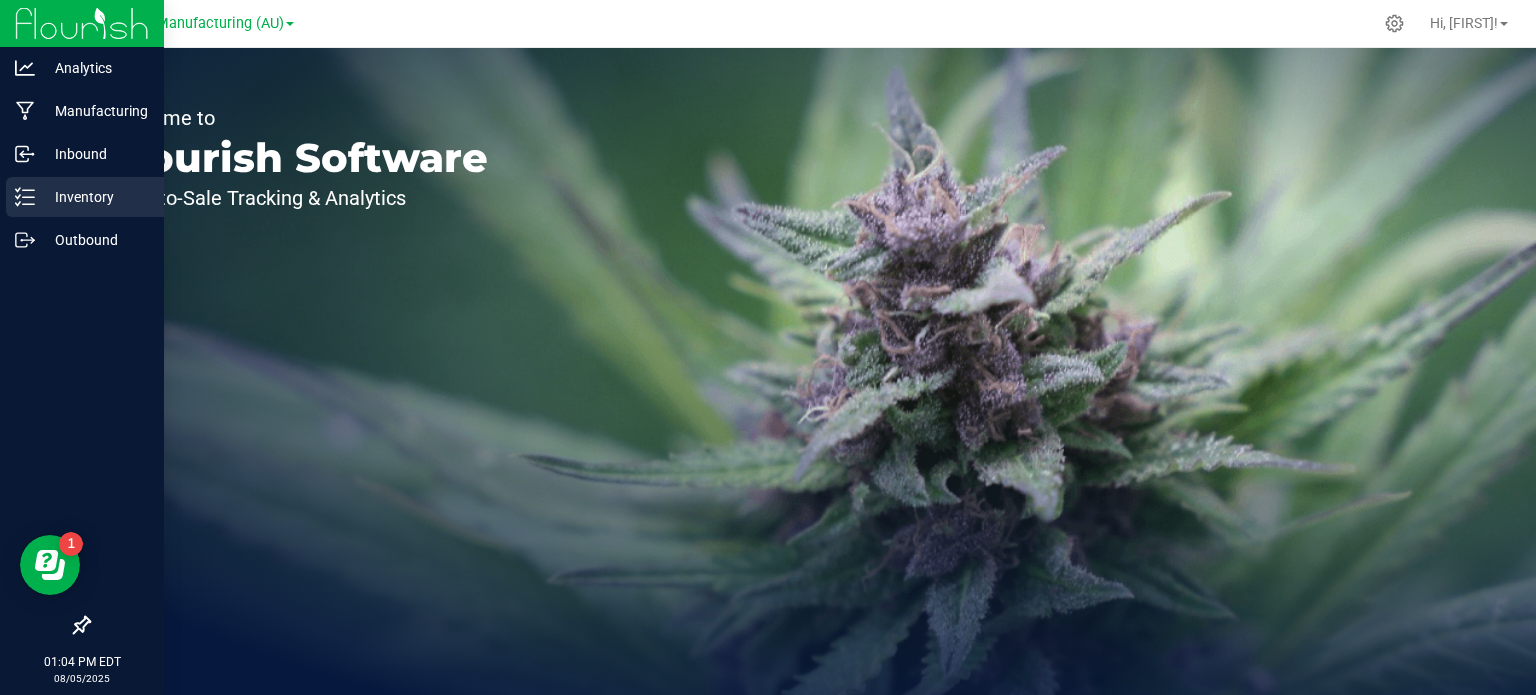 click 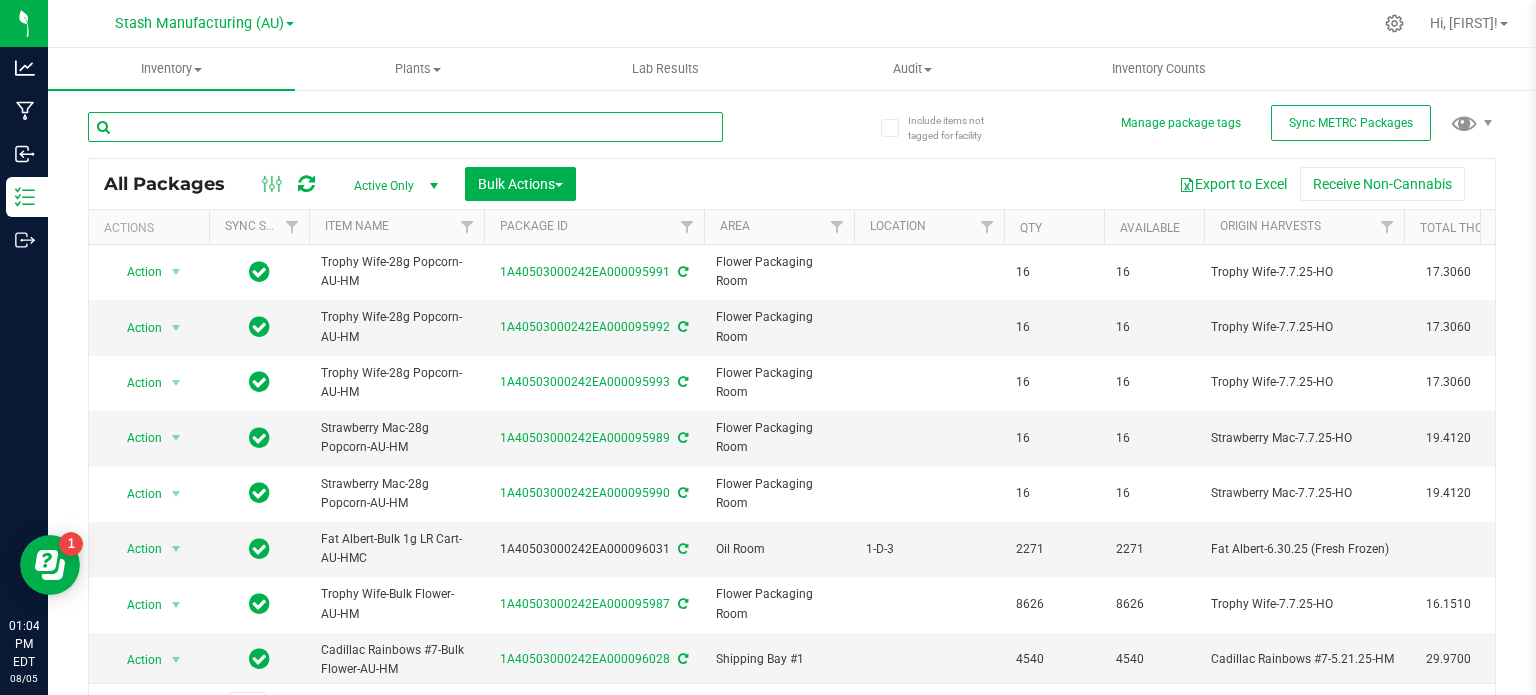 click at bounding box center [405, 127] 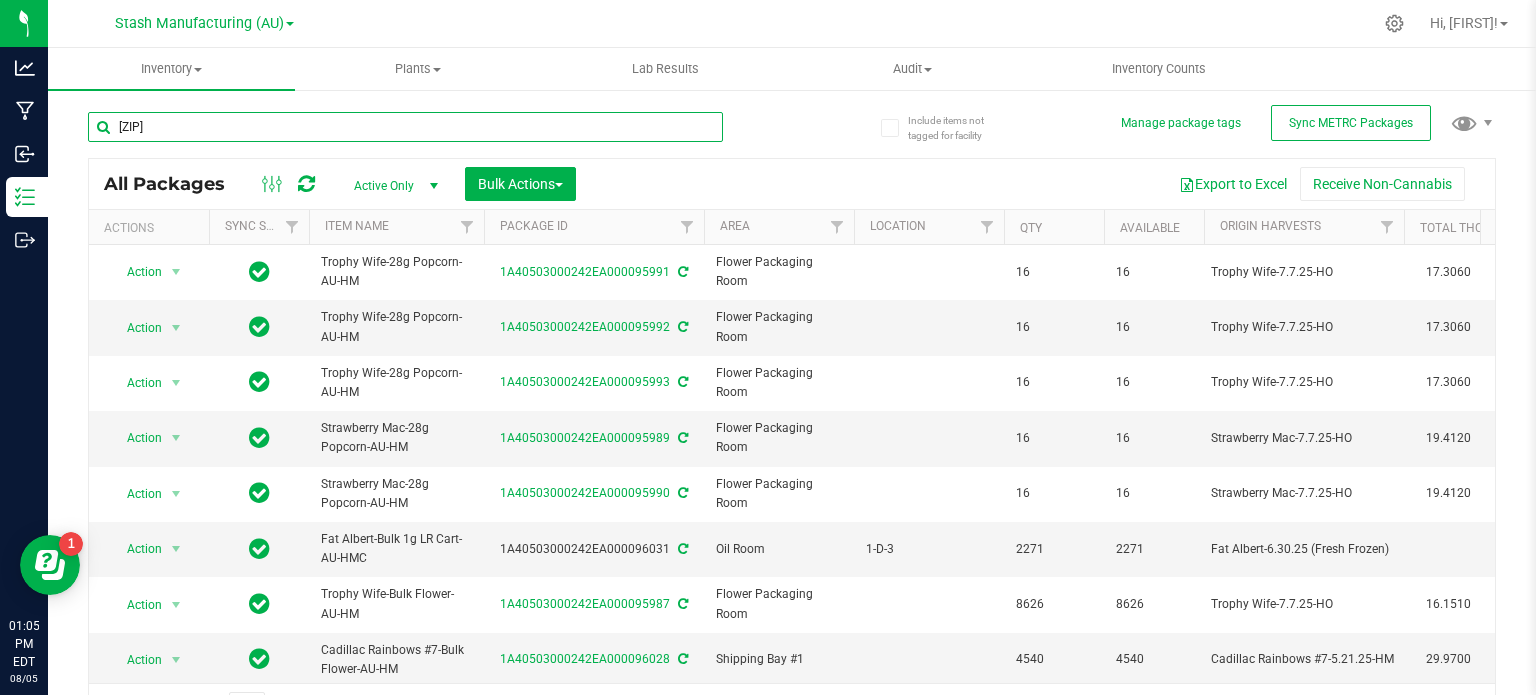 type on "92655" 